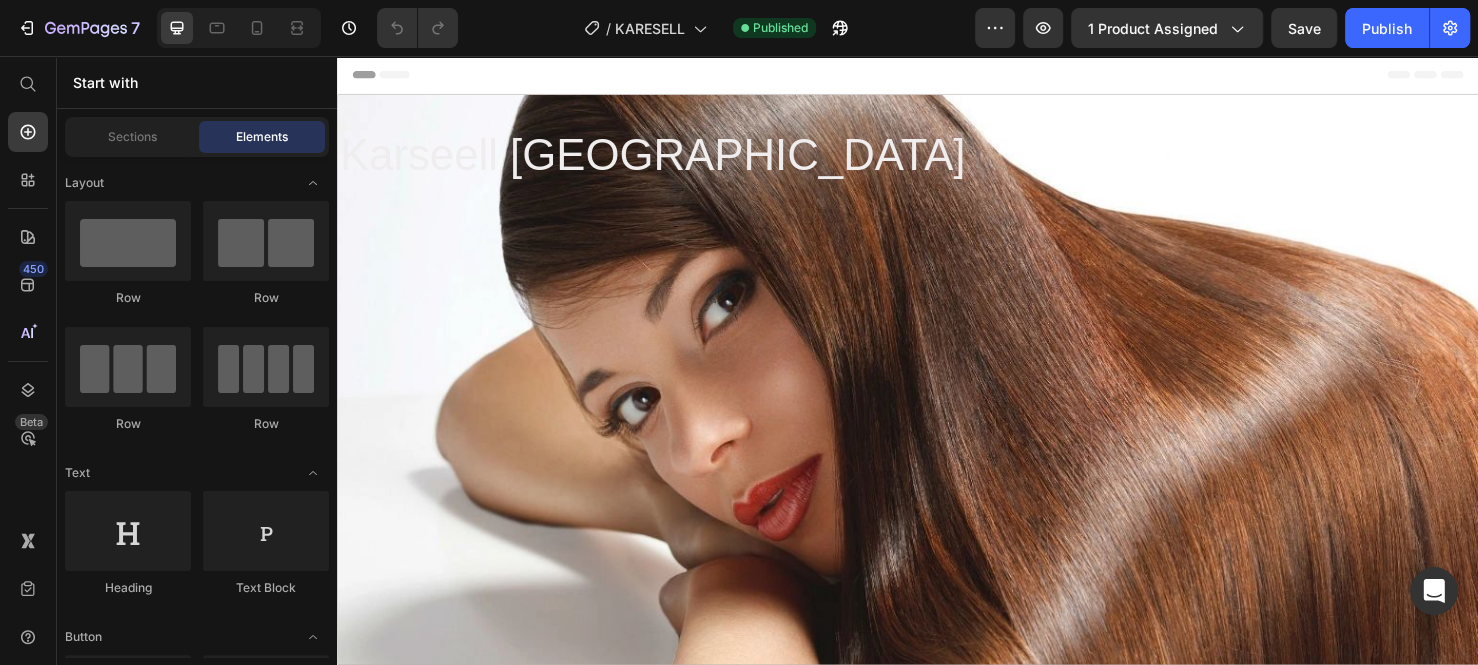 scroll, scrollTop: 0, scrollLeft: 0, axis: both 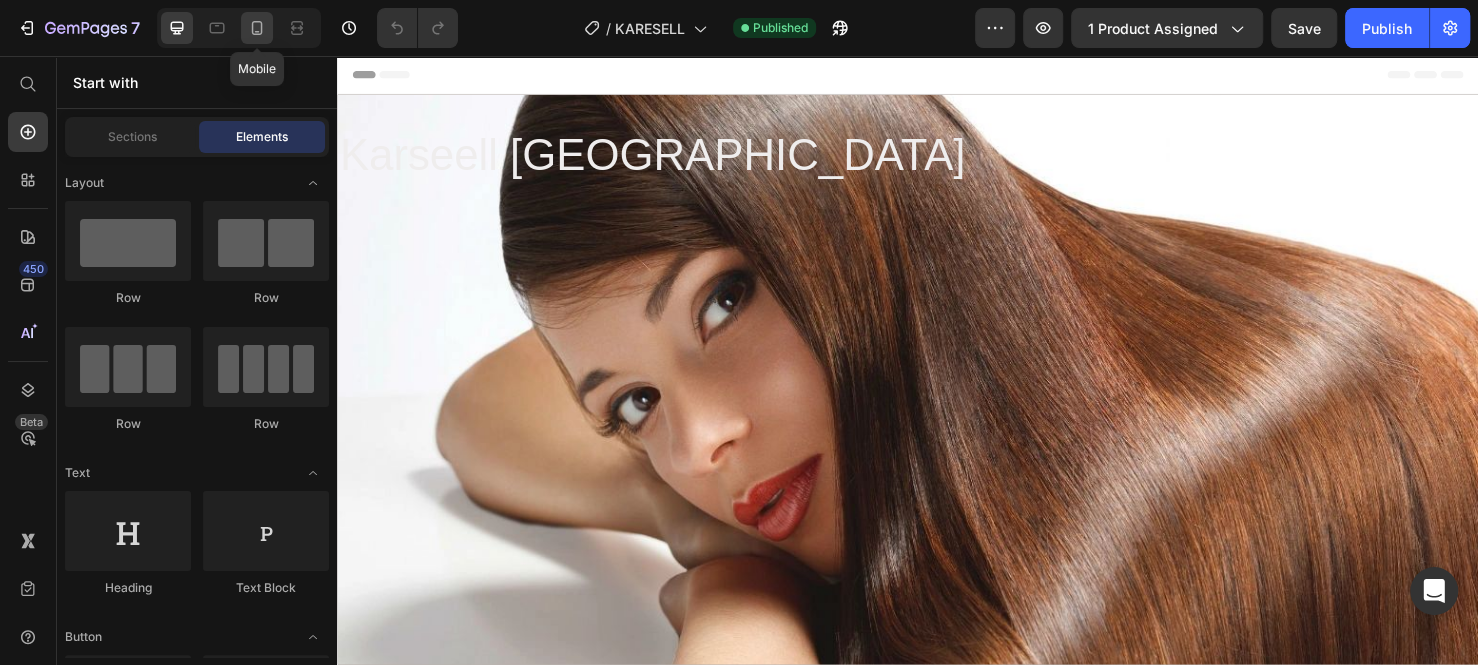 click 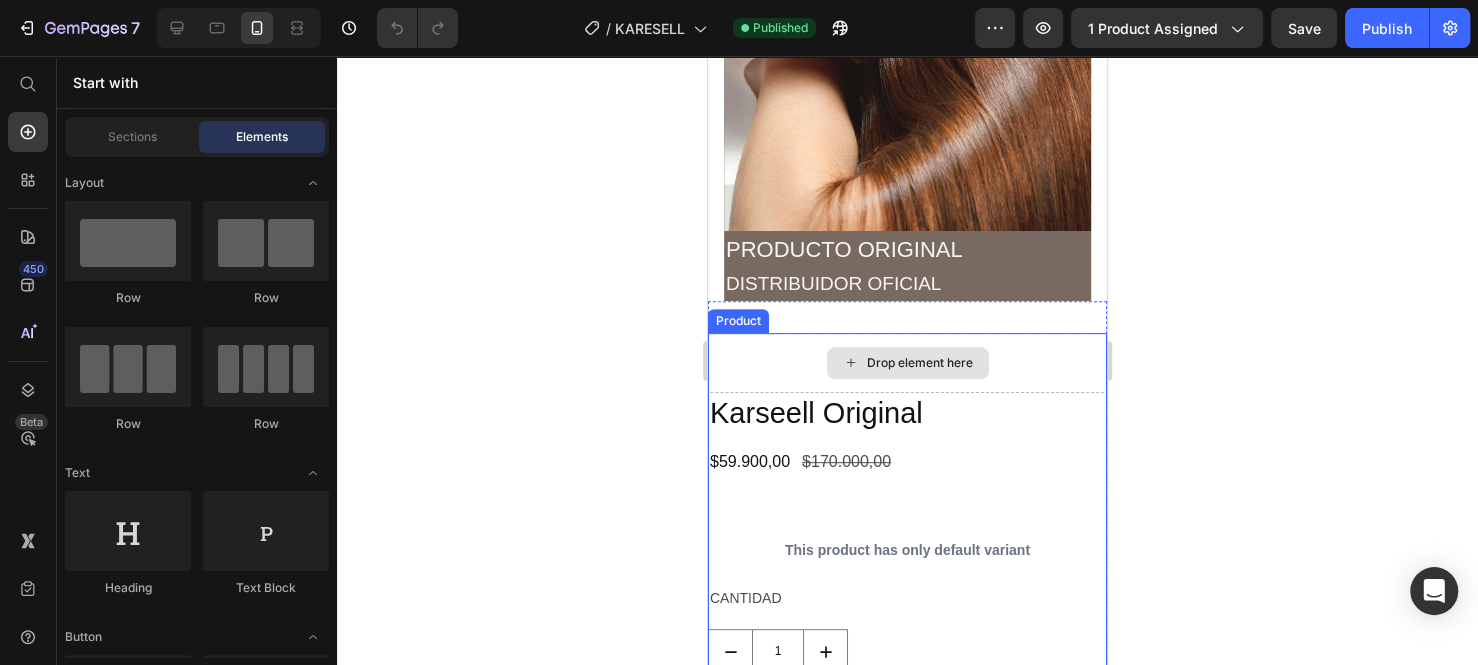 scroll, scrollTop: 400, scrollLeft: 0, axis: vertical 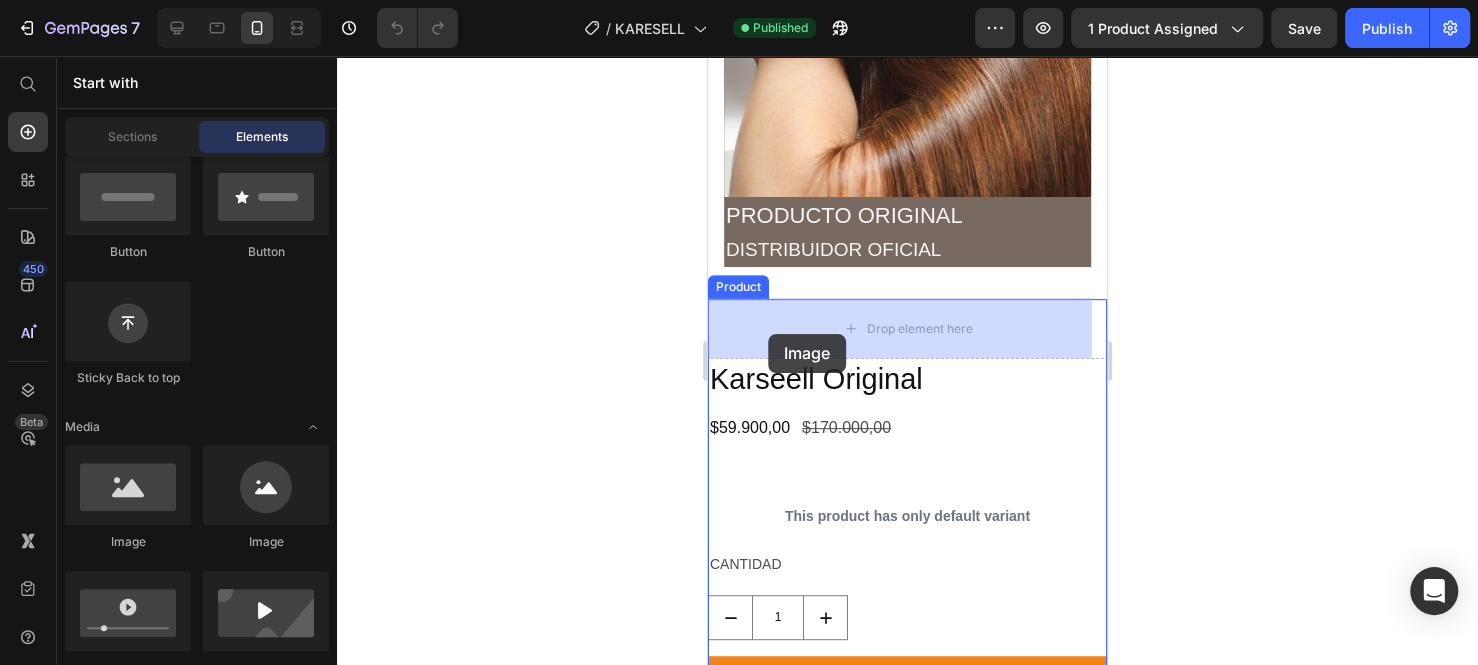 drag, startPoint x: 842, startPoint y: 554, endPoint x: 768, endPoint y: 334, distance: 232.11205 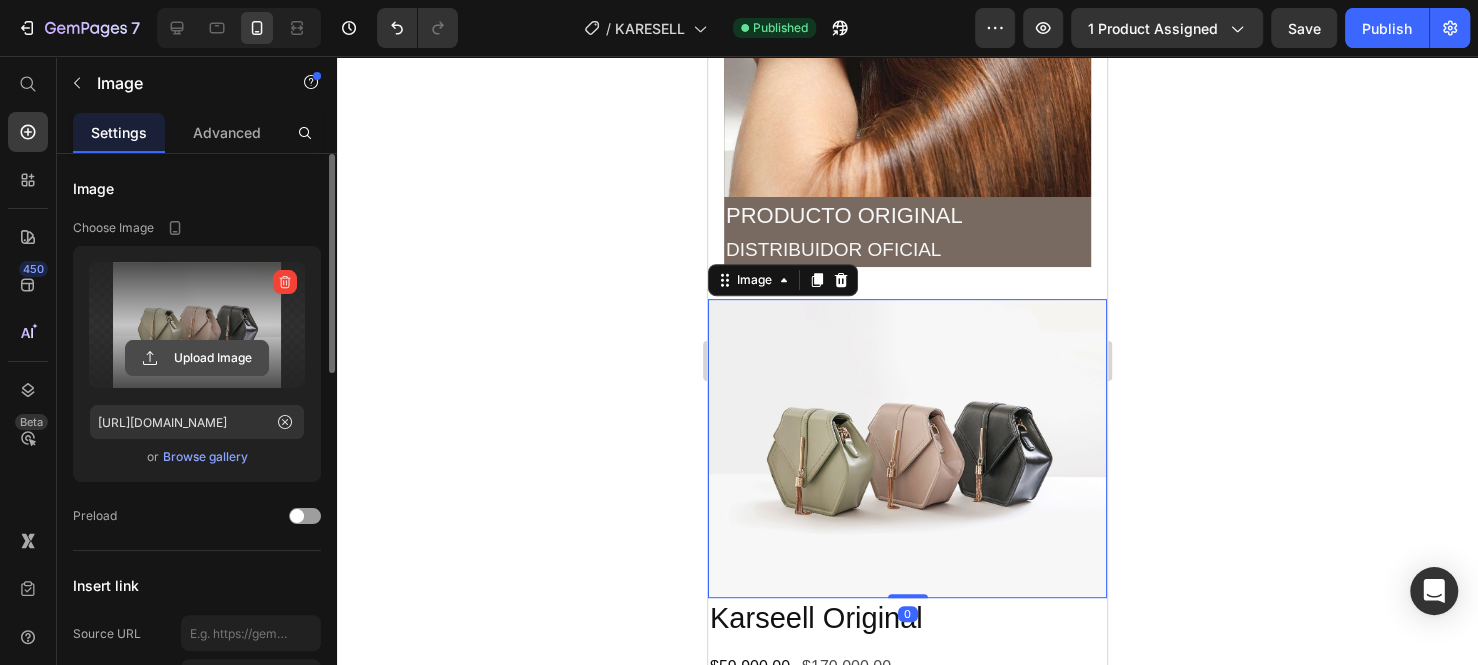 click 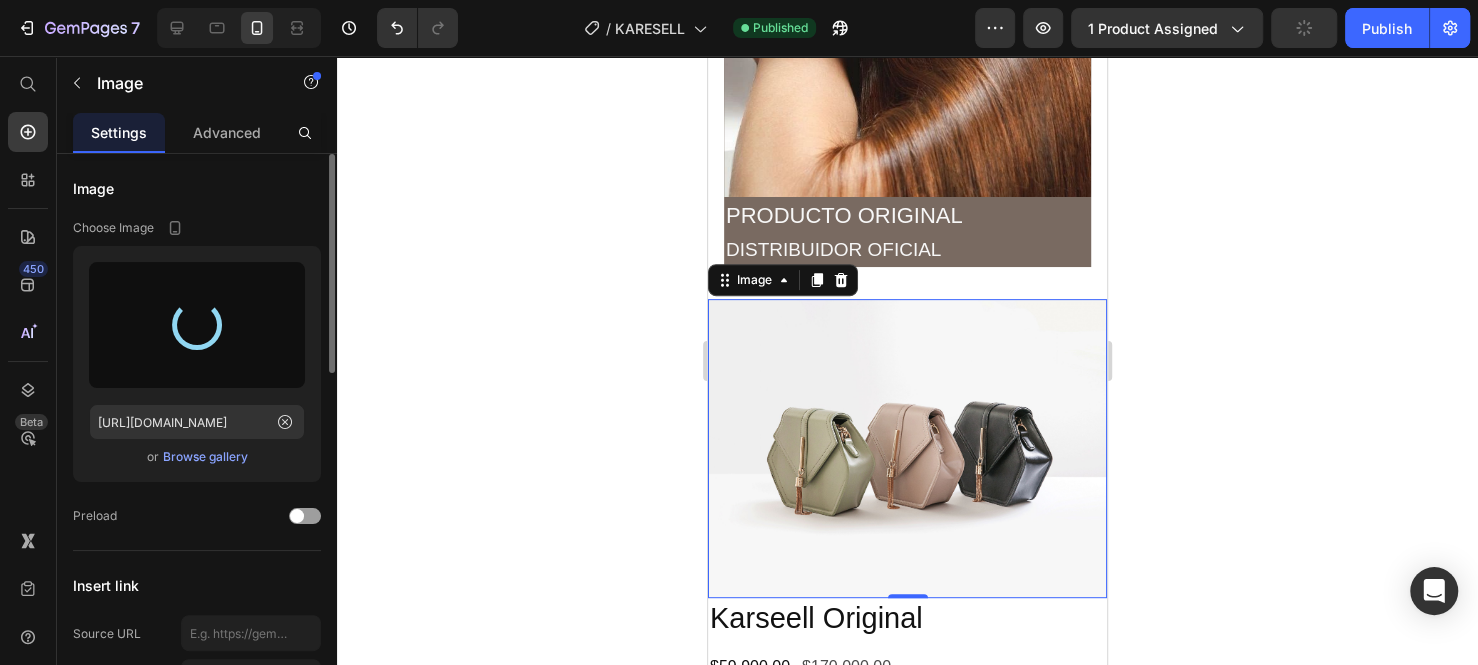type on "[URL][DOMAIN_NAME]" 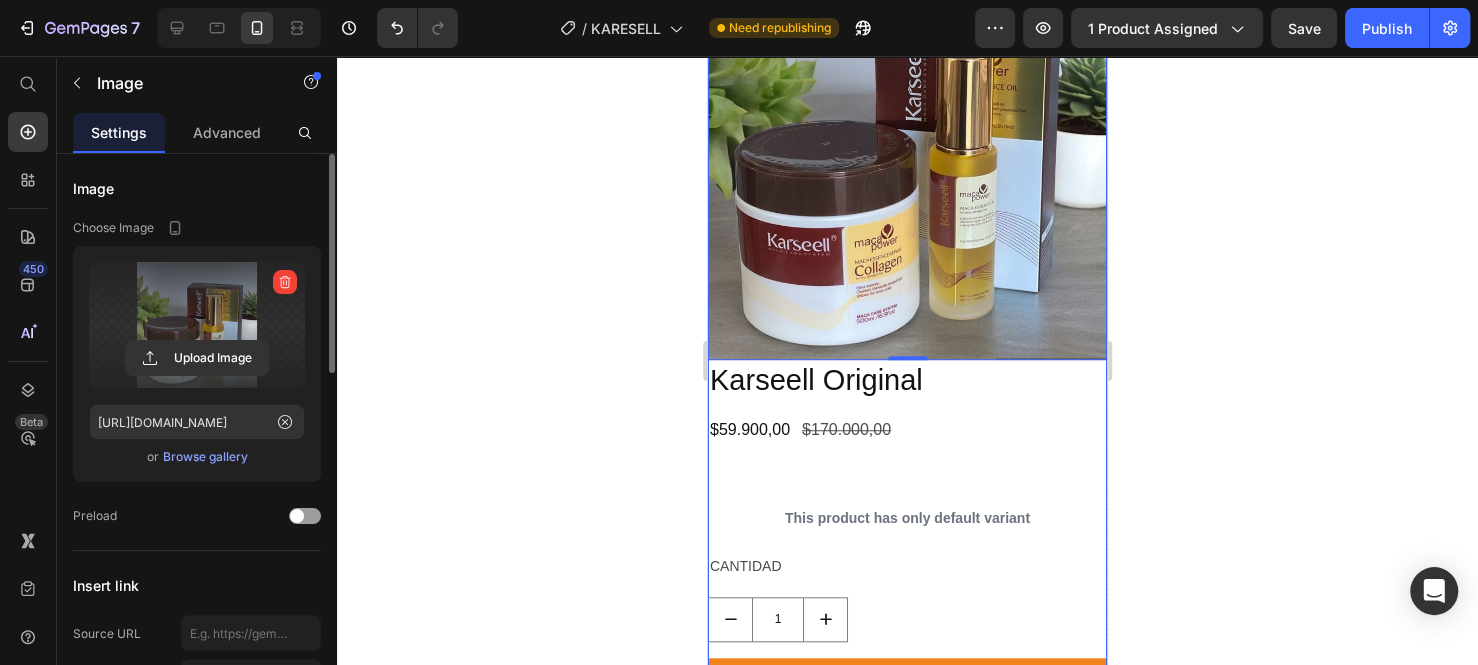 scroll, scrollTop: 800, scrollLeft: 0, axis: vertical 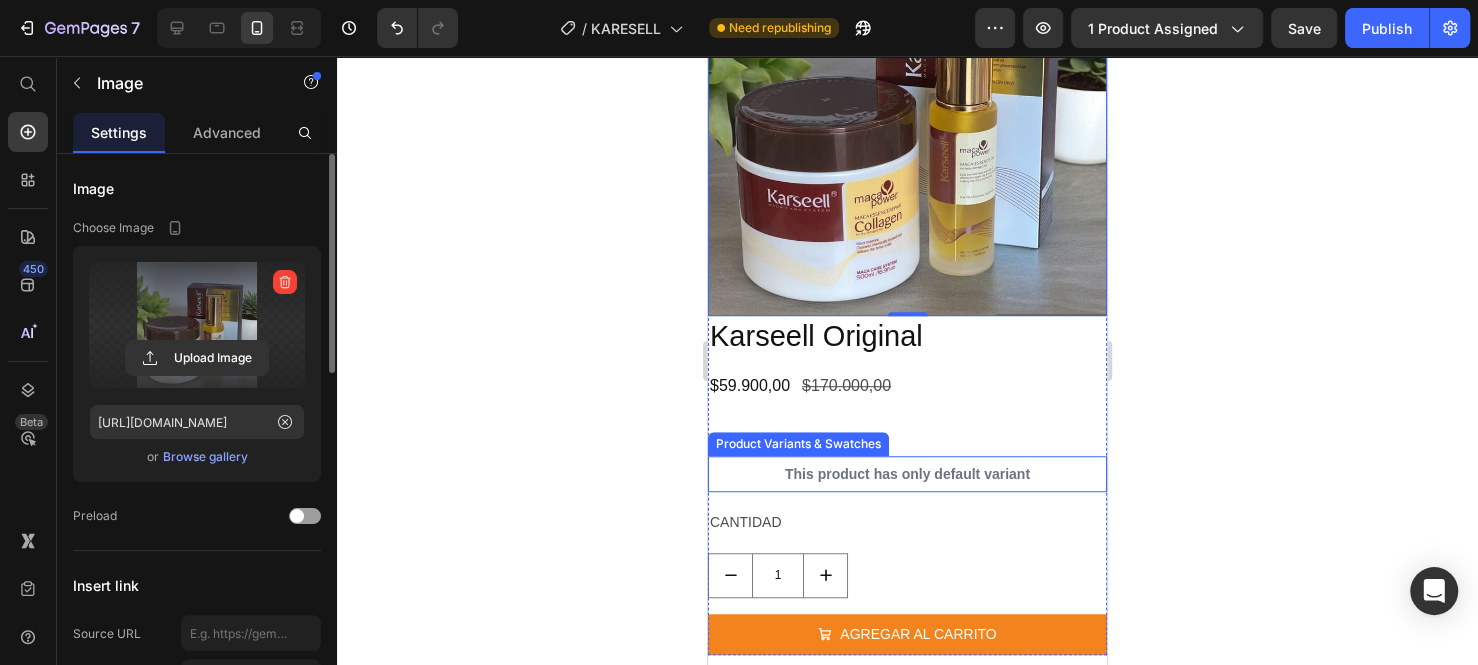 click on "This product has only default variant" at bounding box center (907, 474) 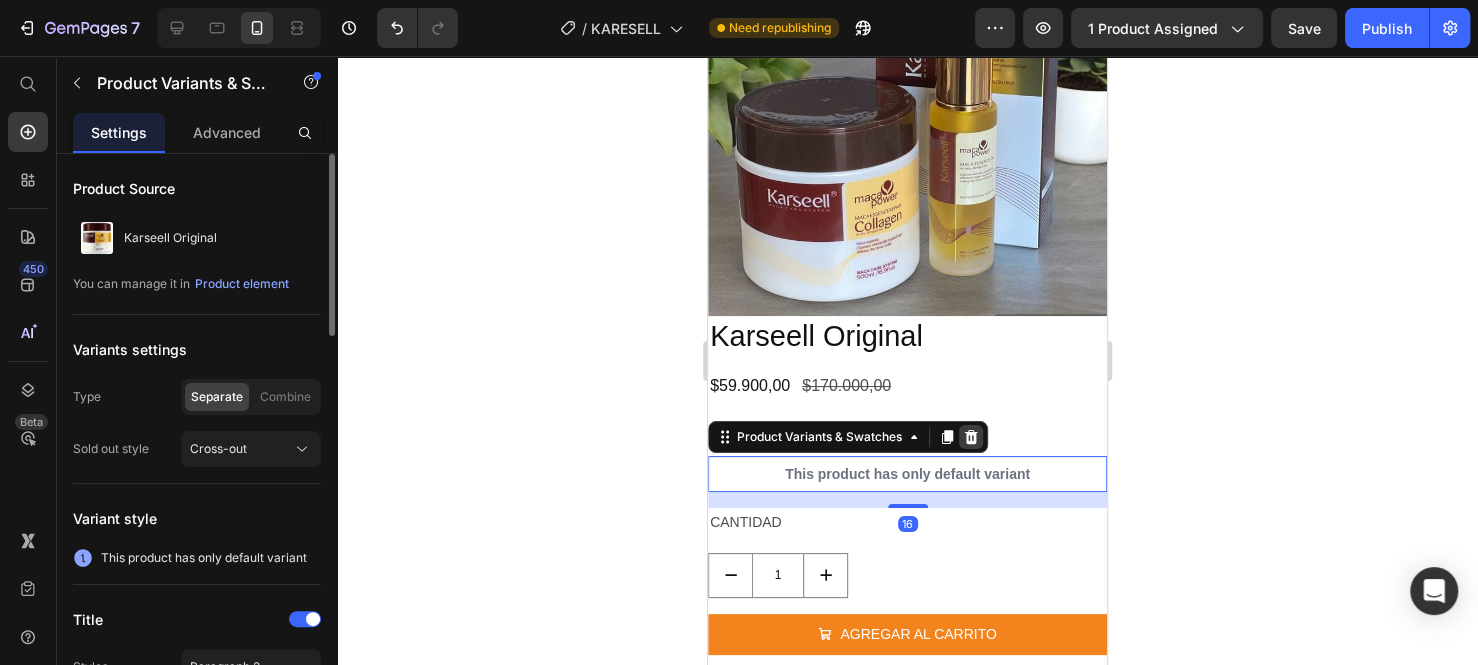 click 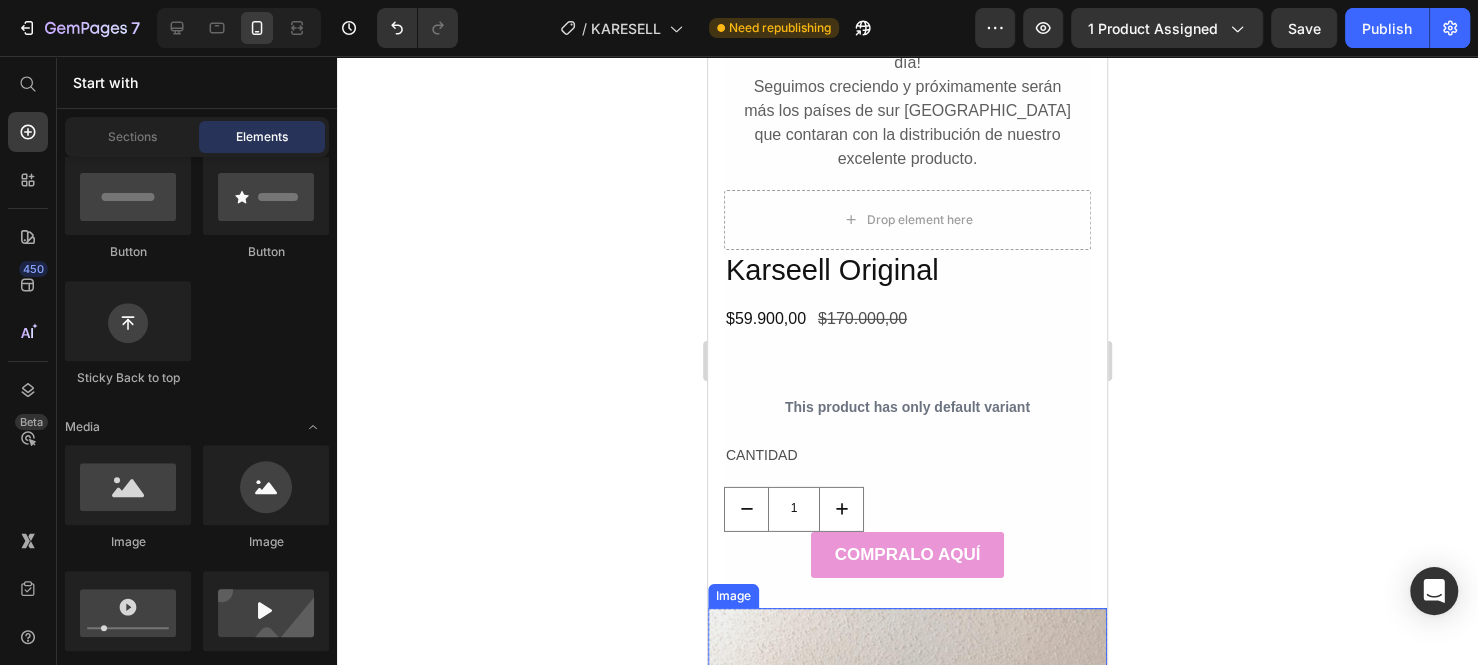scroll, scrollTop: 3800, scrollLeft: 0, axis: vertical 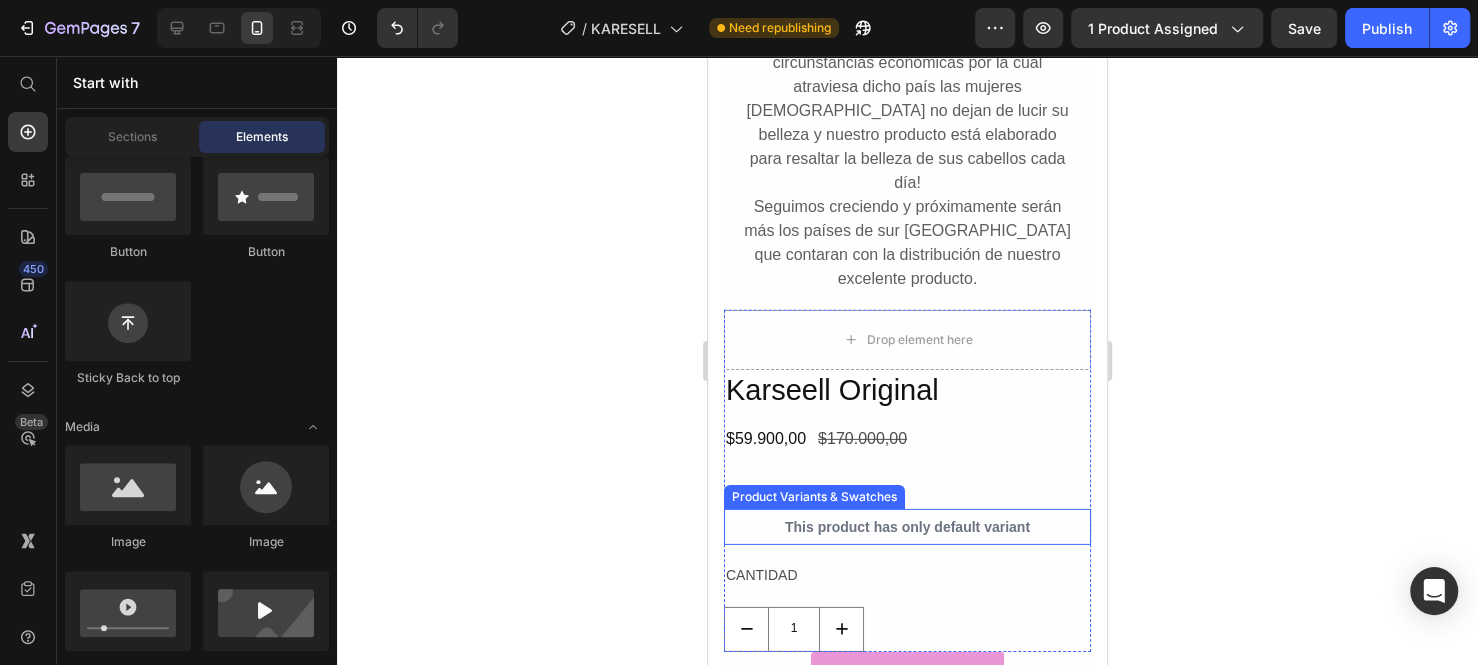 click on "This product has only default variant" at bounding box center (907, 527) 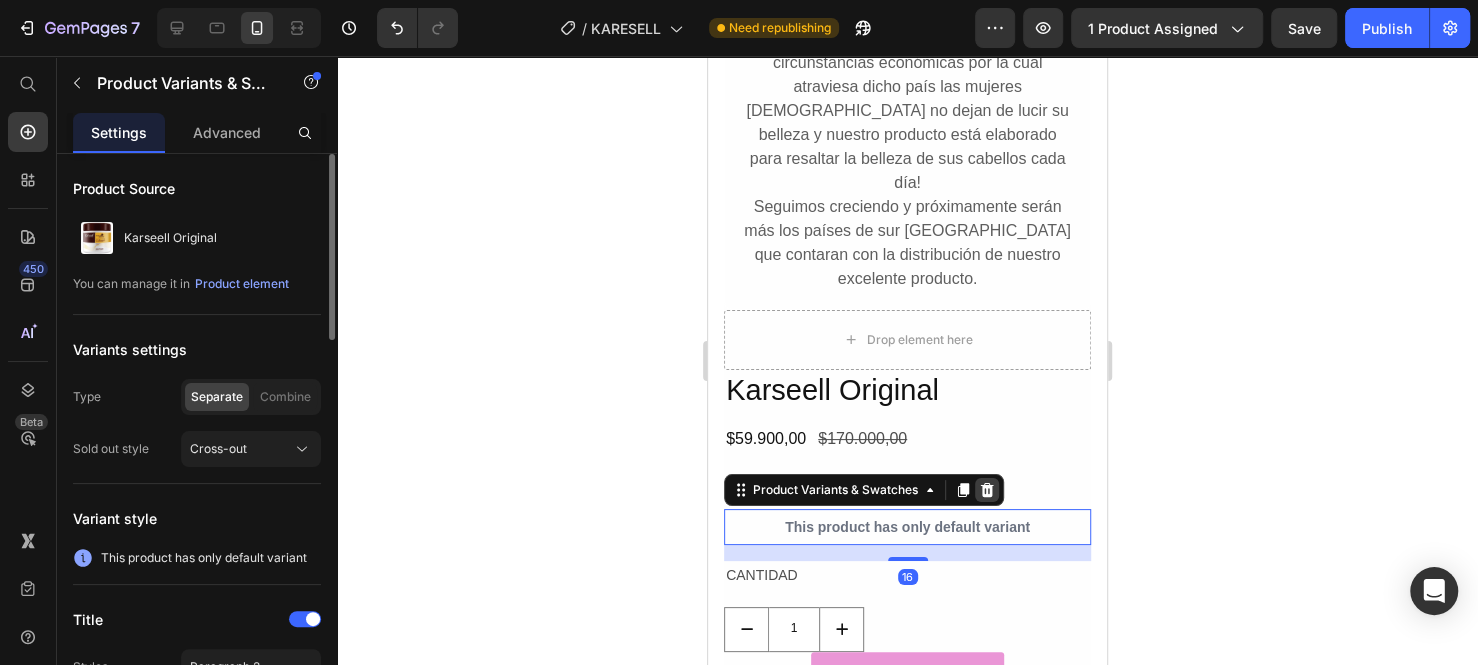 click 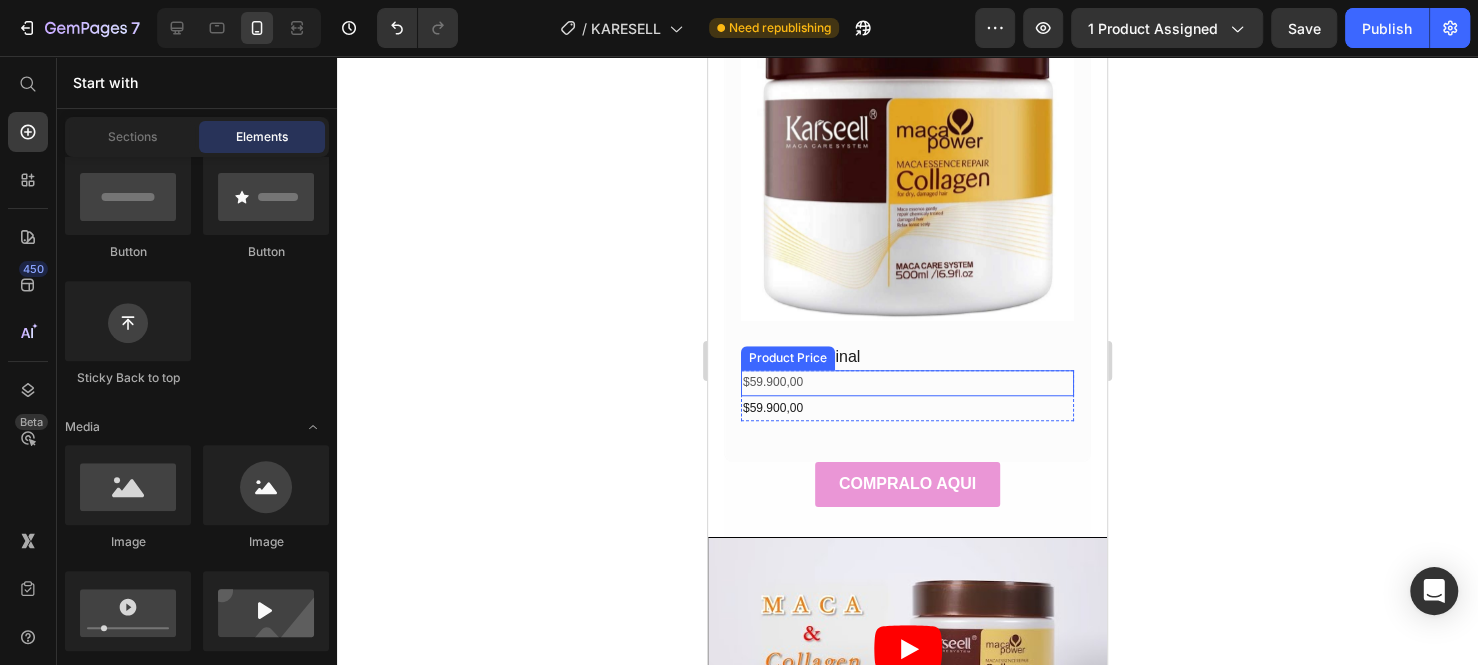 scroll, scrollTop: 6000, scrollLeft: 0, axis: vertical 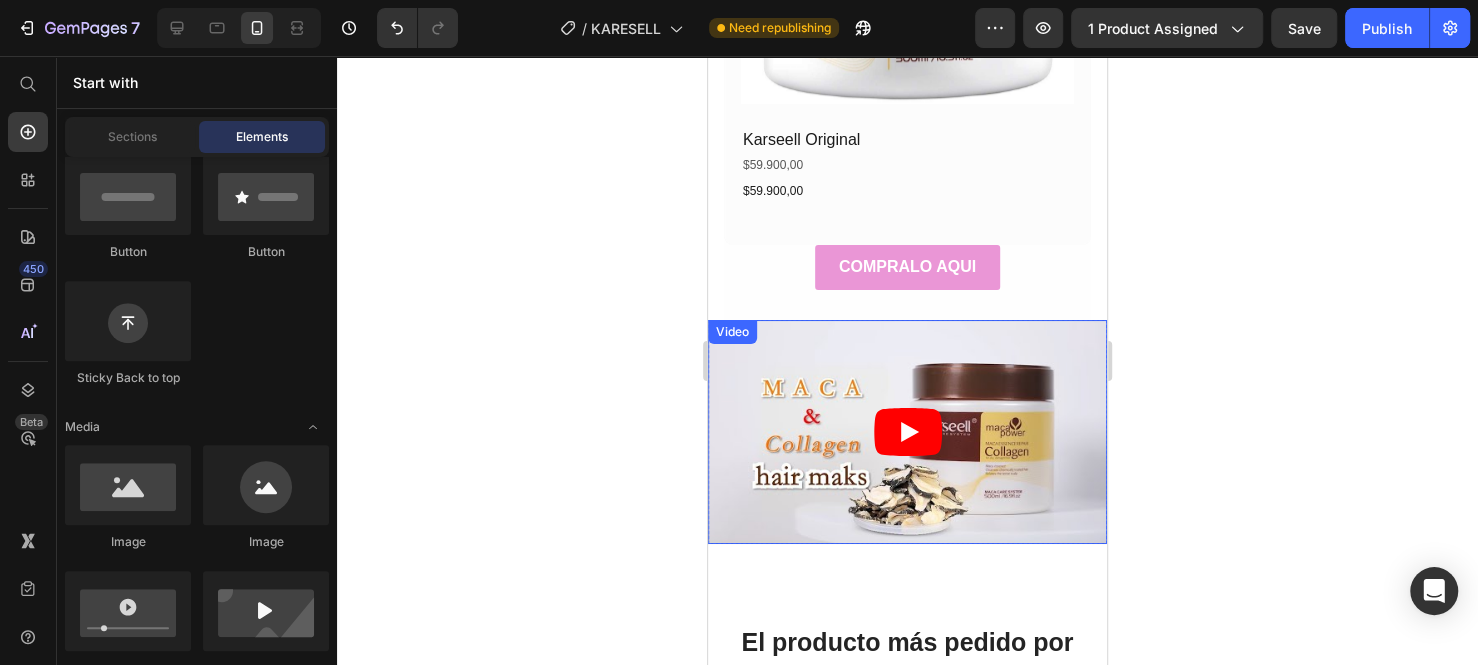 click 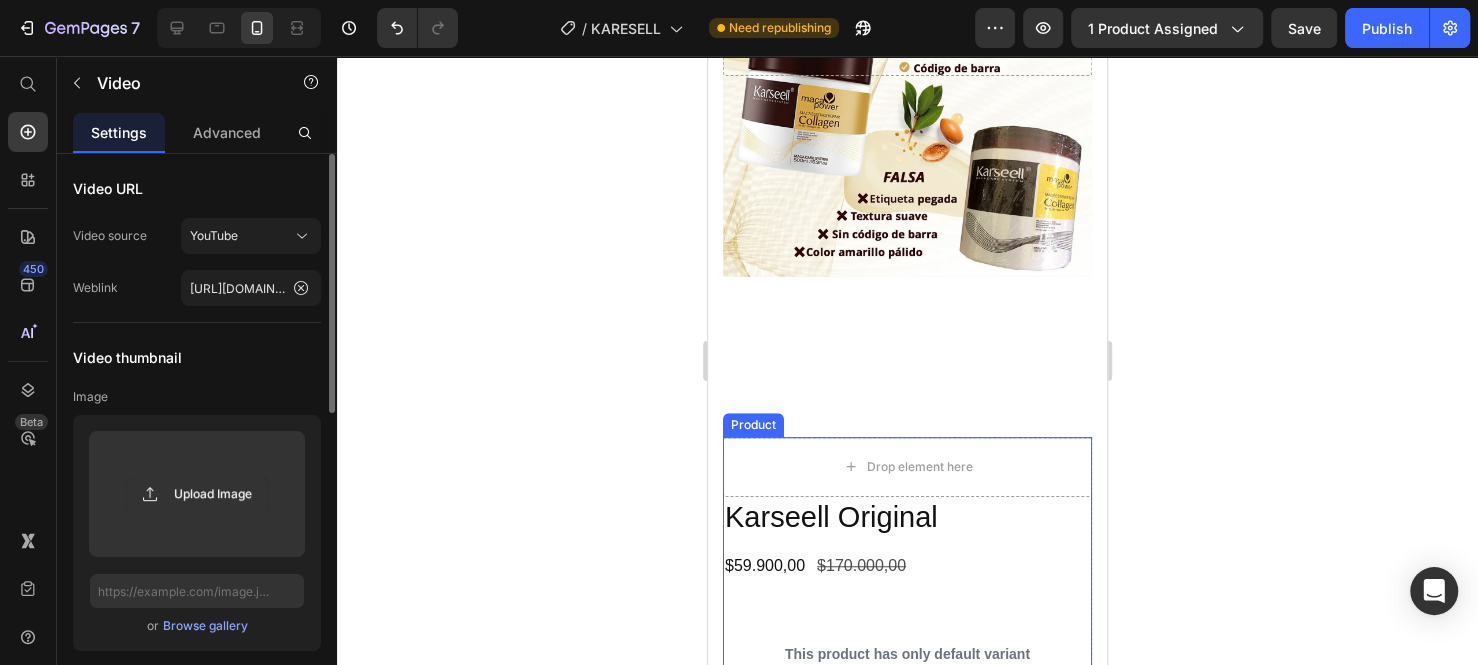 scroll, scrollTop: 10600, scrollLeft: 0, axis: vertical 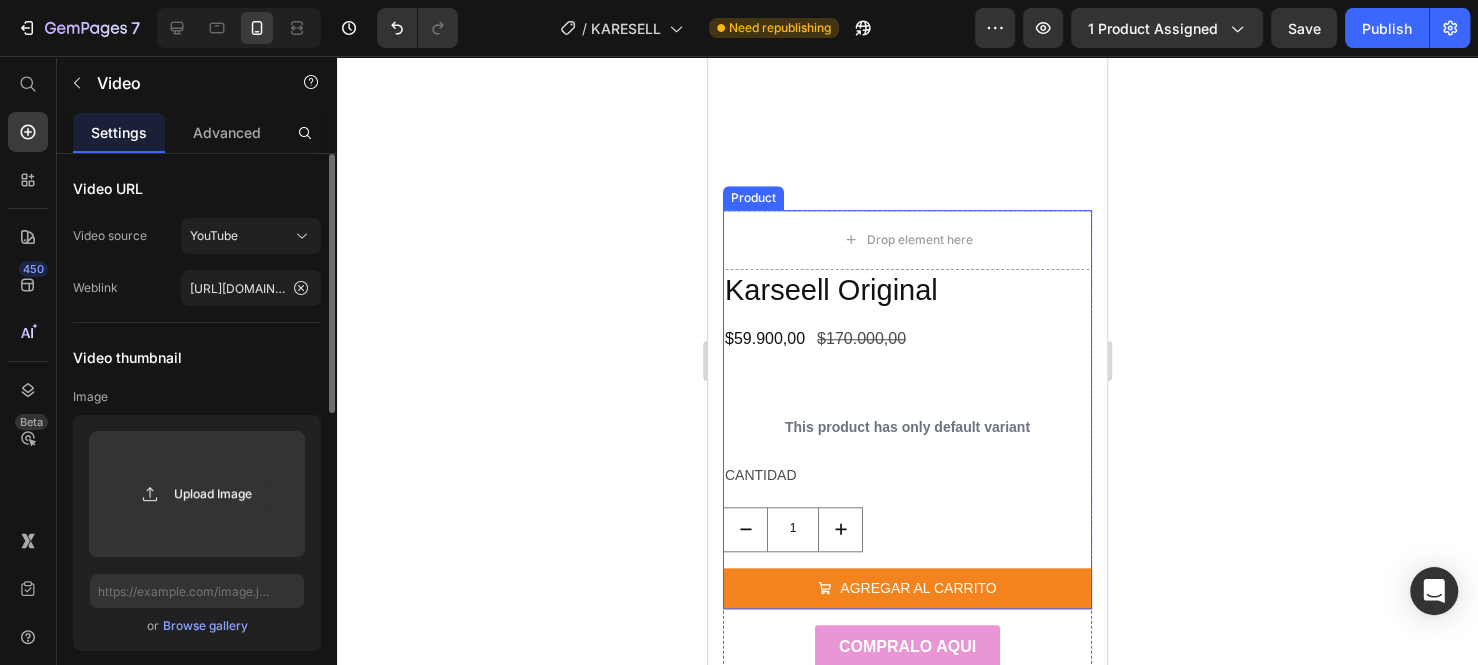 click on "This product has only default variant" at bounding box center (907, 427) 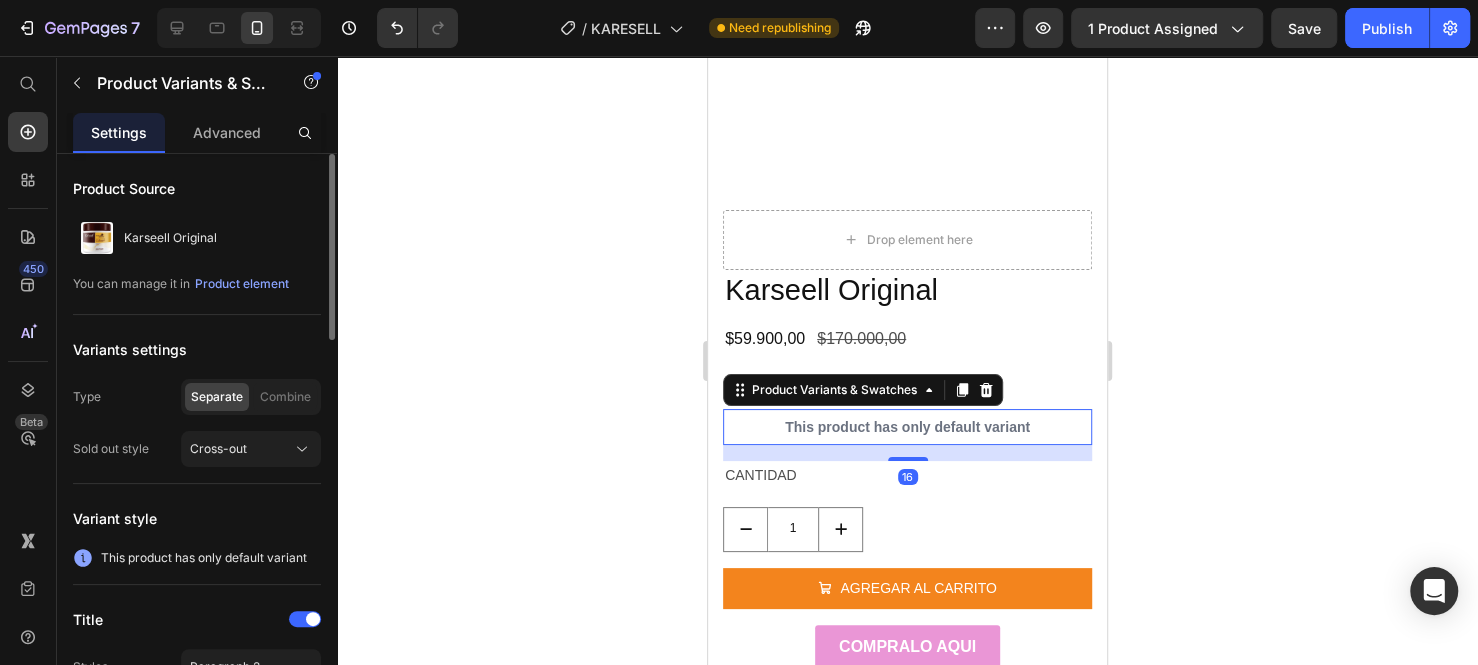 click on "Product Variants & Swatches" at bounding box center (863, 390) 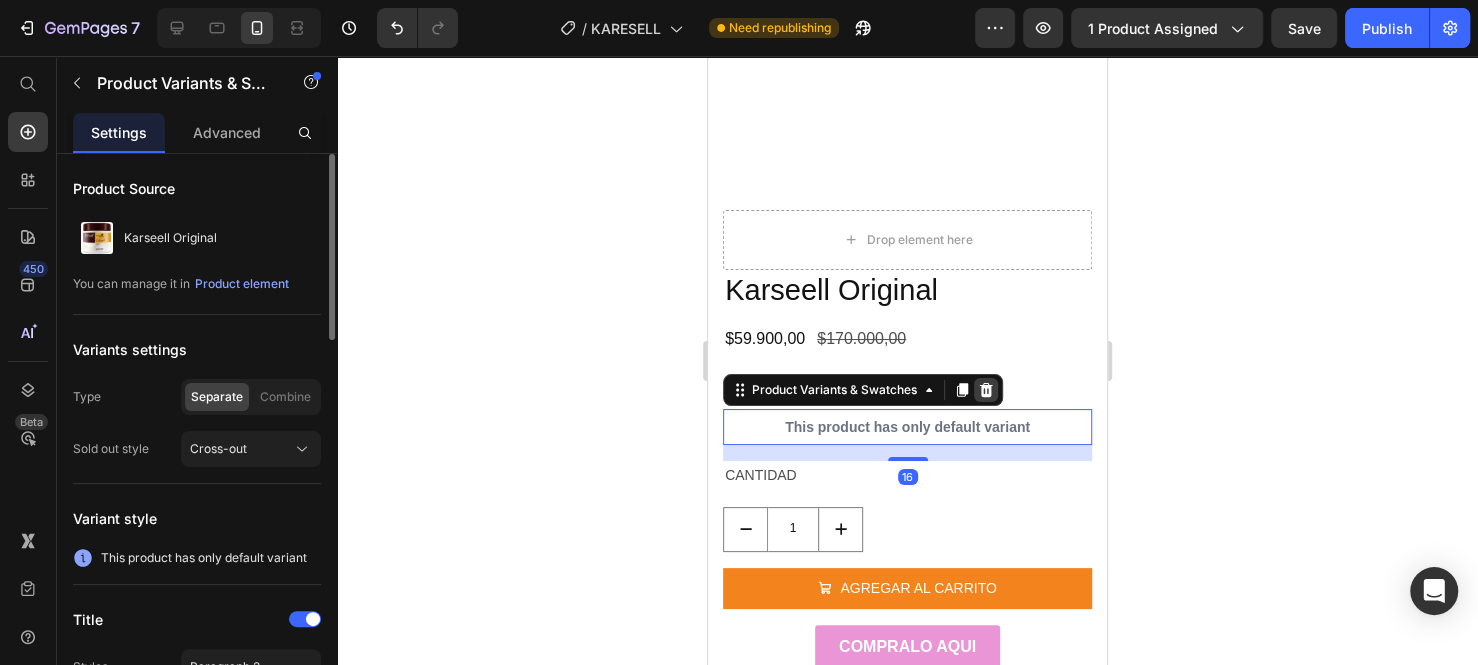click 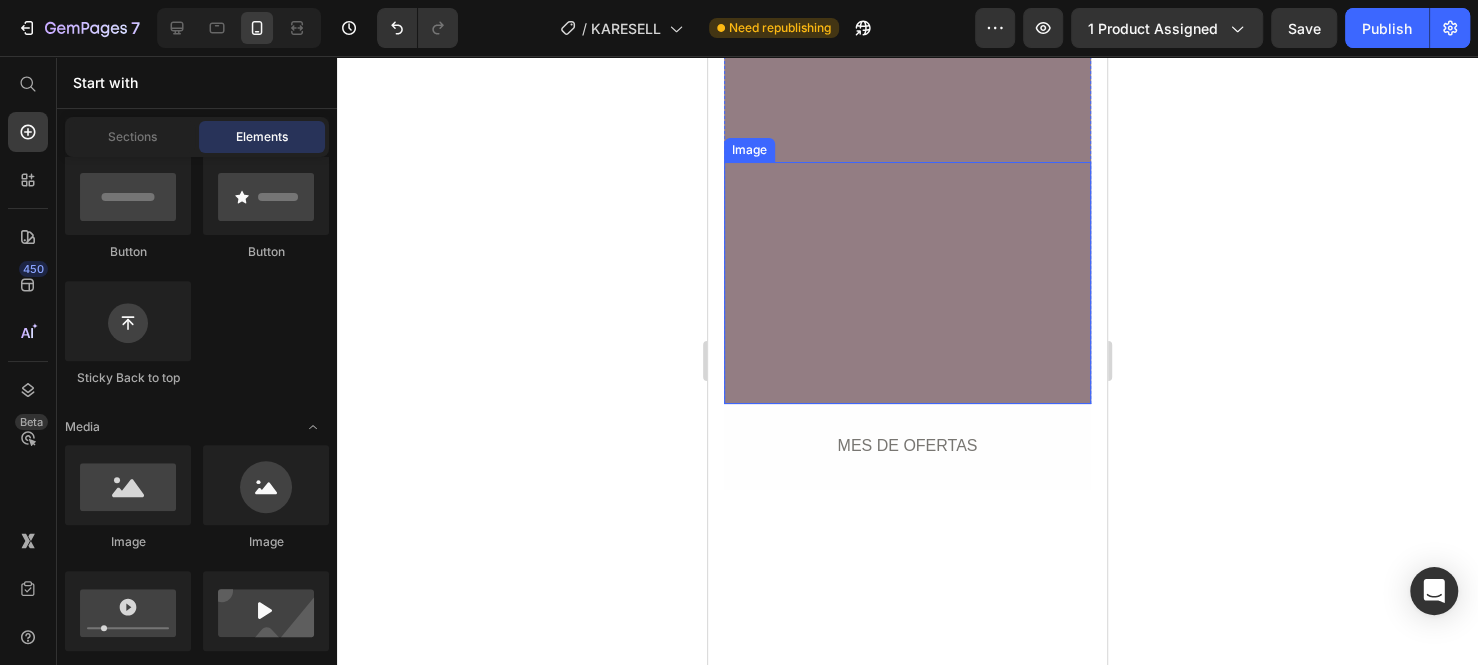 scroll, scrollTop: 15000, scrollLeft: 0, axis: vertical 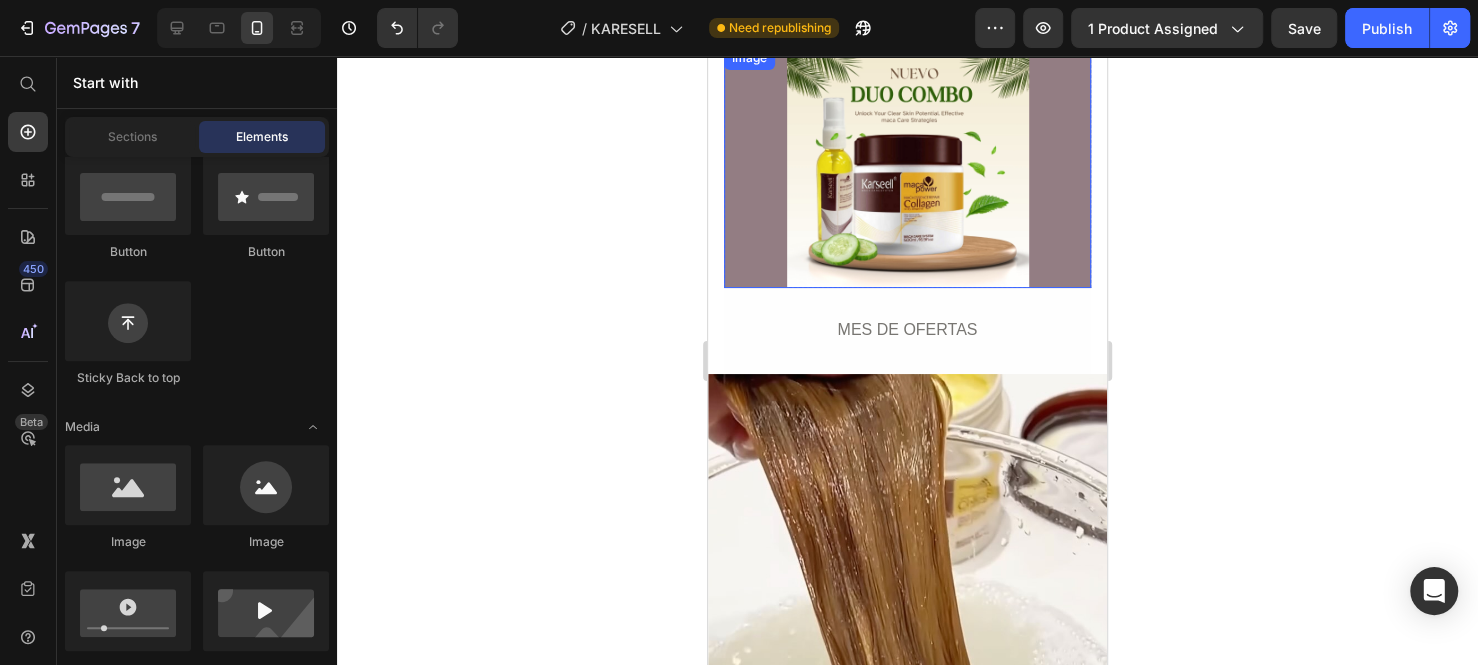 click at bounding box center [907, 167] 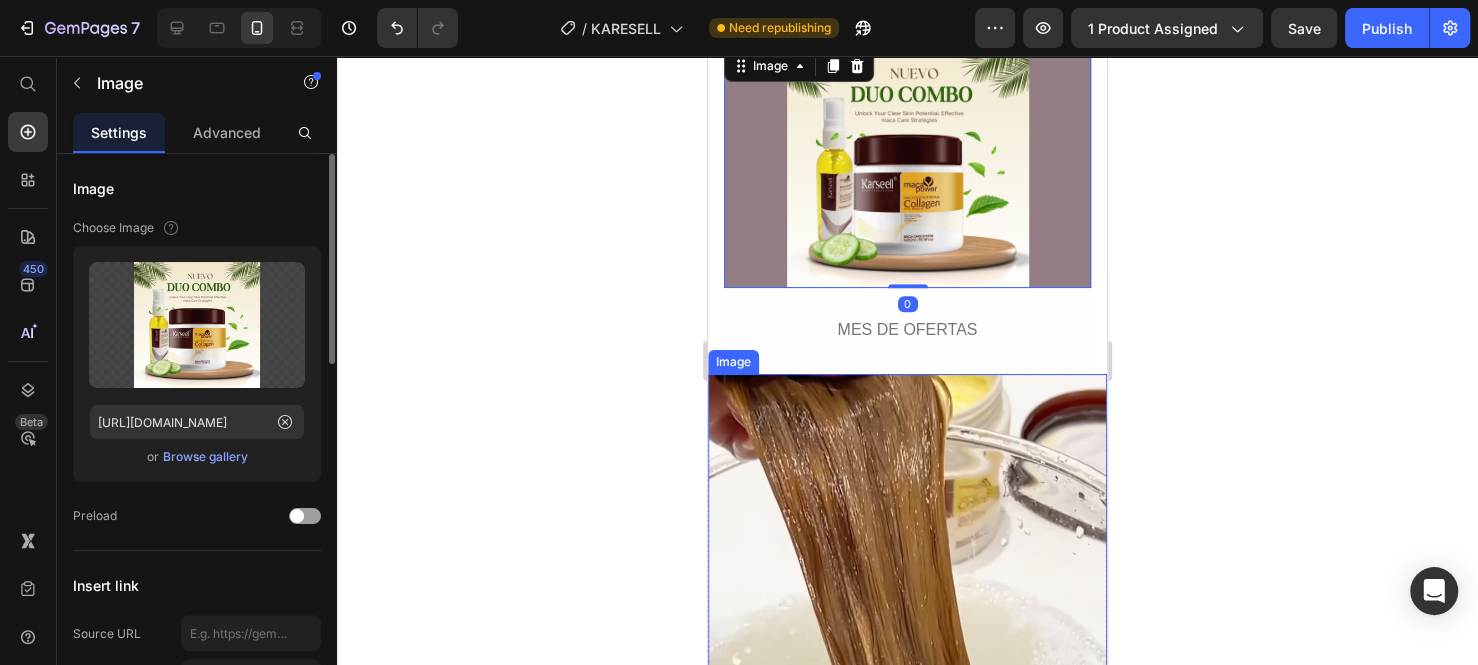 click 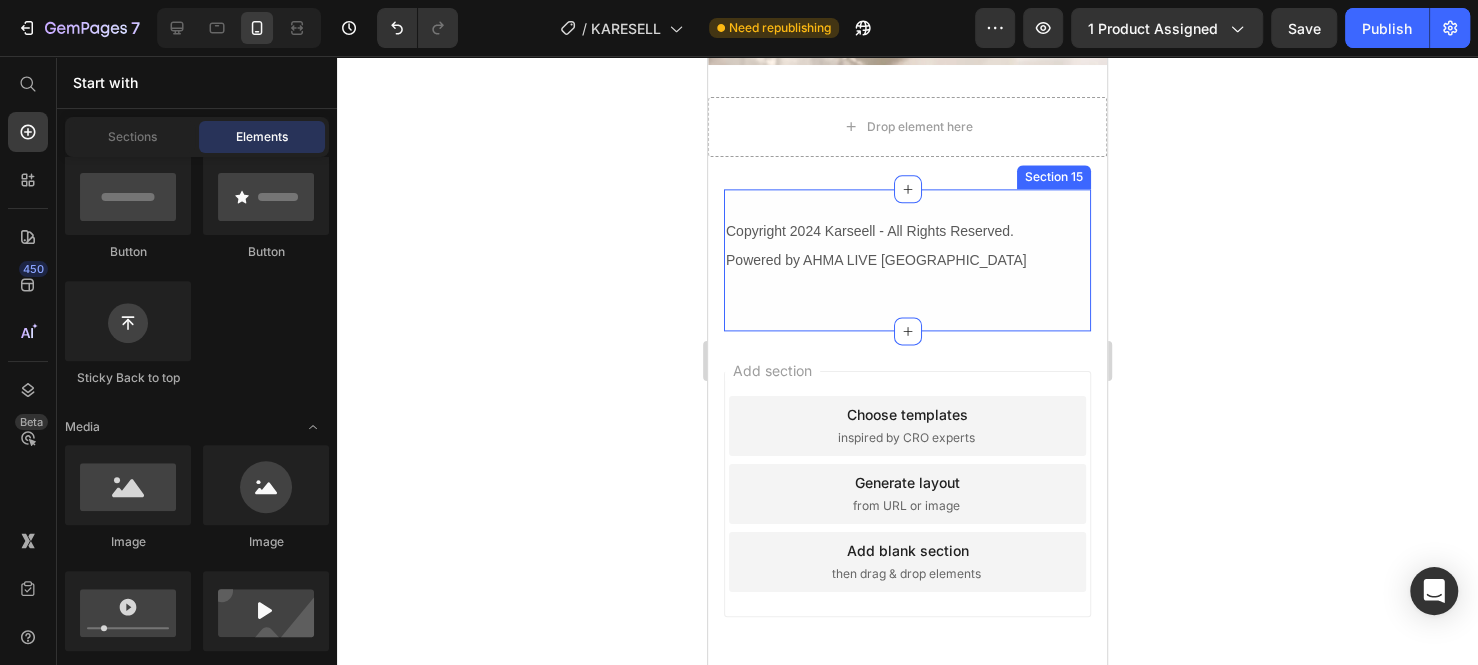 scroll, scrollTop: 16033, scrollLeft: 0, axis: vertical 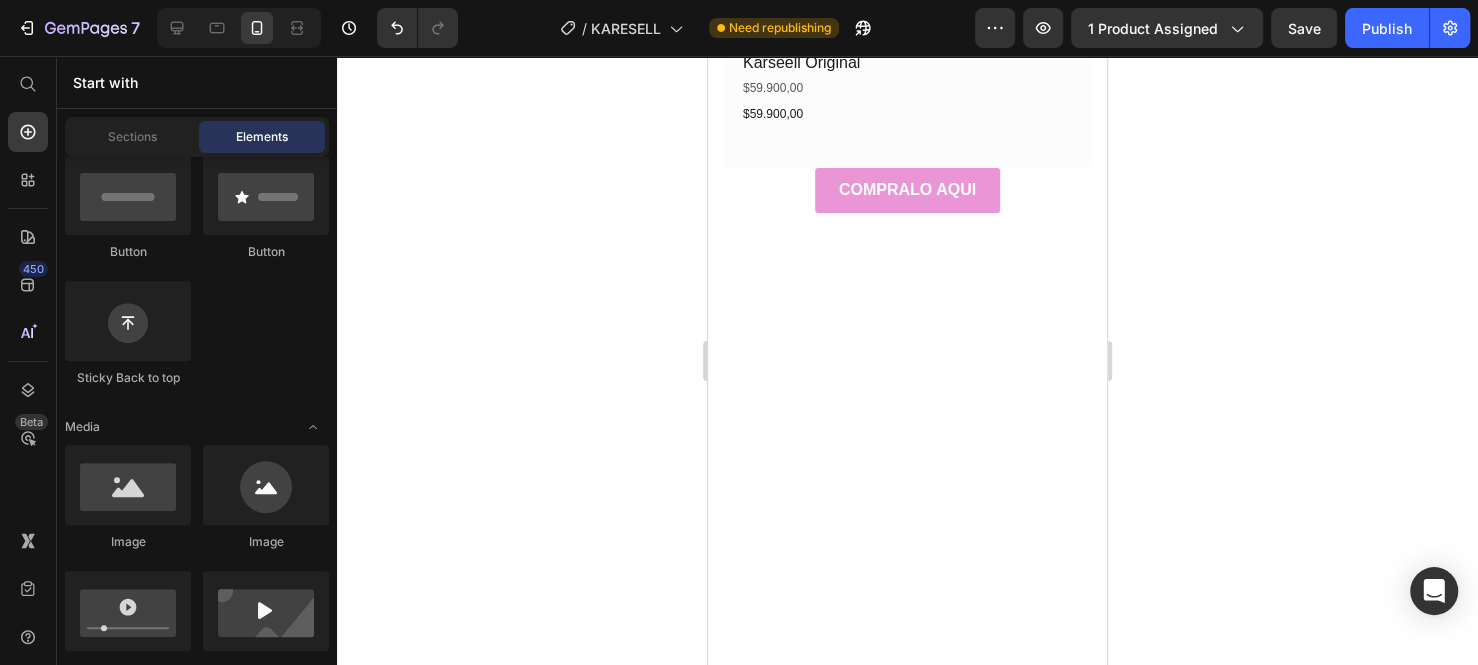 drag, startPoint x: 1094, startPoint y: 638, endPoint x: 1808, endPoint y: 69, distance: 912.9934 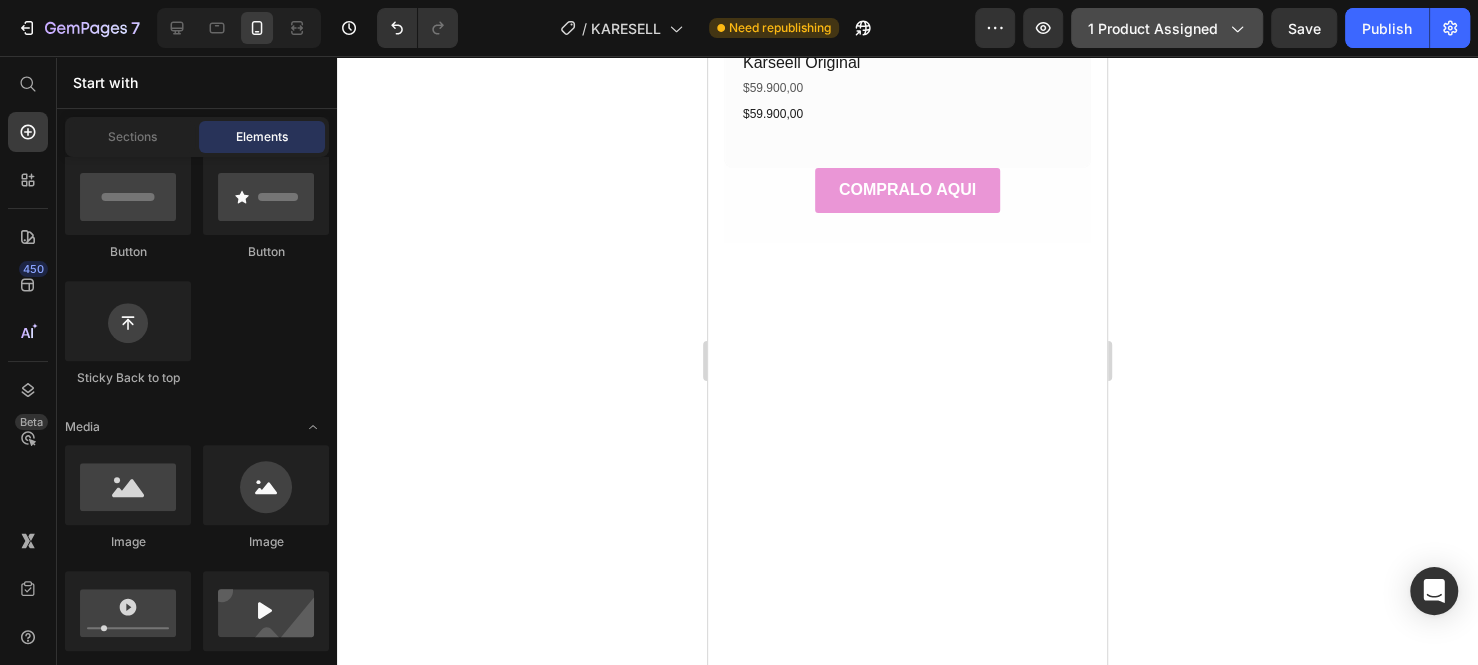 scroll, scrollTop: 250, scrollLeft: 0, axis: vertical 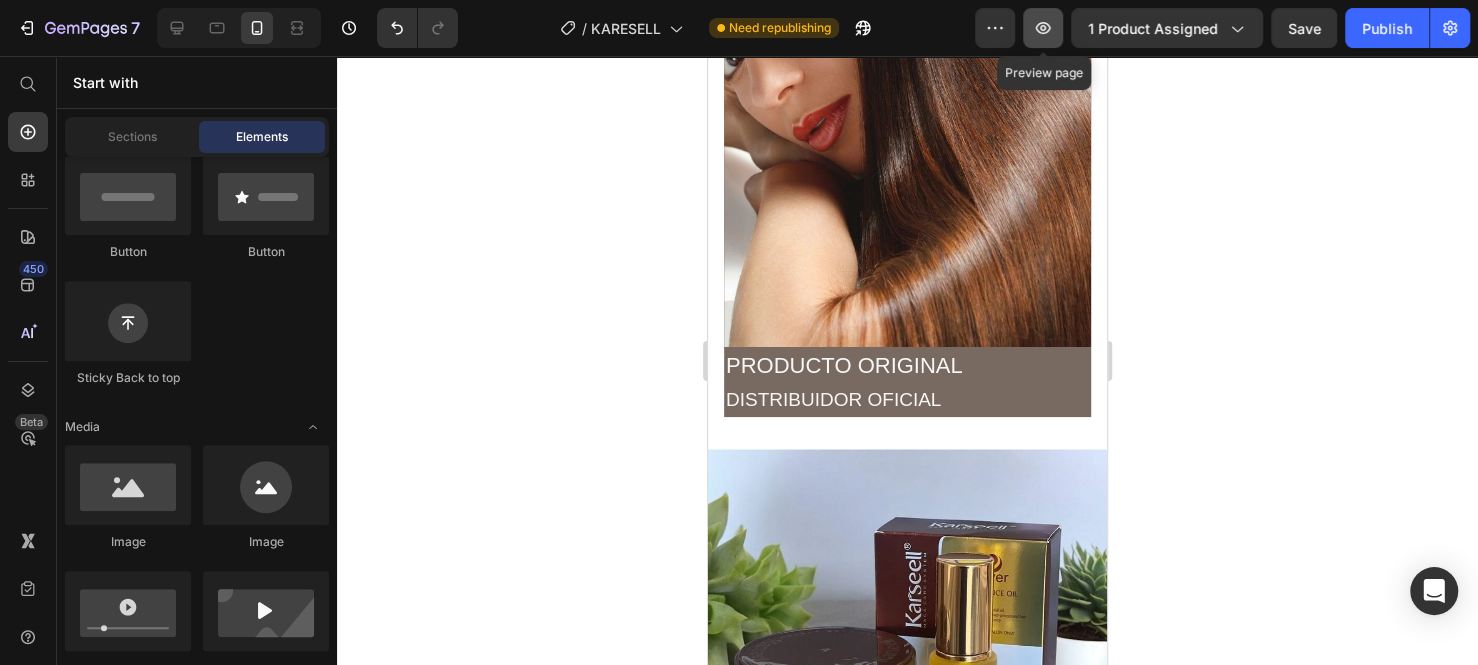 click 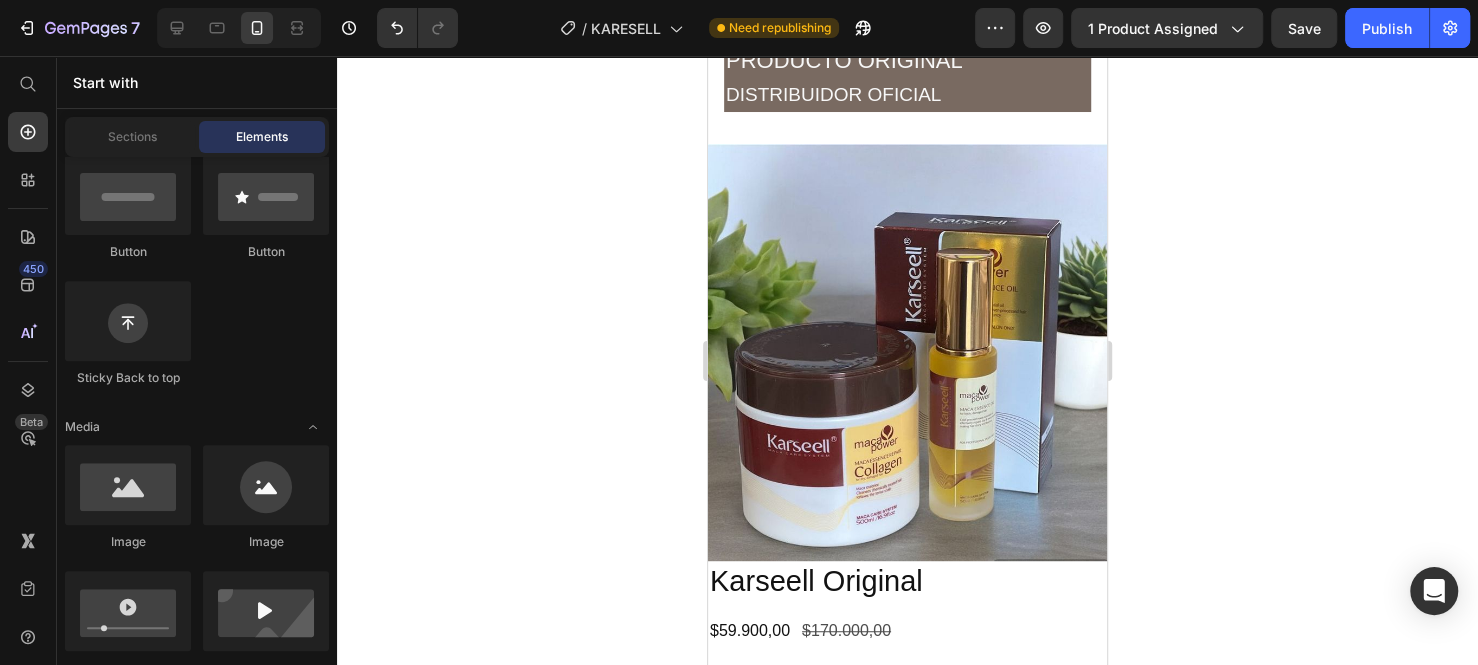 scroll, scrollTop: 449, scrollLeft: 0, axis: vertical 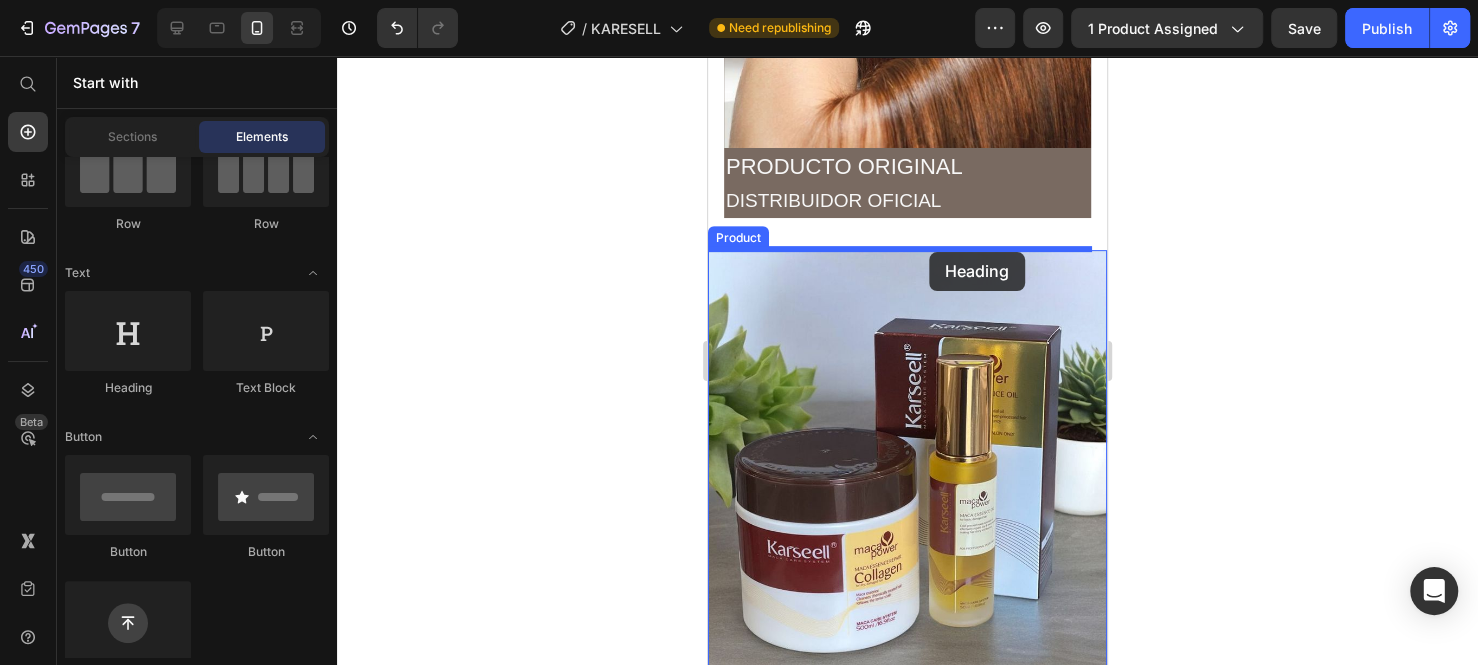 drag, startPoint x: 856, startPoint y: 391, endPoint x: 928, endPoint y: 249, distance: 159.21056 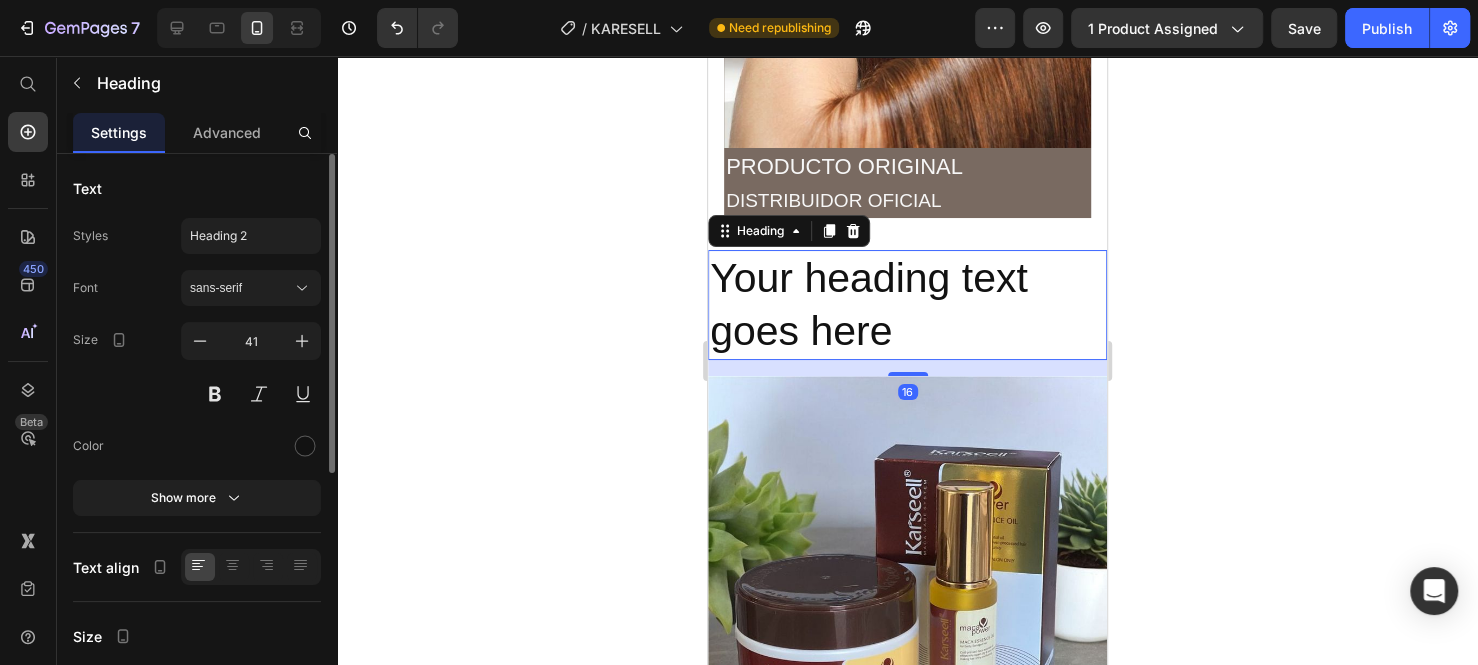 click on "Your heading text goes here" at bounding box center [907, 305] 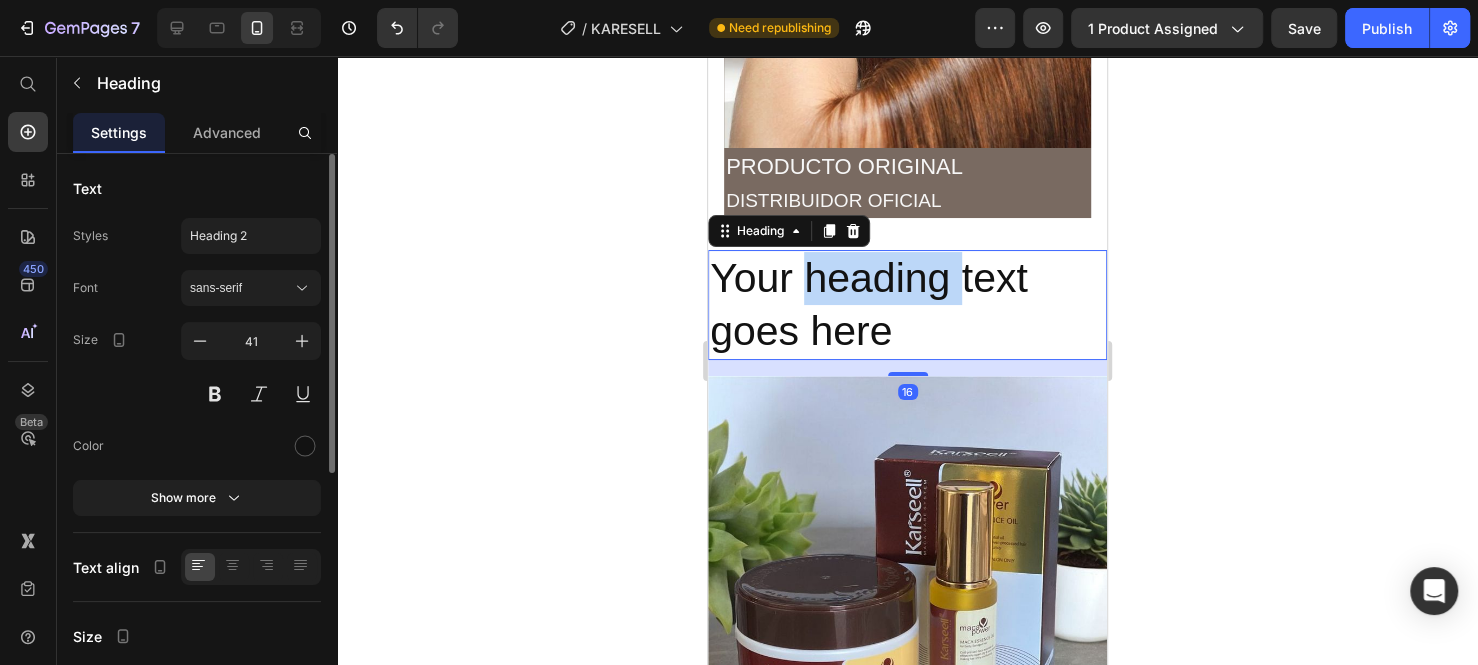 click on "Your heading text goes here" at bounding box center (907, 305) 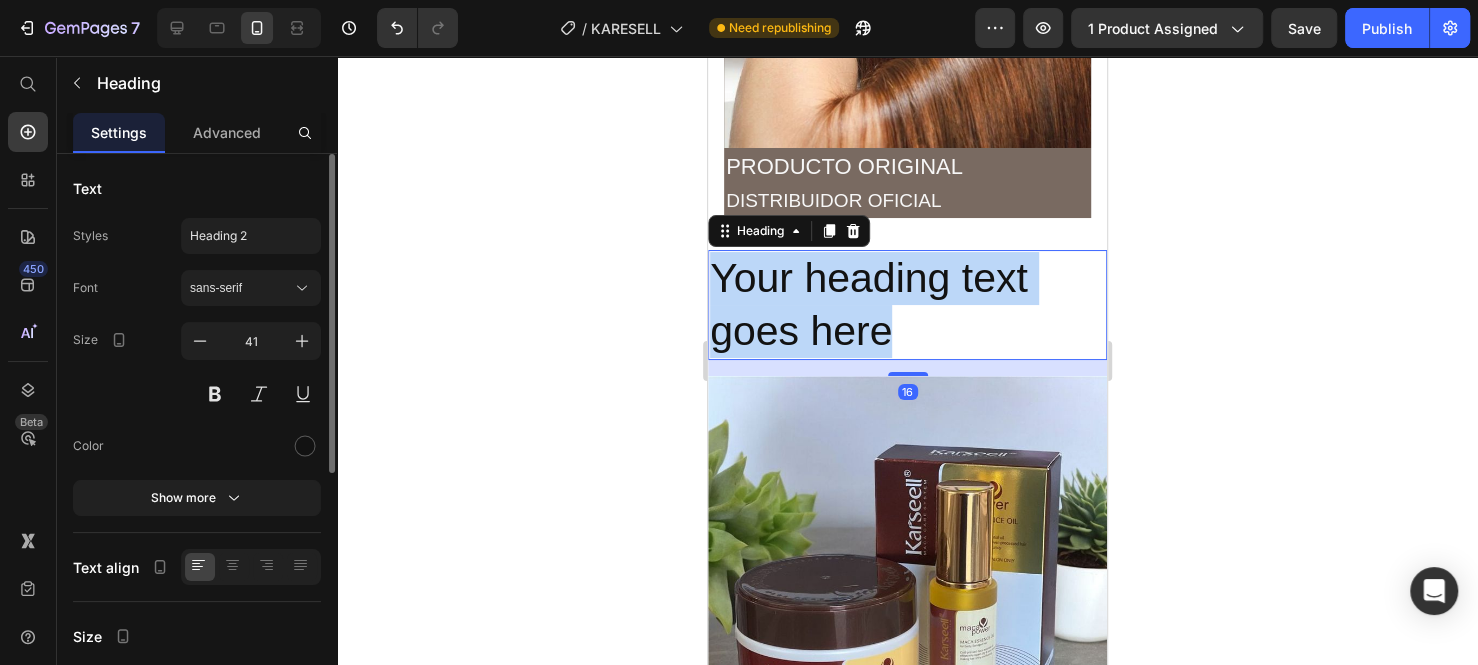 click on "Your heading text goes here" at bounding box center [907, 305] 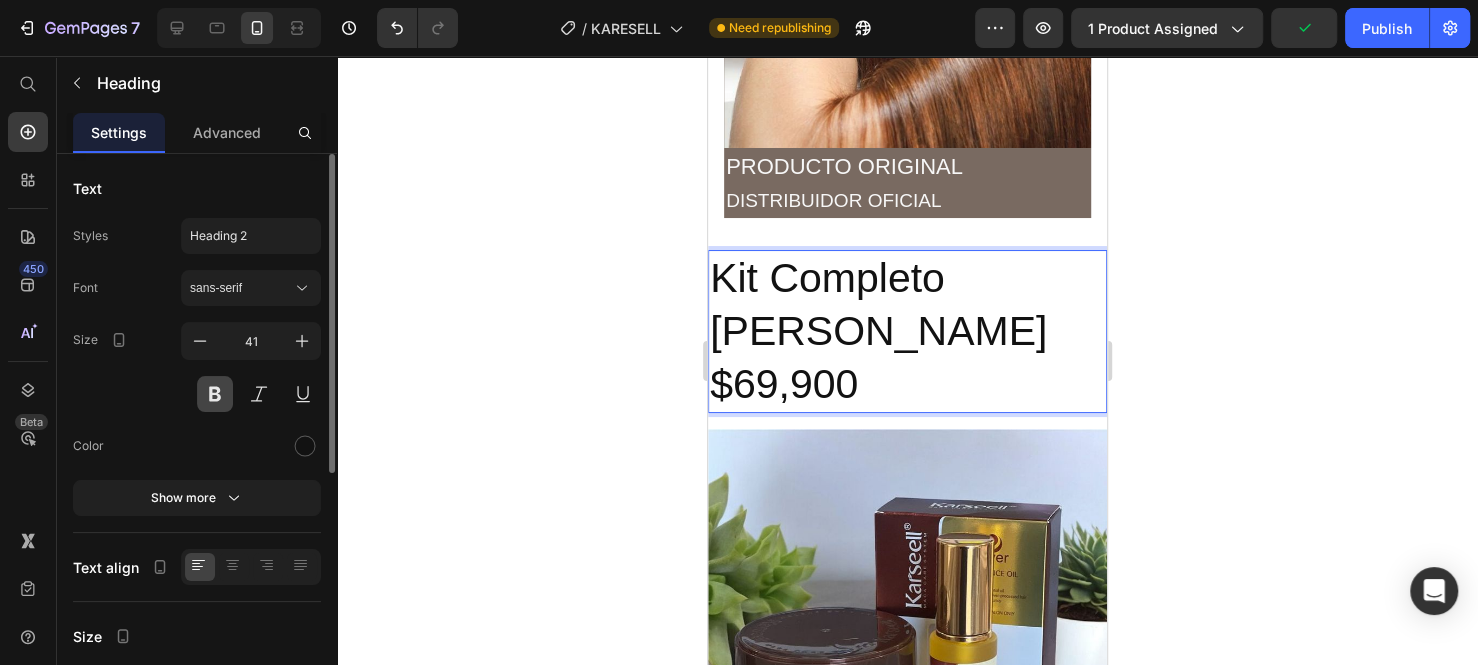 click at bounding box center (215, 394) 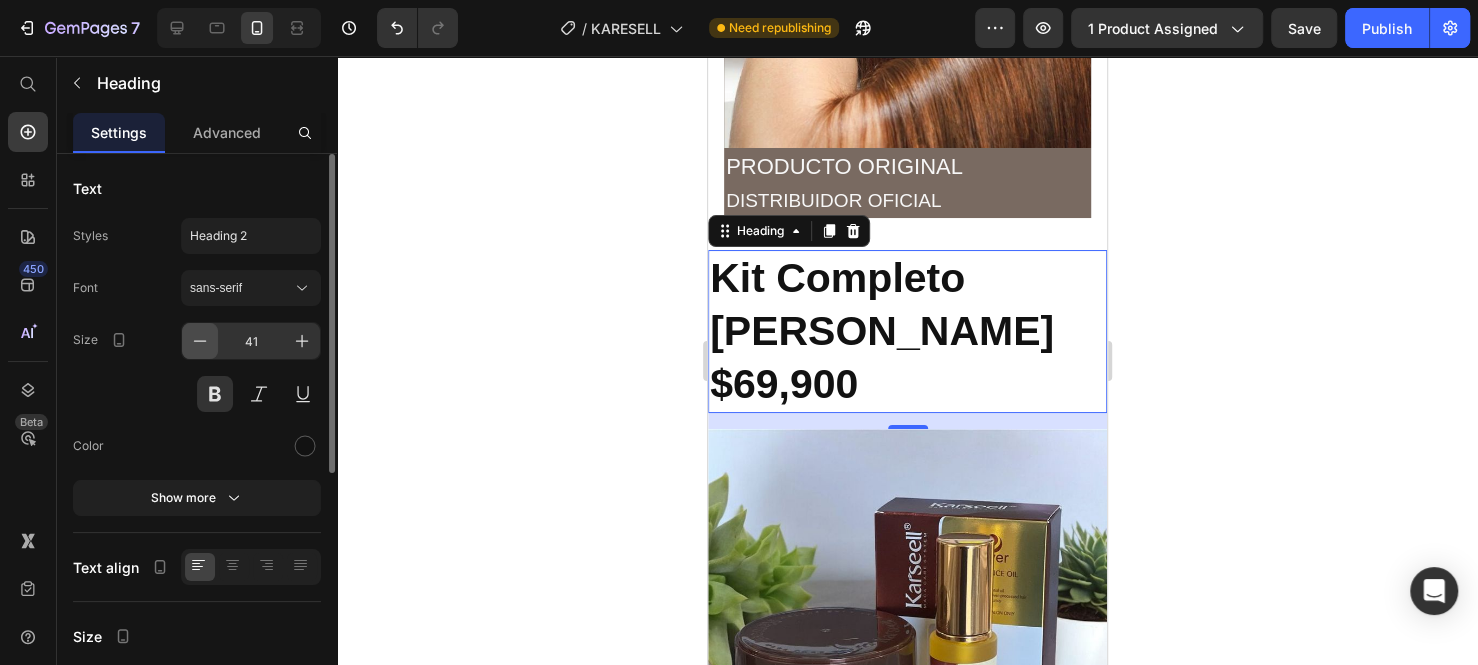 click 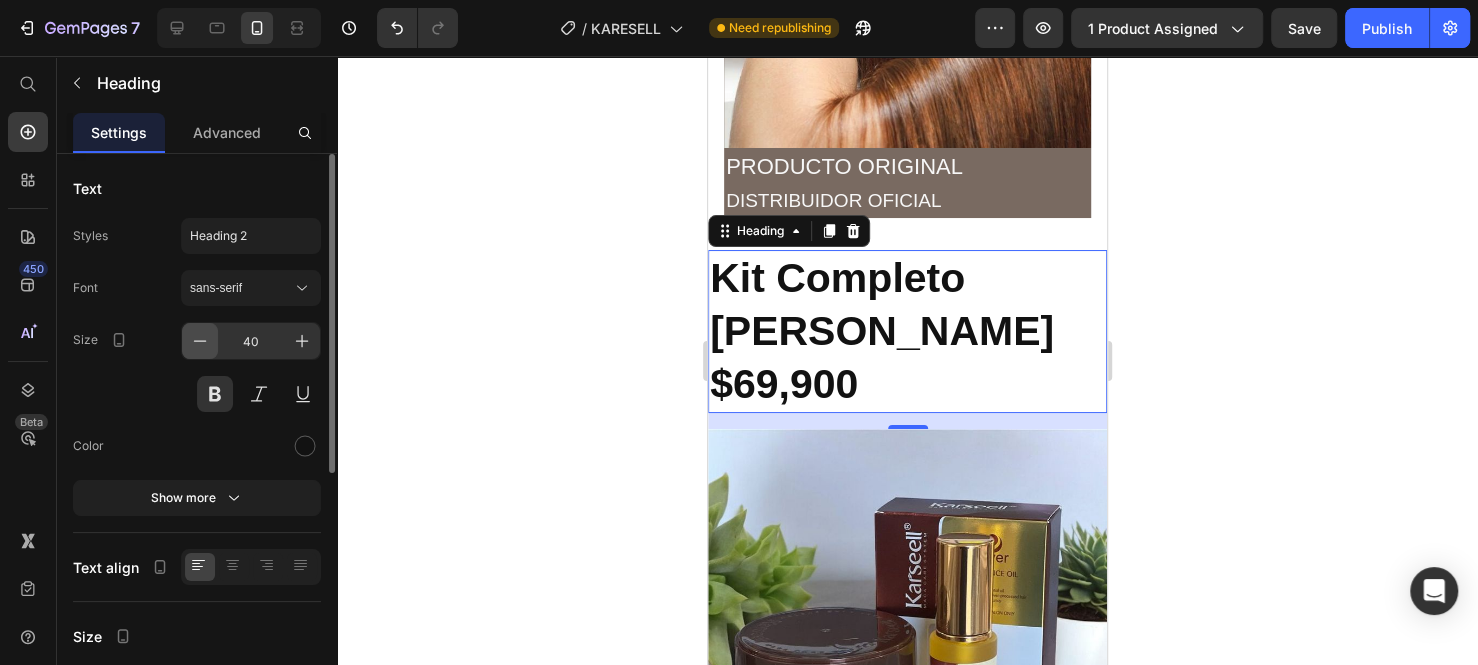 click 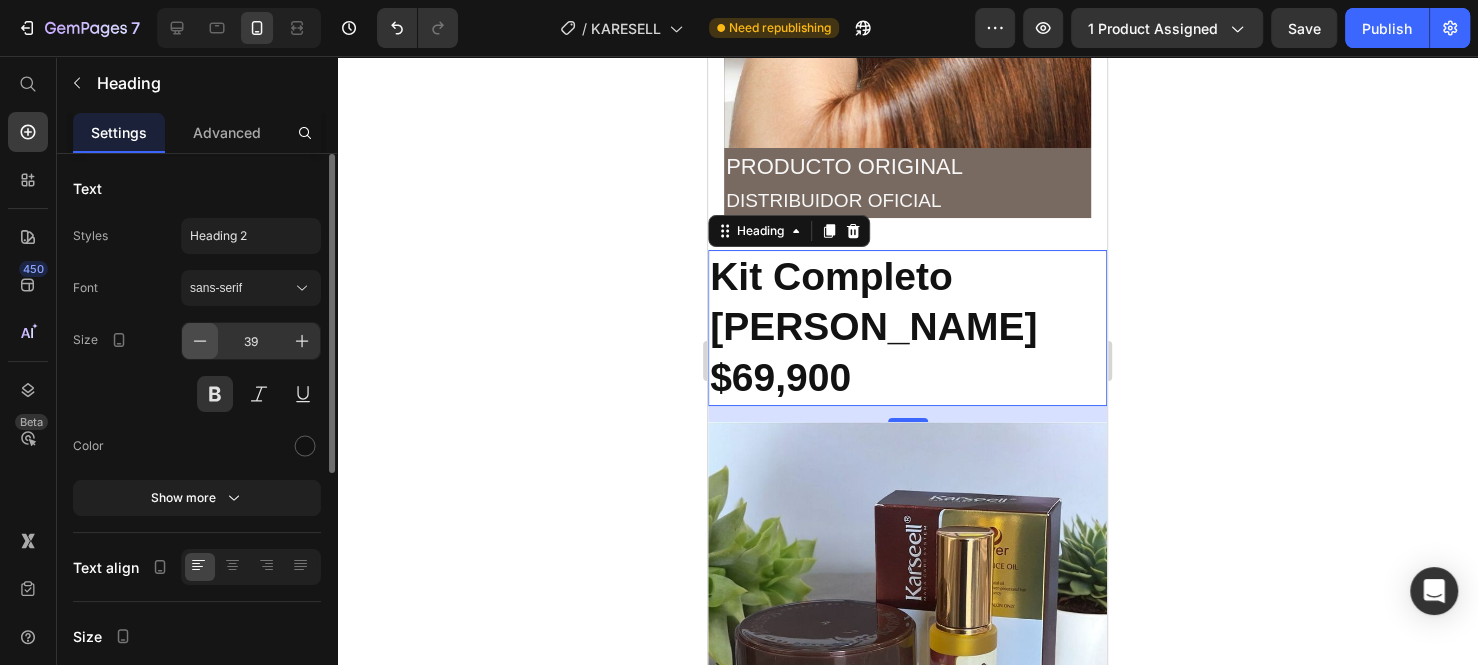 click 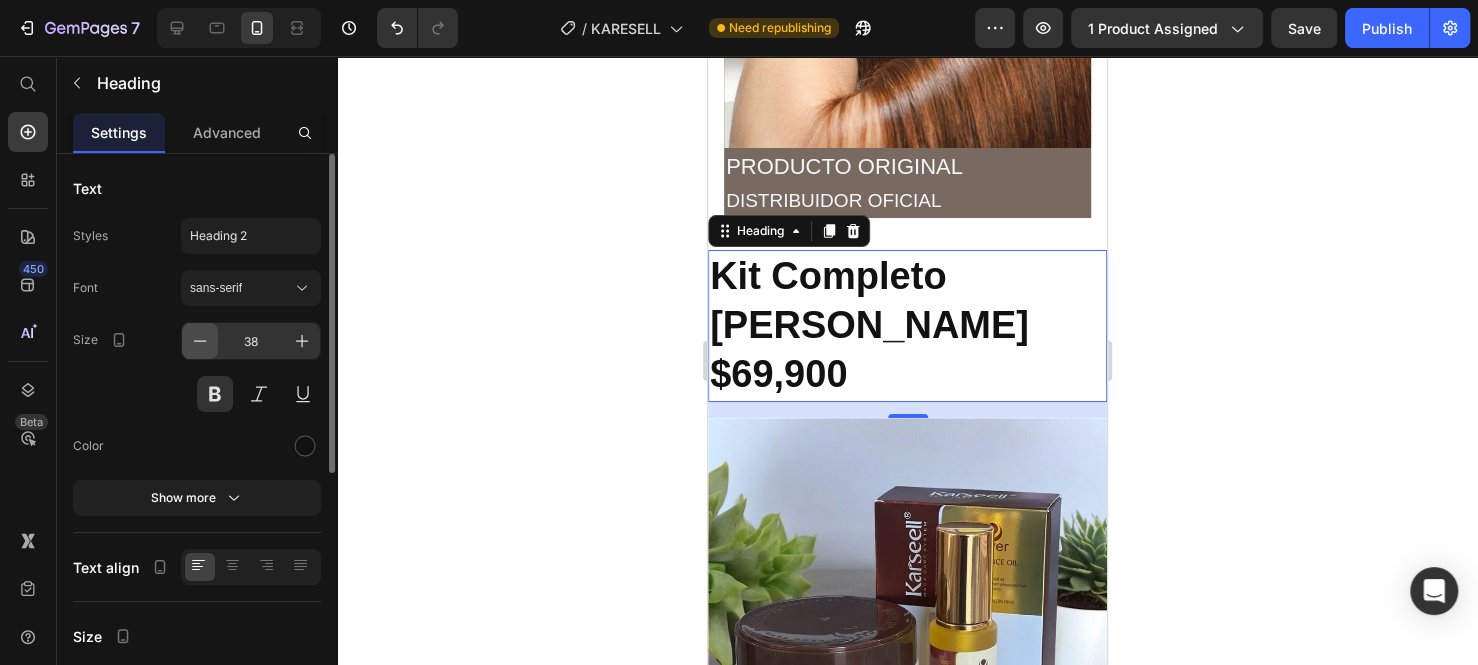 click 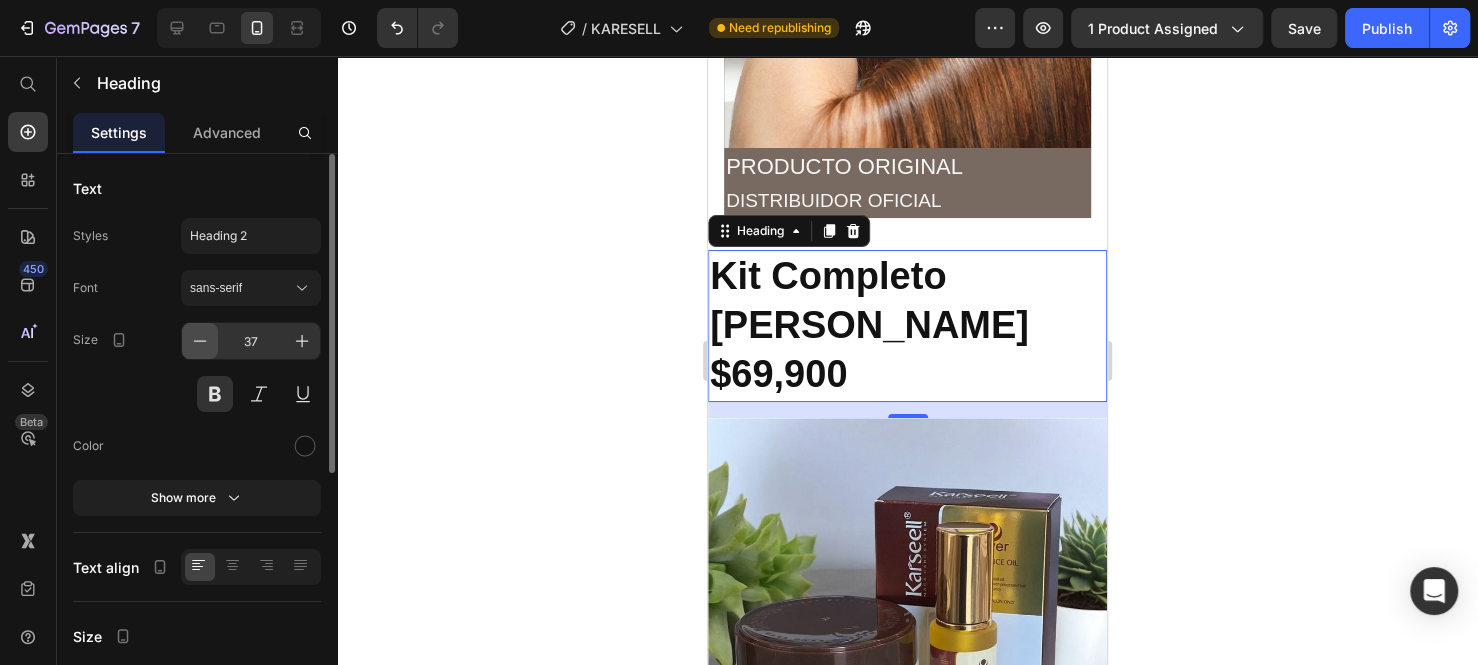 click 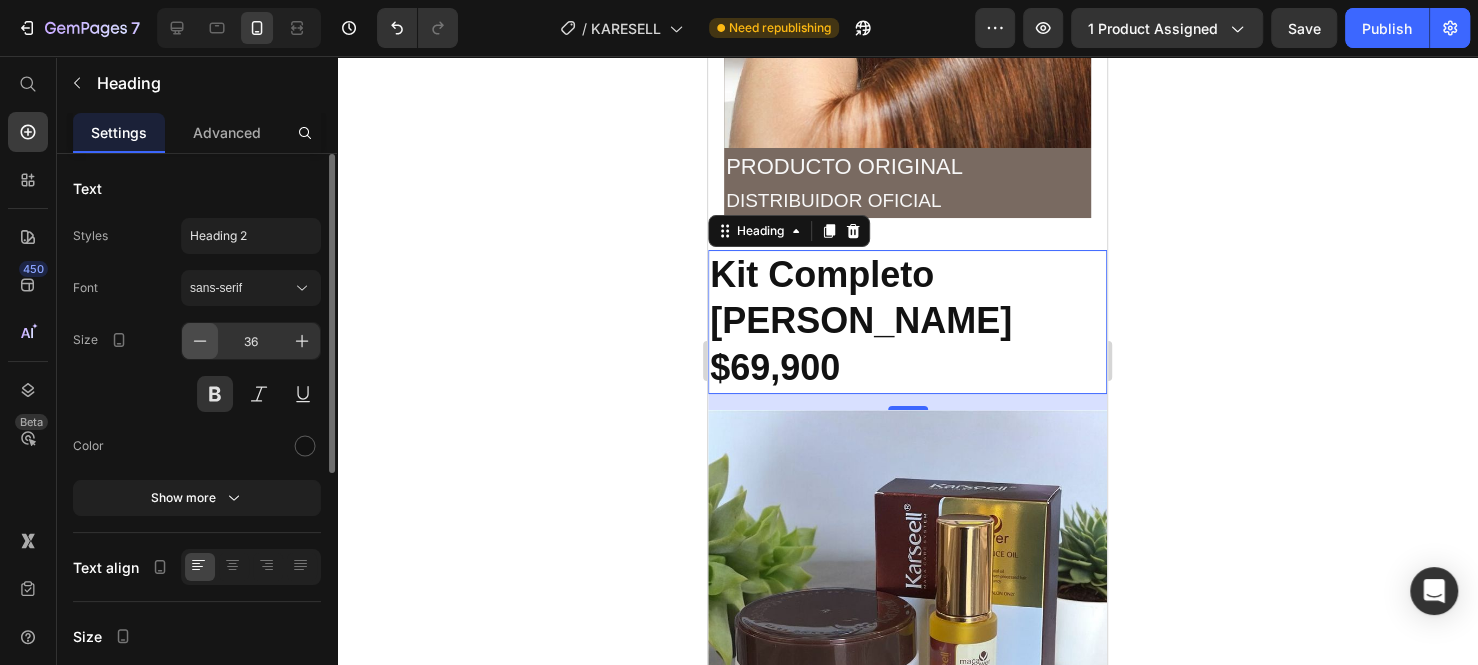 click 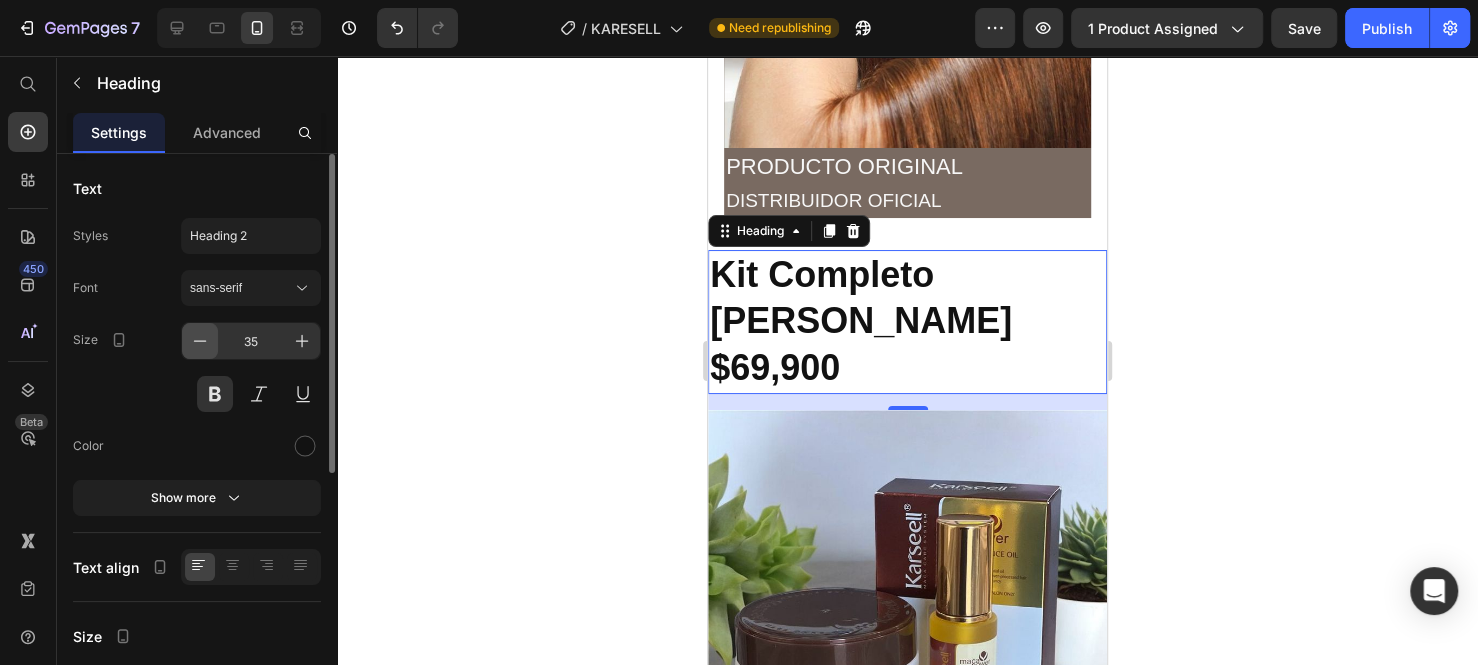 click 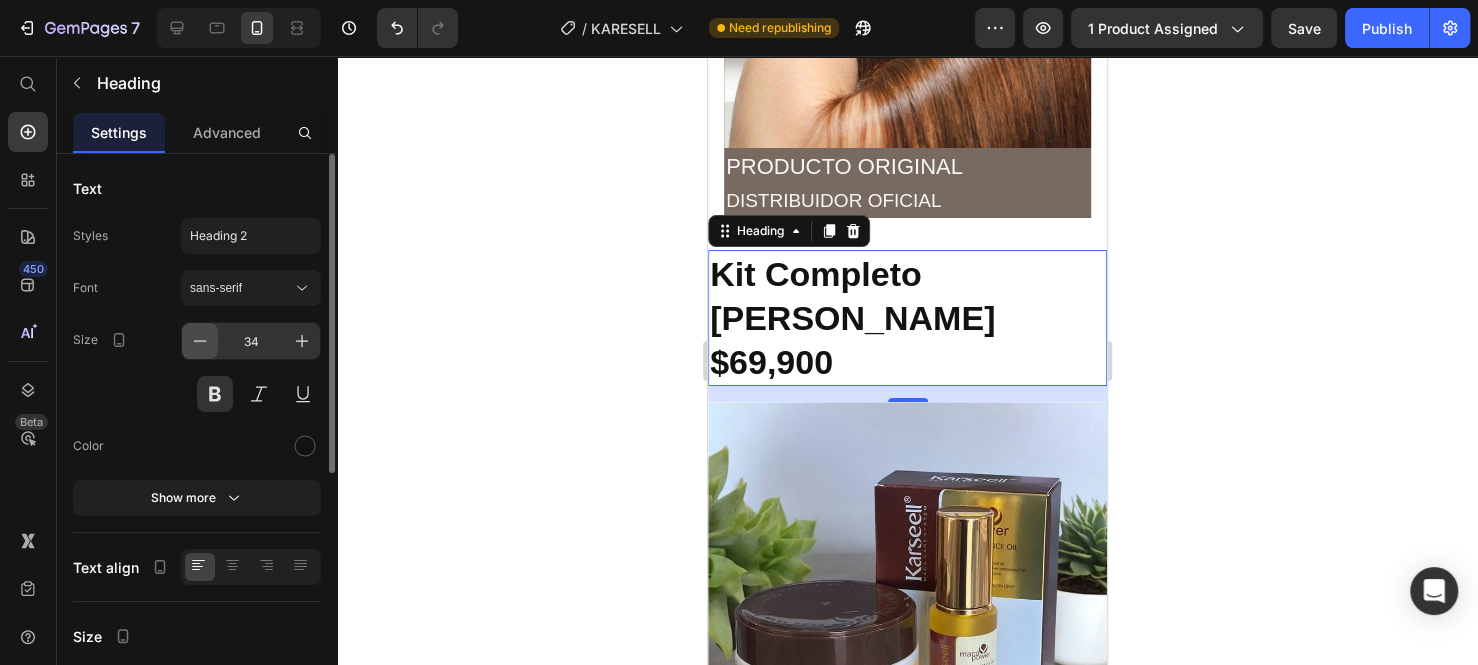 click 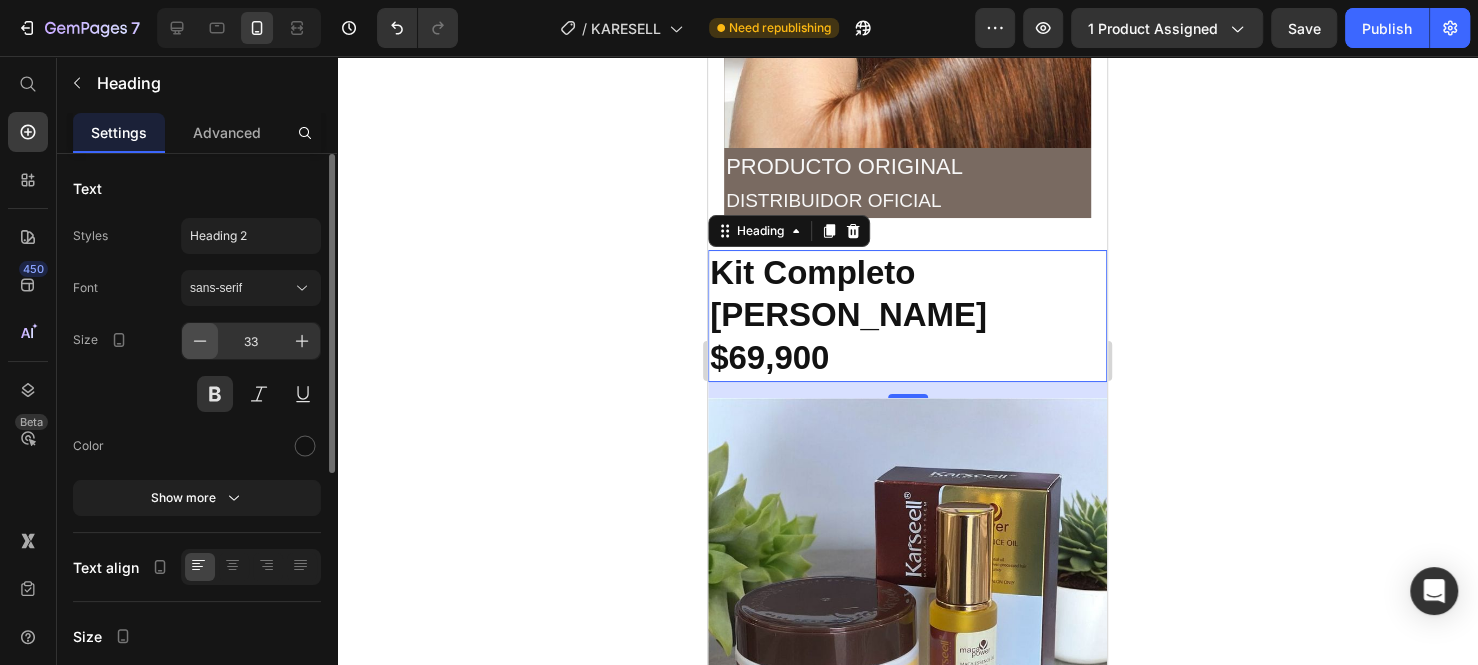 click 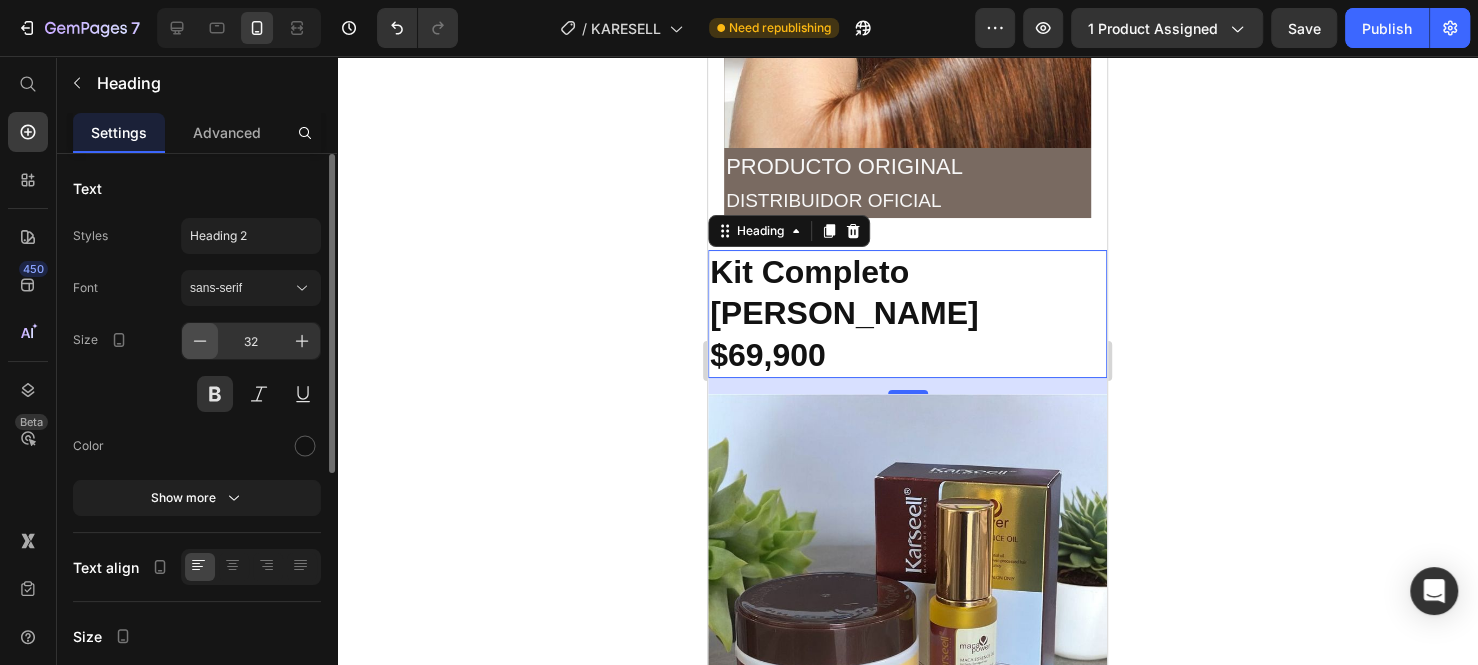 click 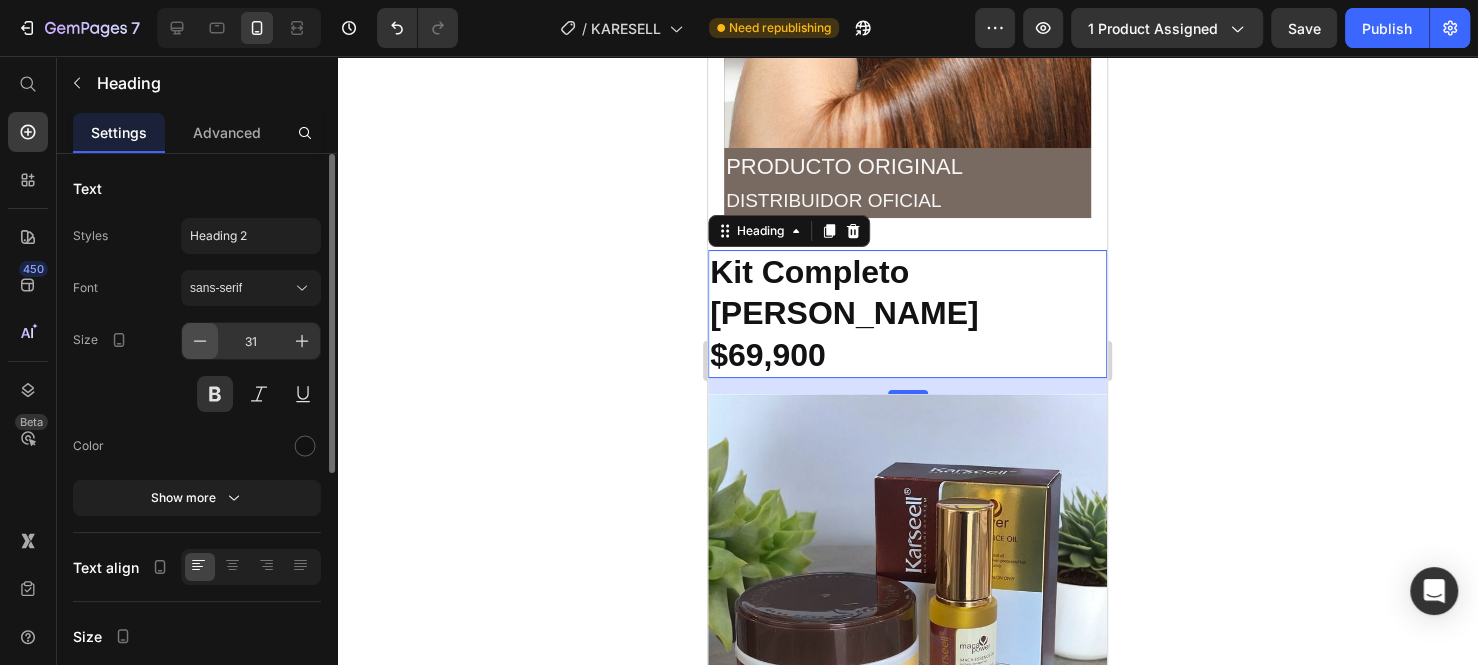 click 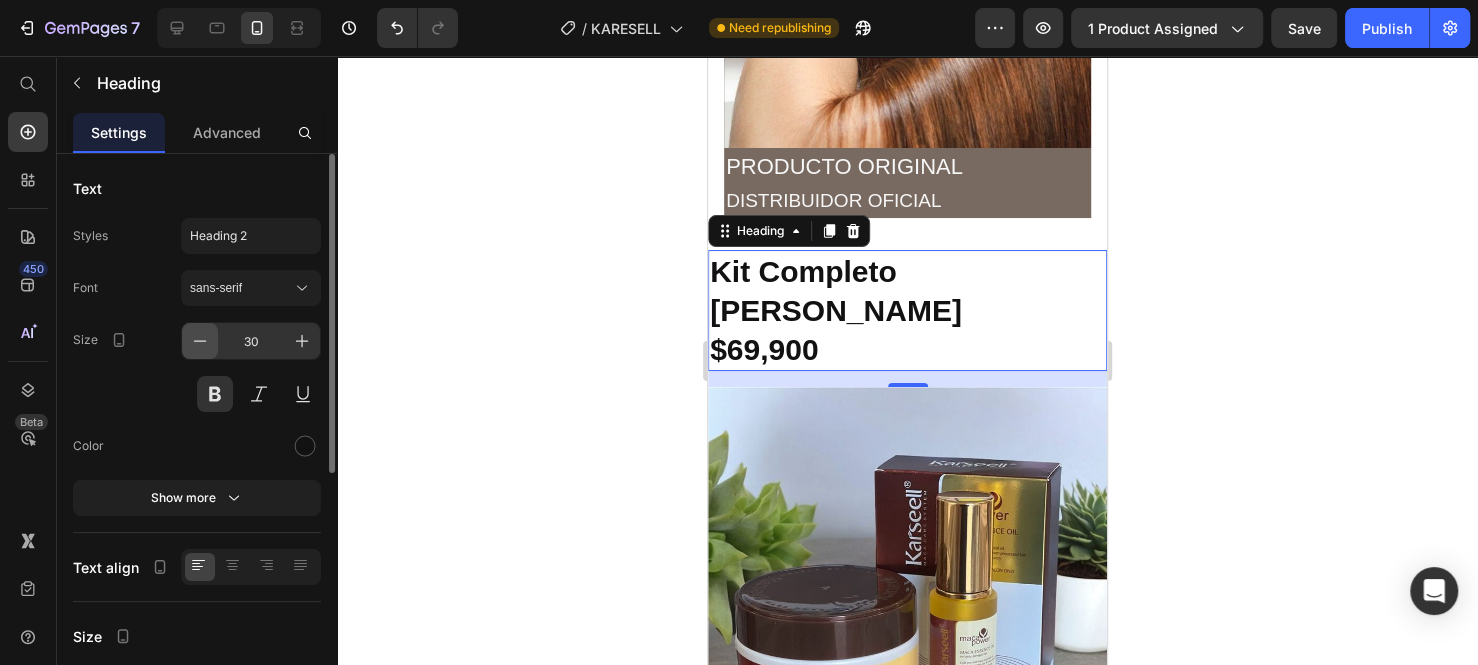 click 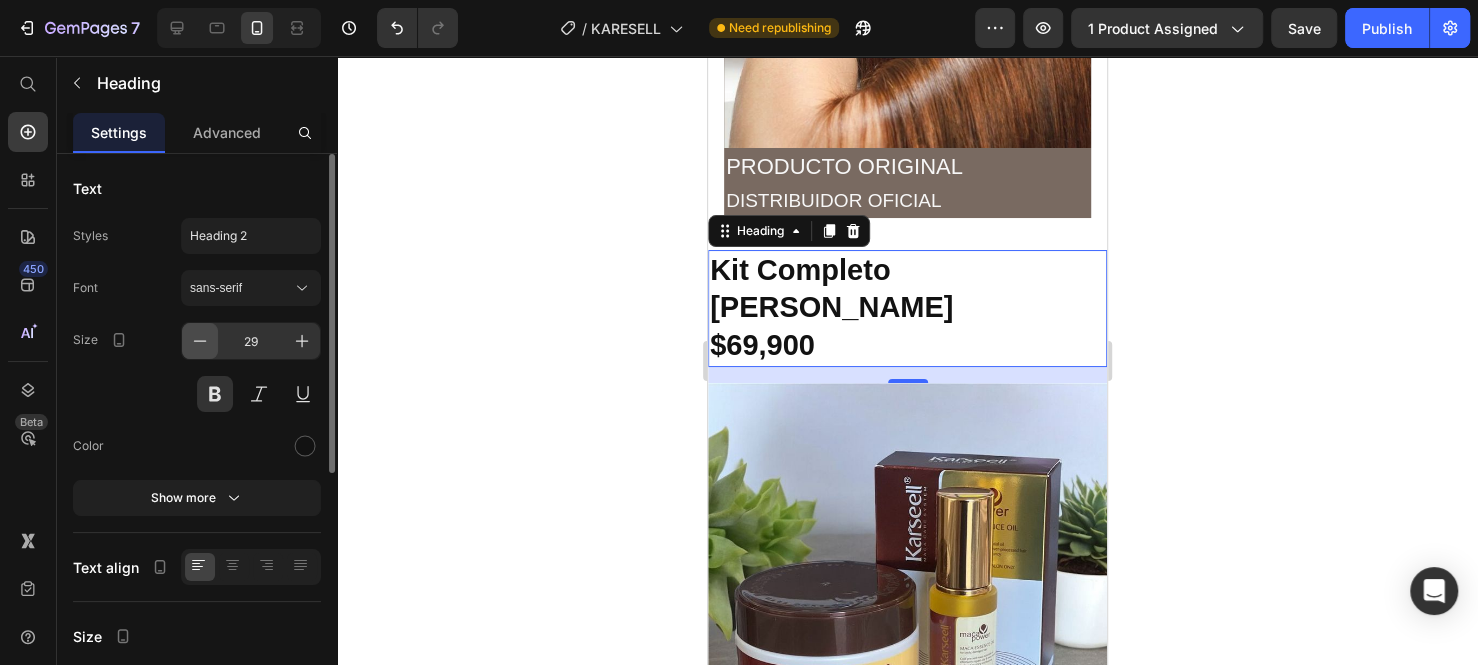 click 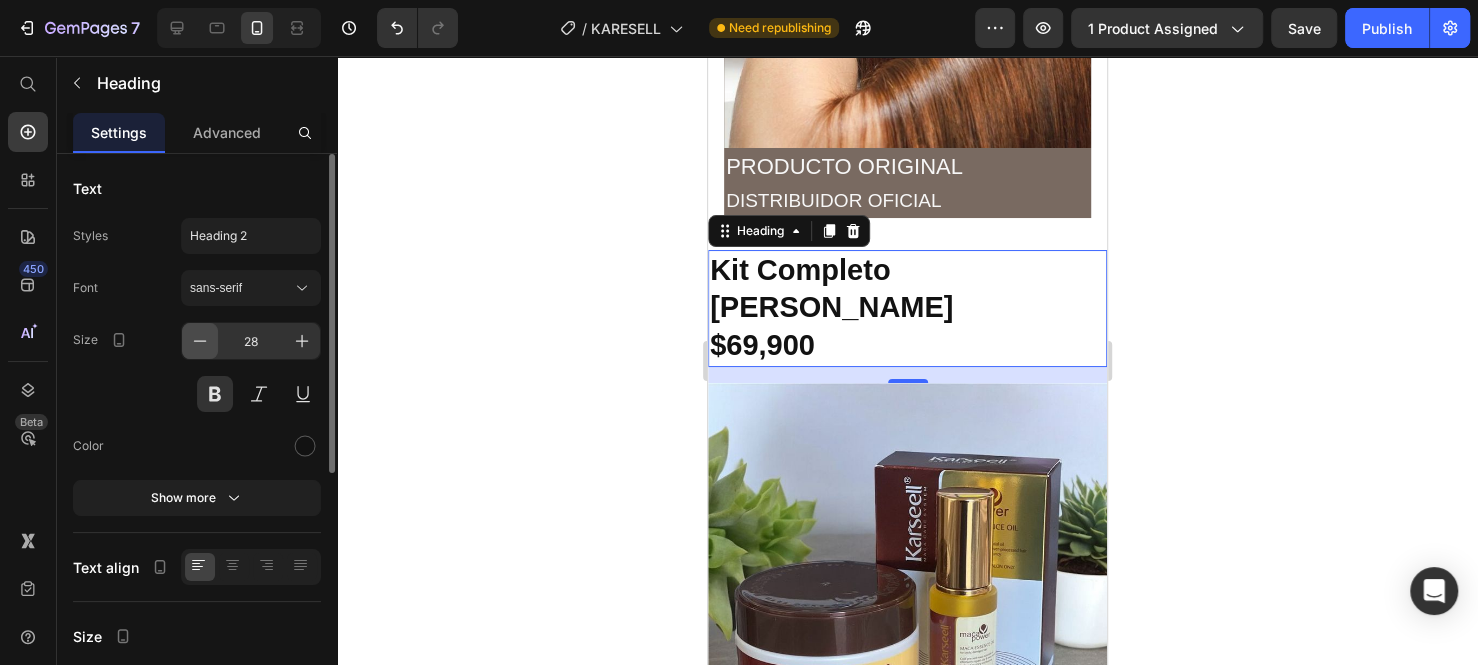 click 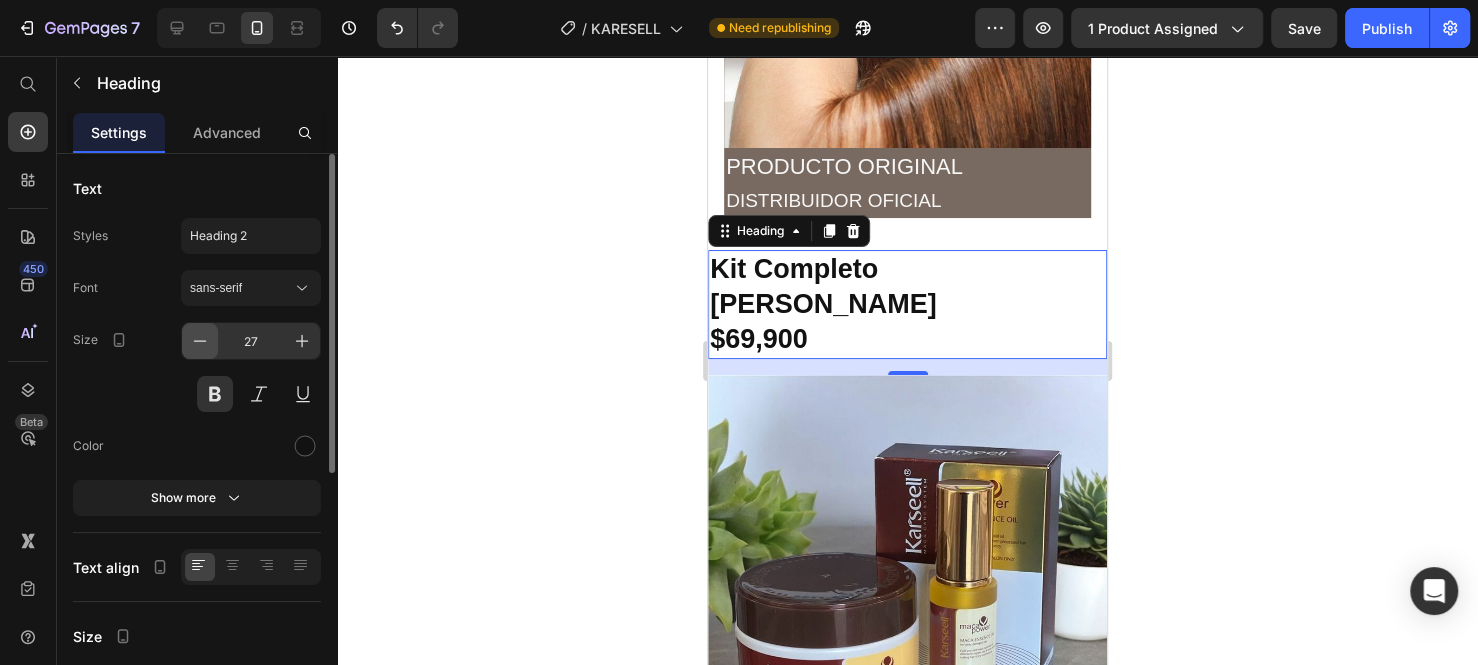 click 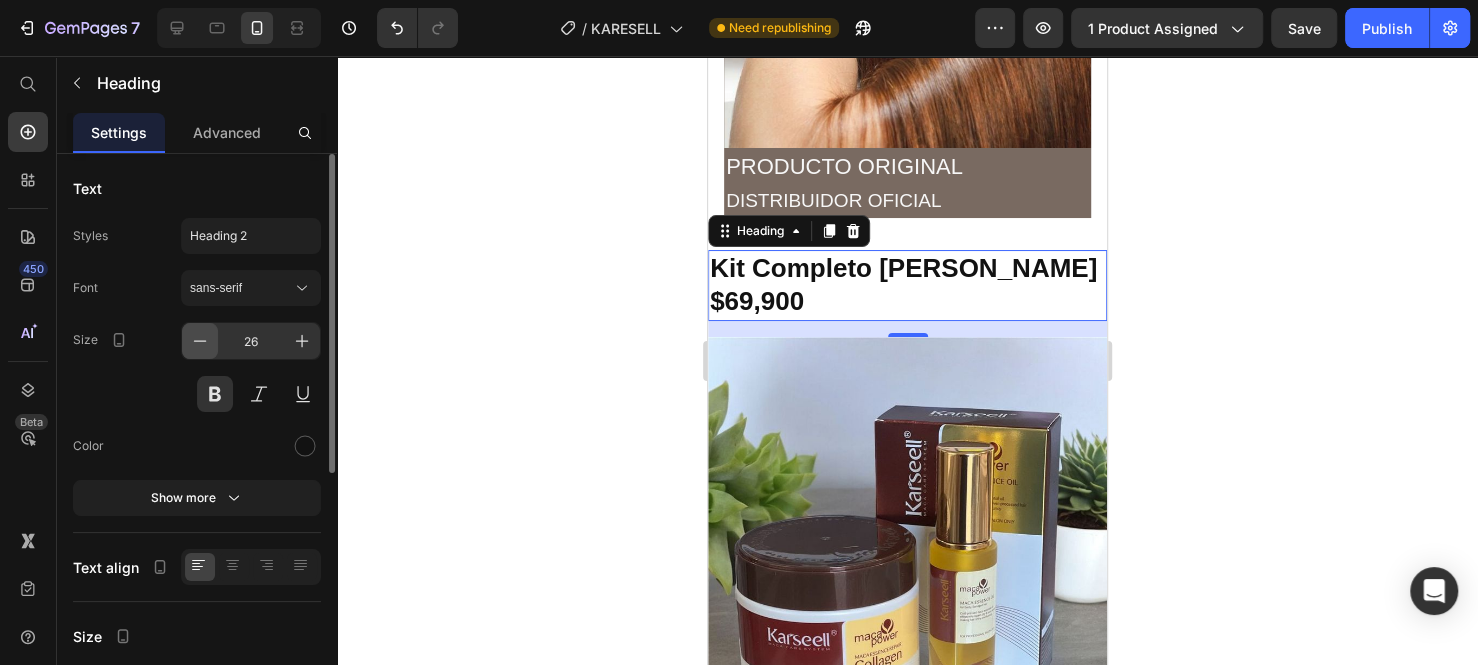 click 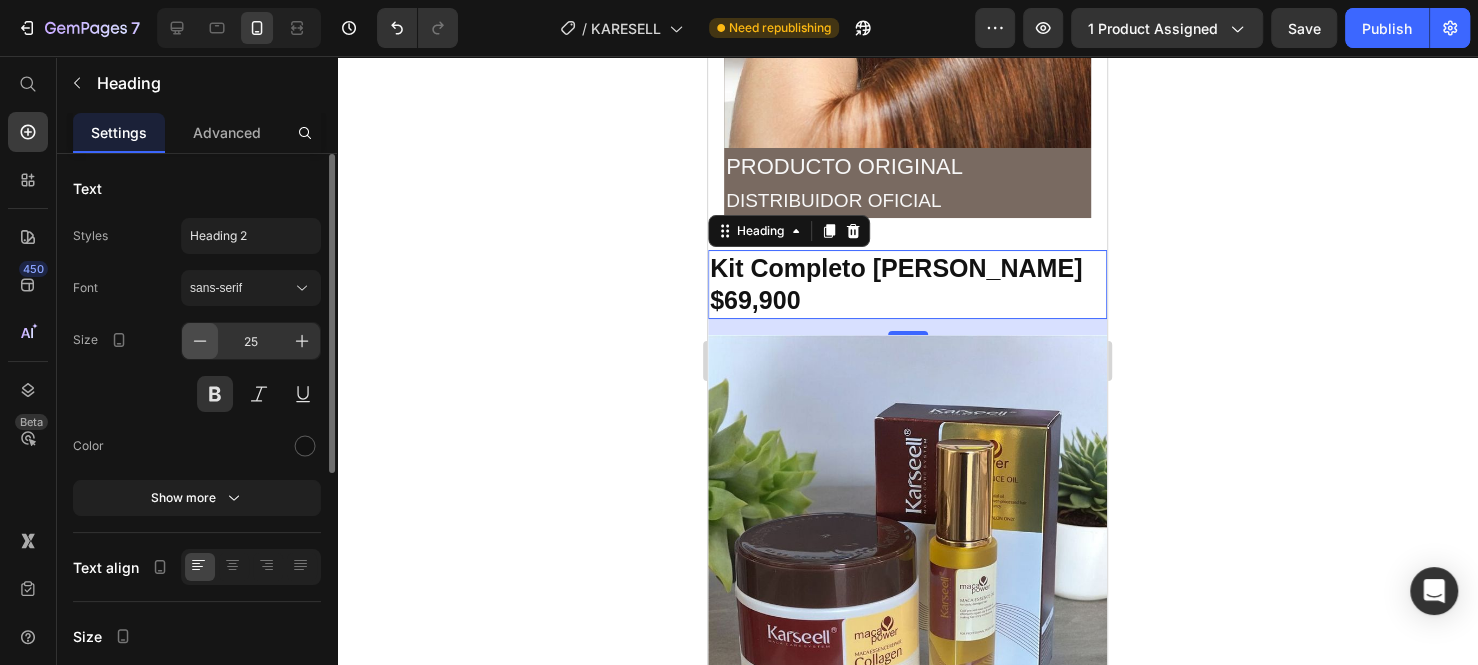 click 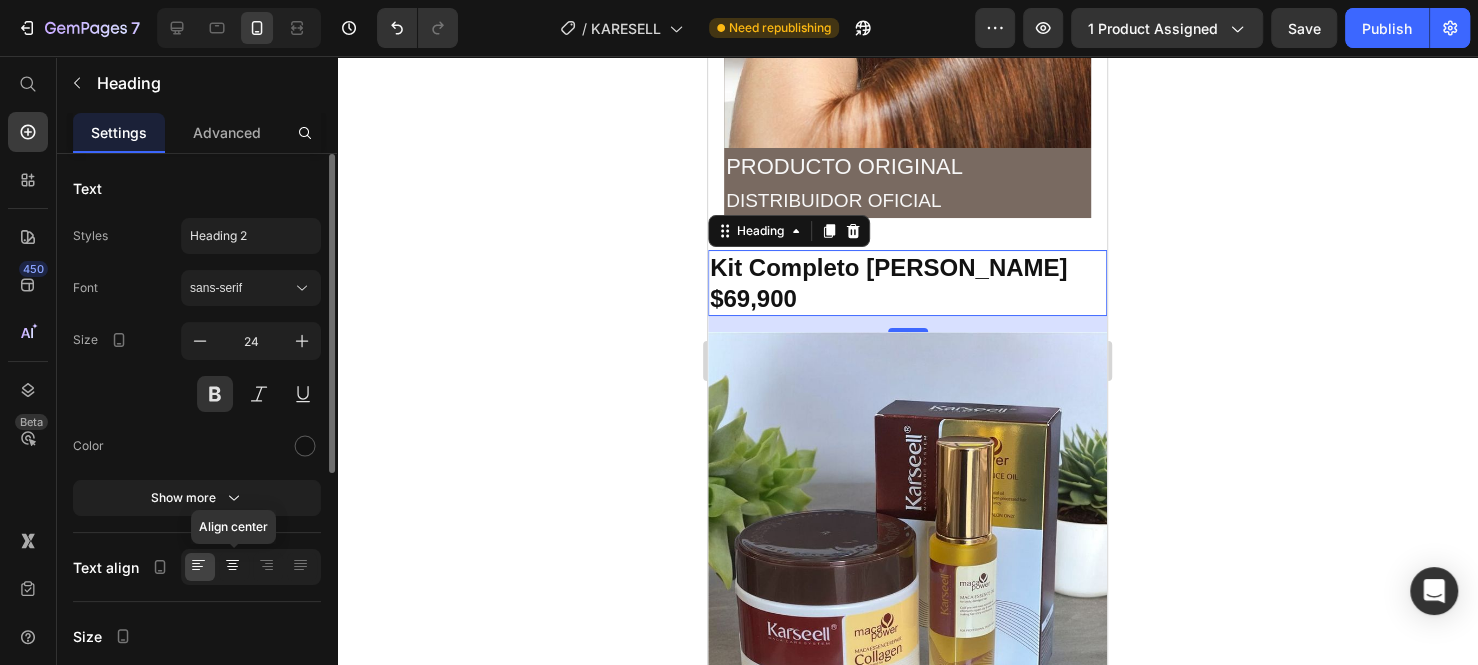 click 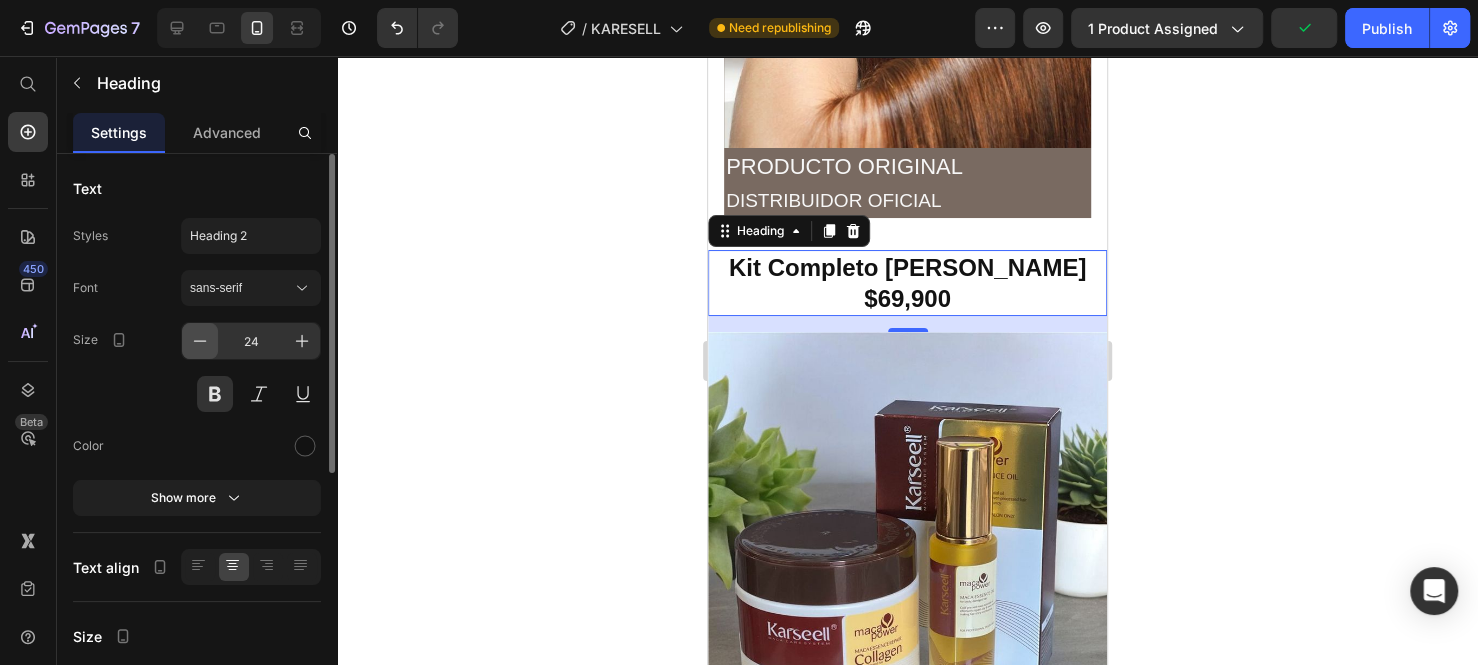 click at bounding box center [200, 341] 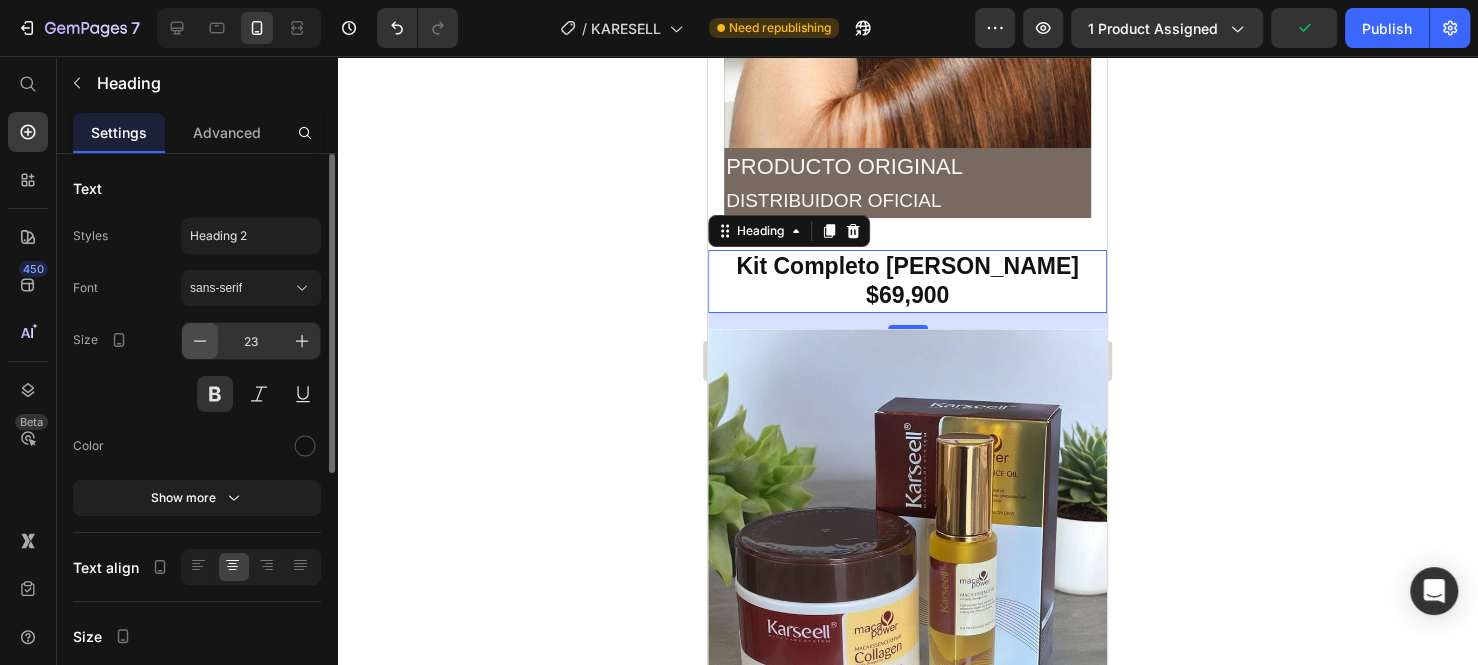 click at bounding box center [200, 341] 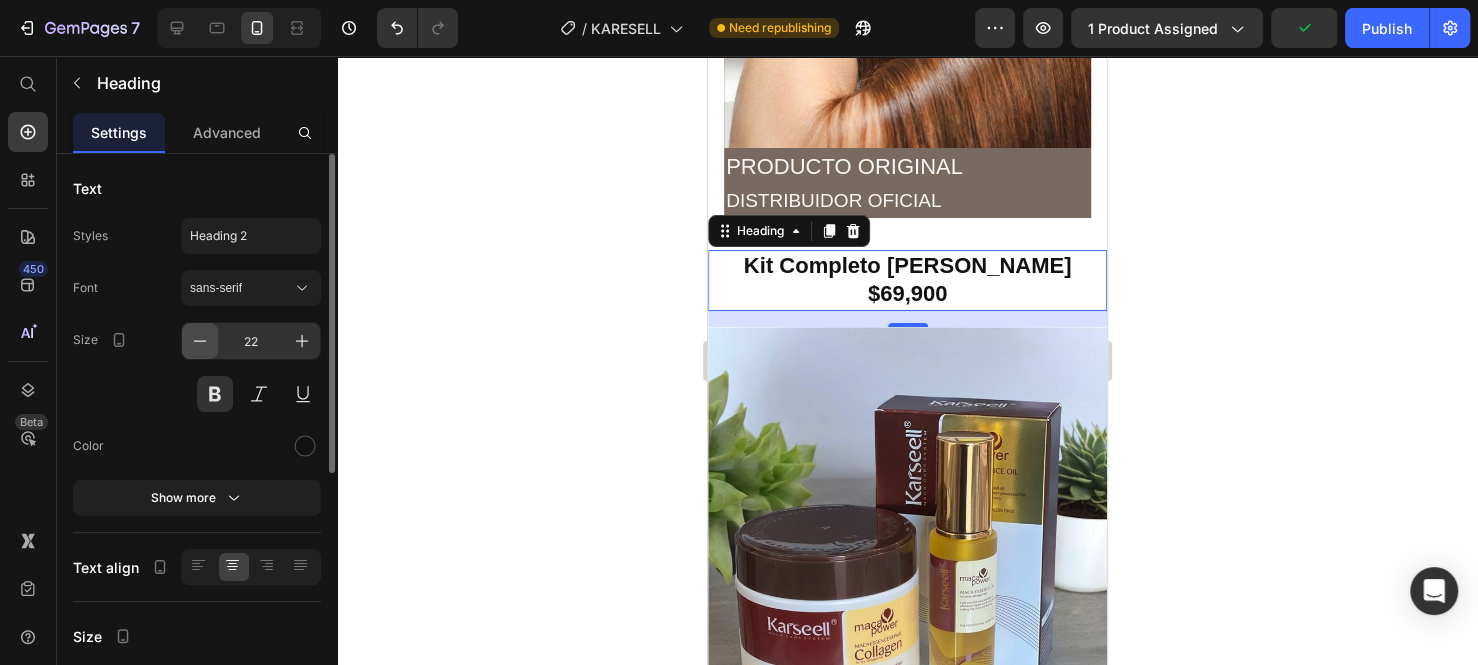 click at bounding box center (200, 341) 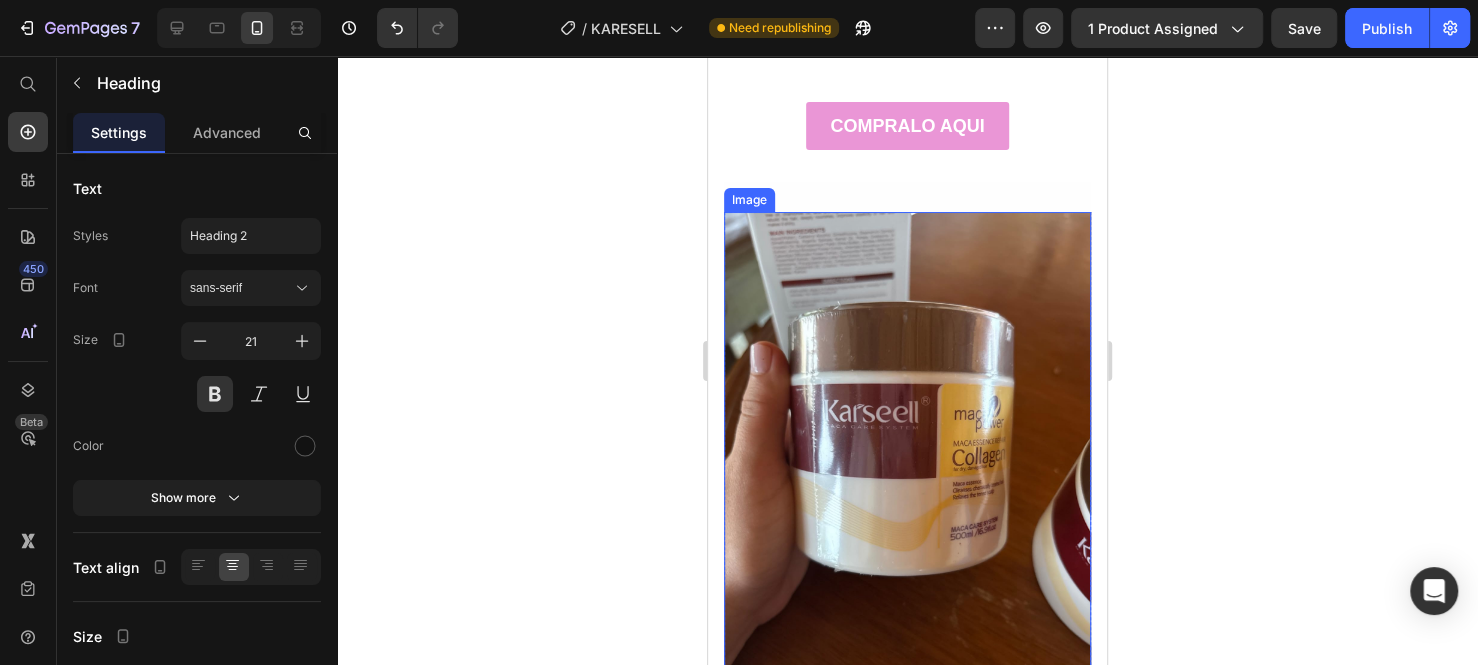 scroll, scrollTop: 1449, scrollLeft: 0, axis: vertical 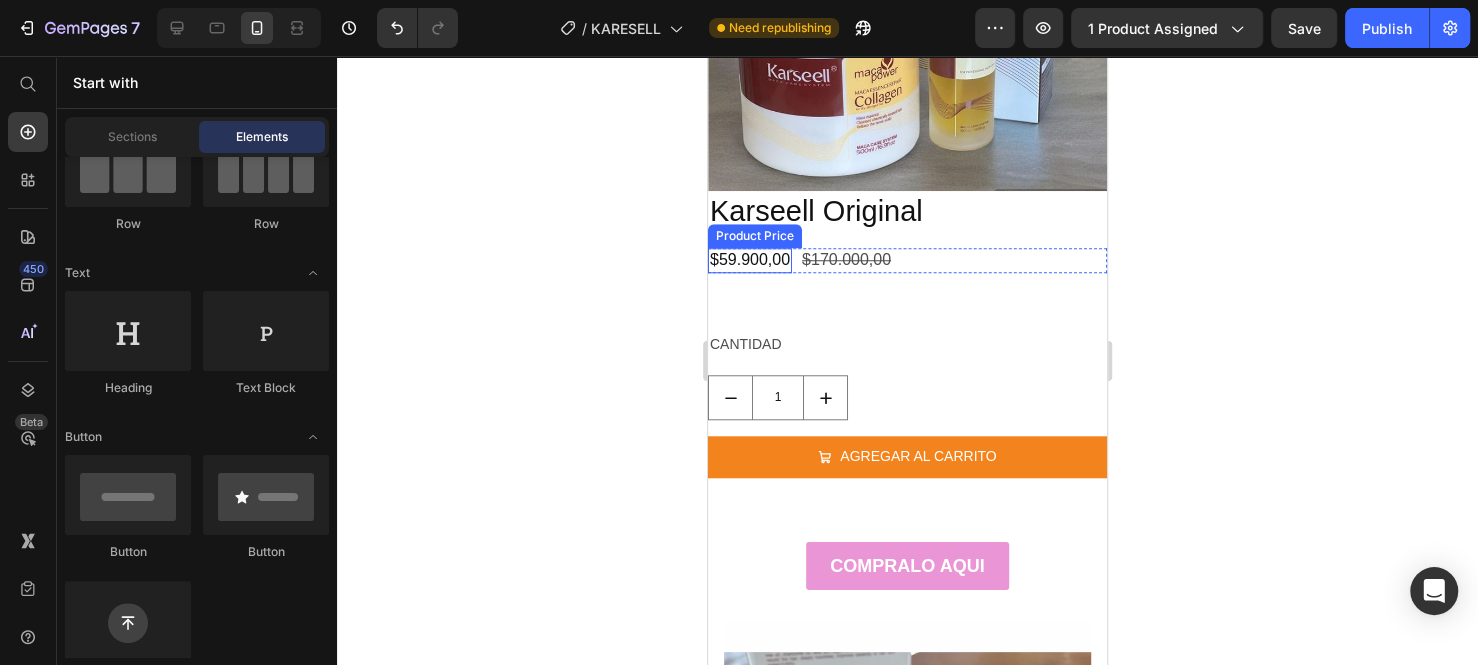 click on "$59.900,00" at bounding box center [750, 260] 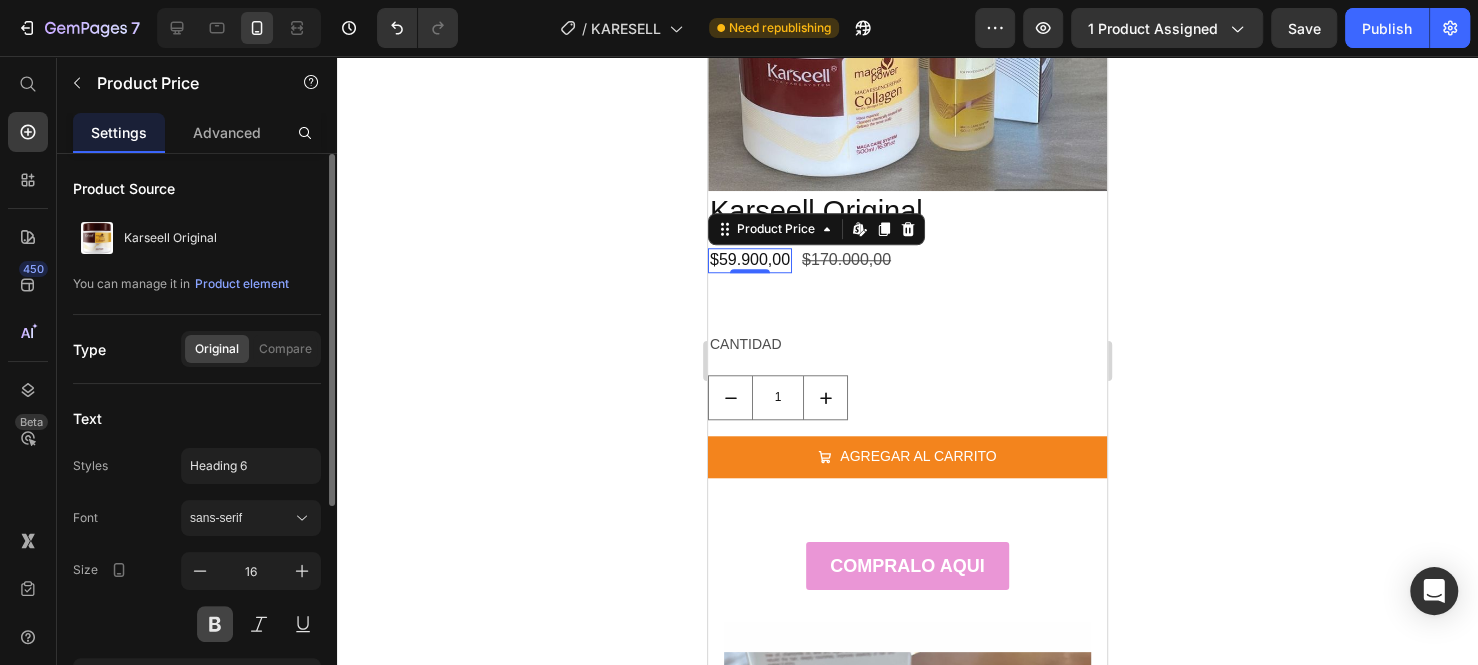 click at bounding box center (215, 624) 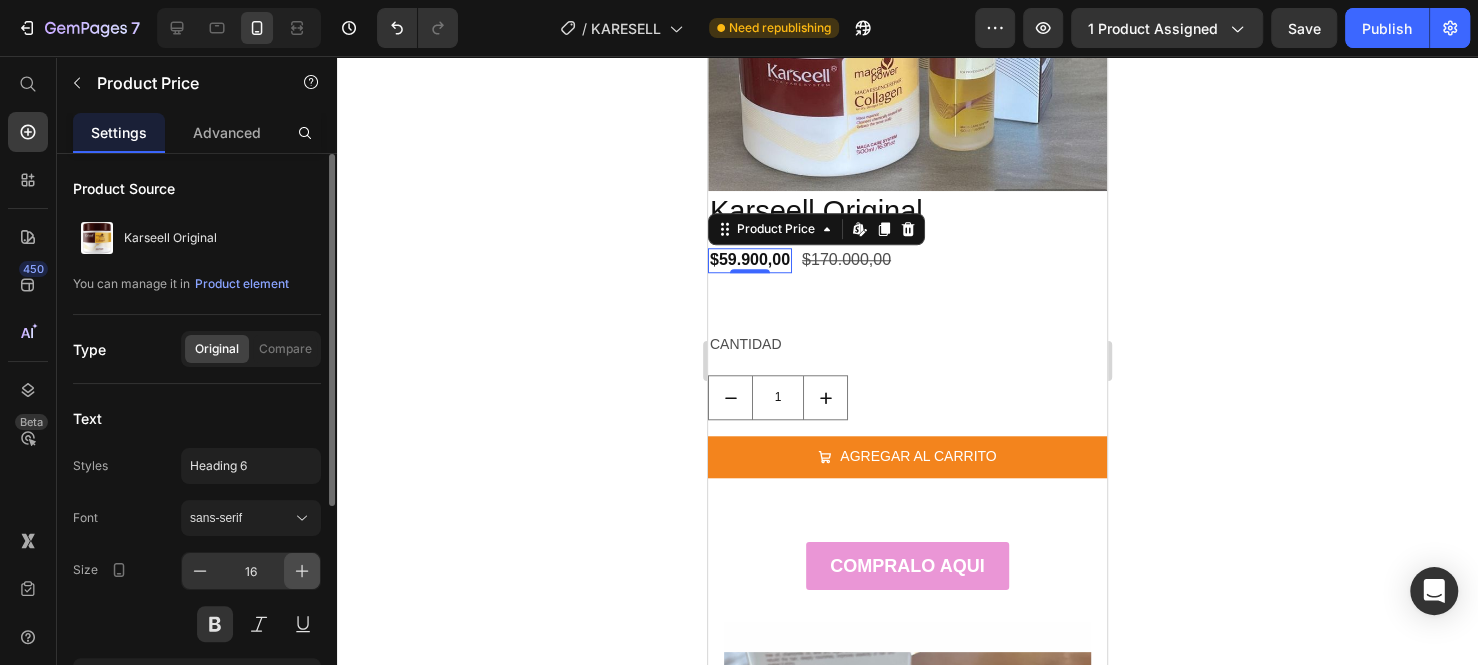 click 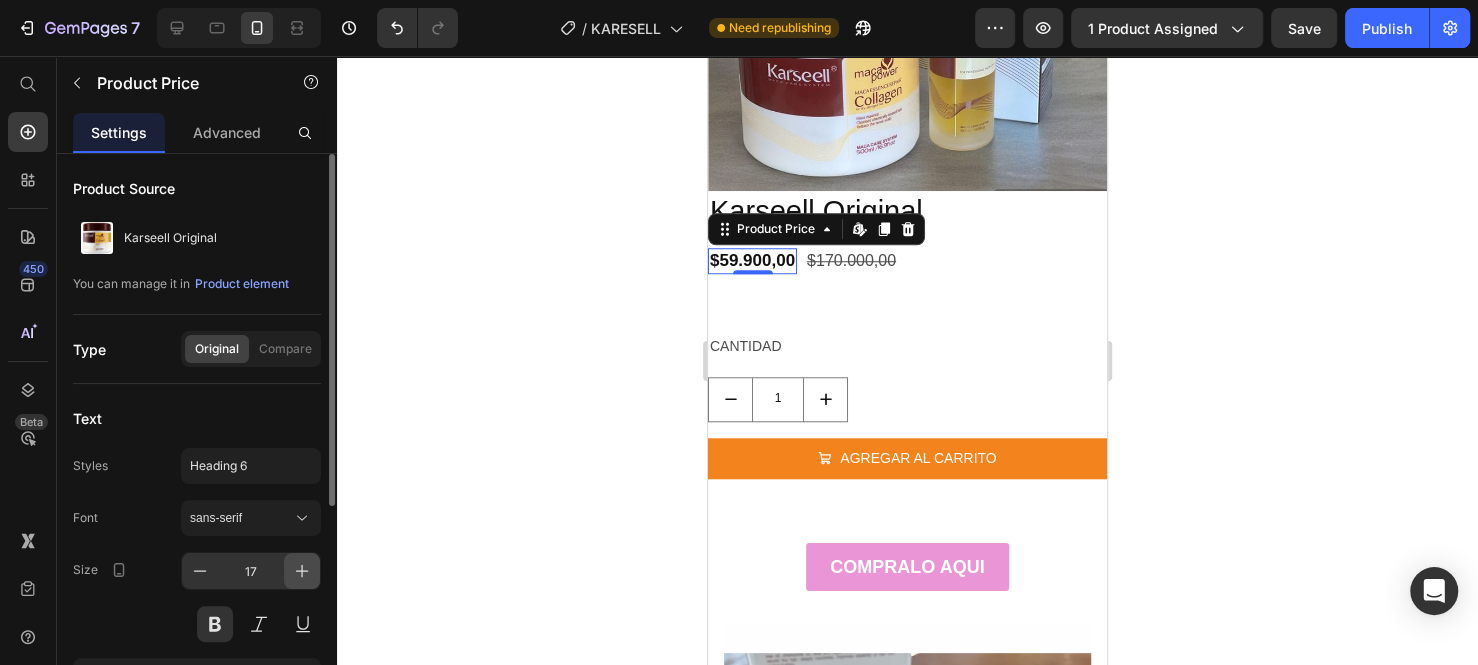 click 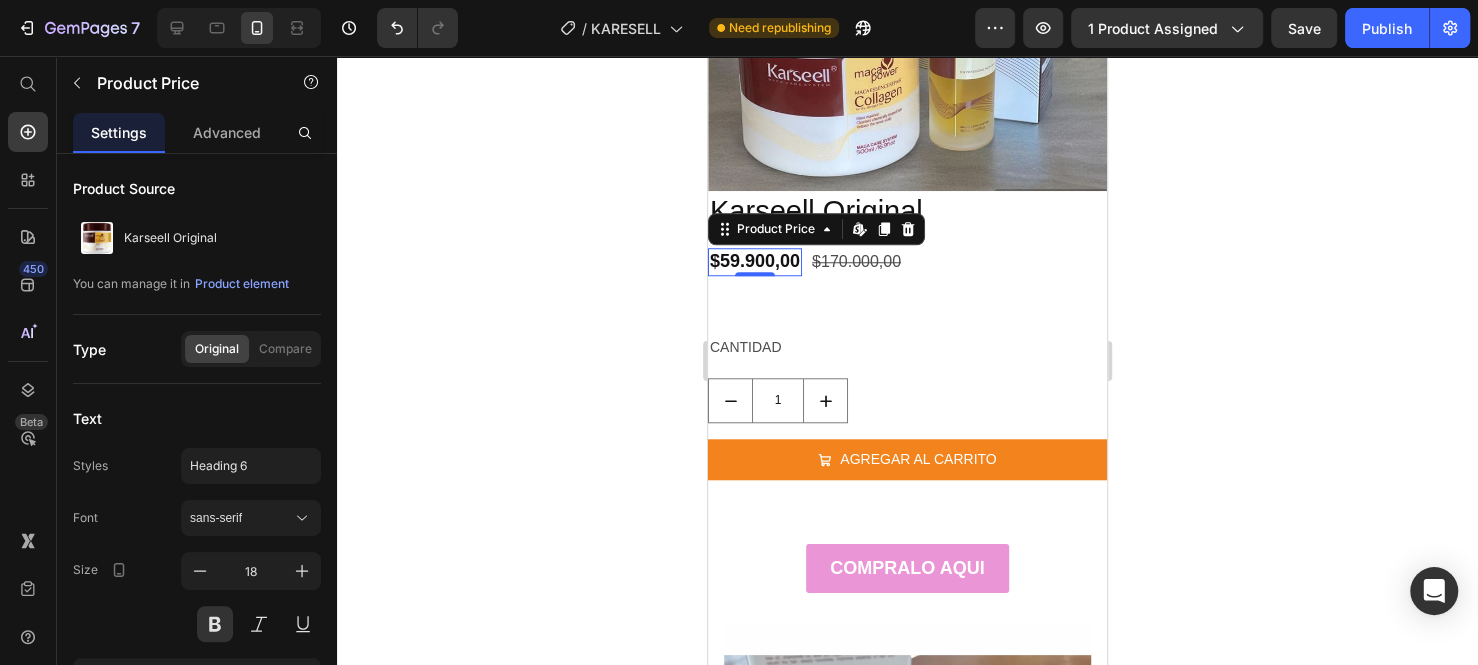 click 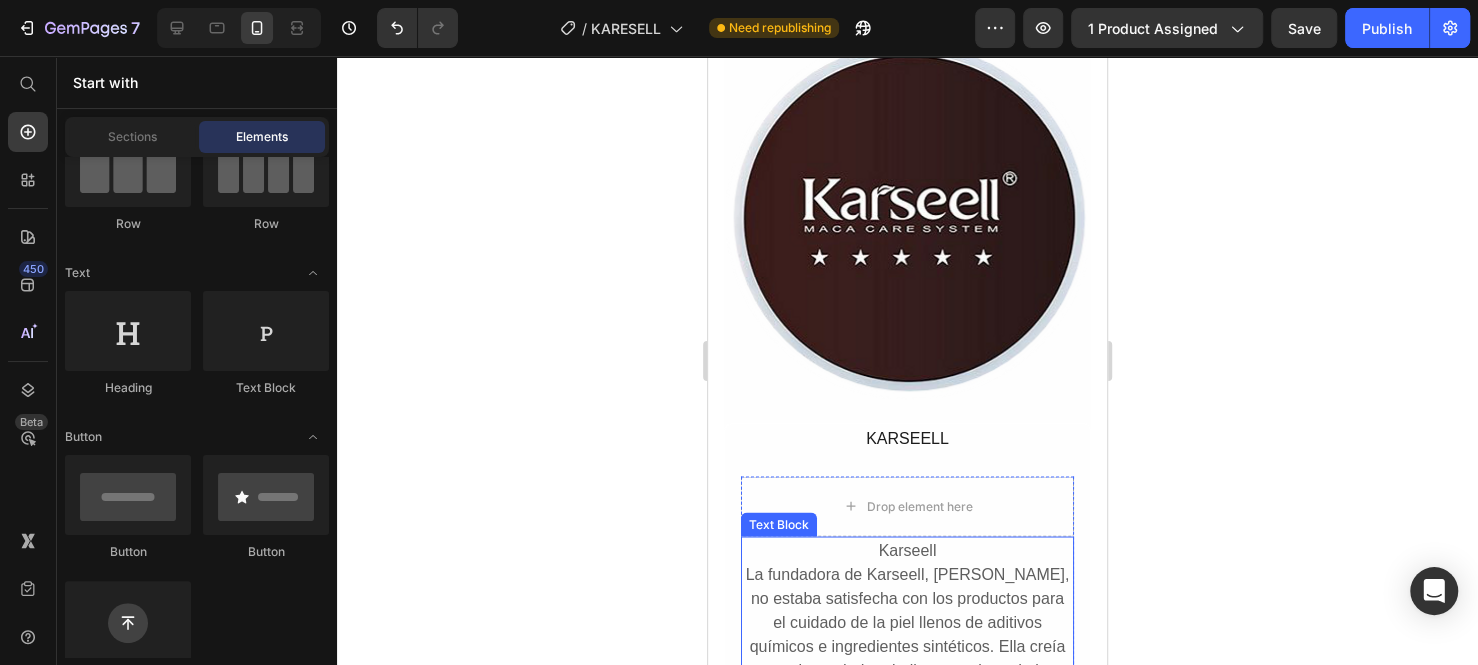 scroll, scrollTop: 2200, scrollLeft: 0, axis: vertical 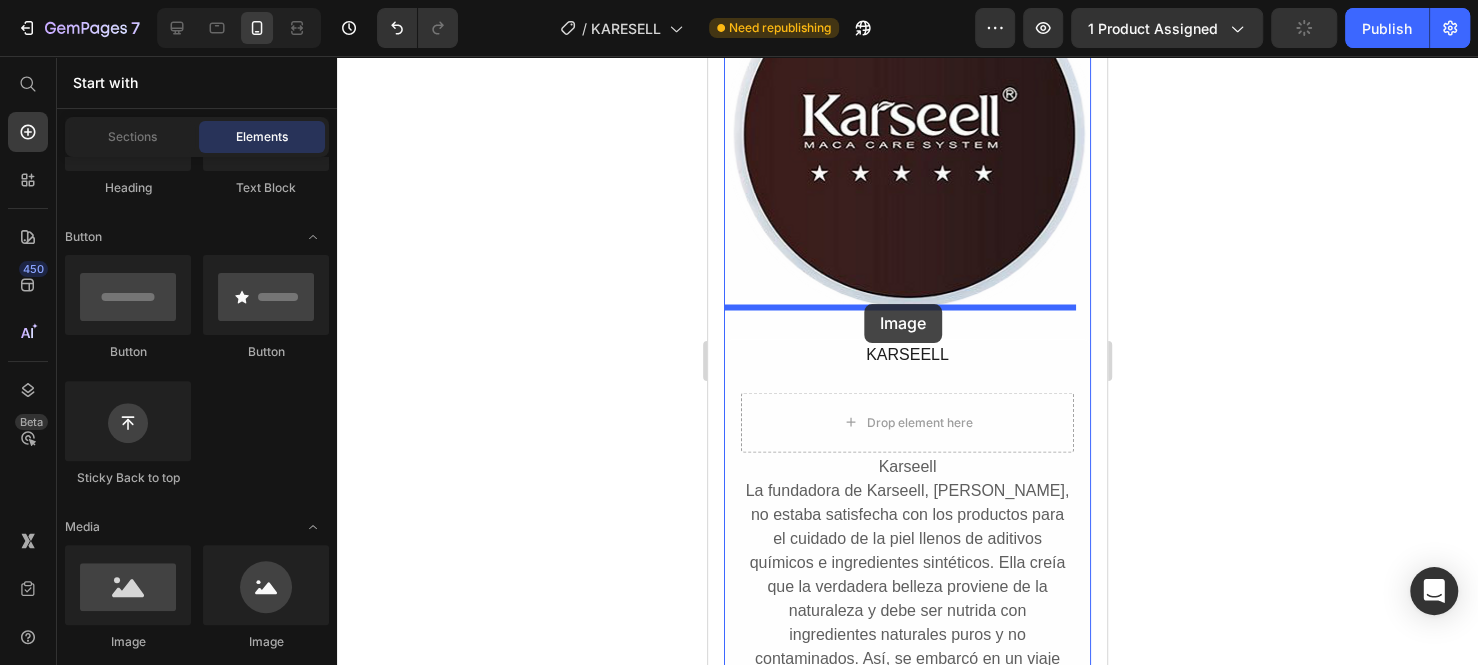drag, startPoint x: 844, startPoint y: 639, endPoint x: 864, endPoint y: 304, distance: 335.5965 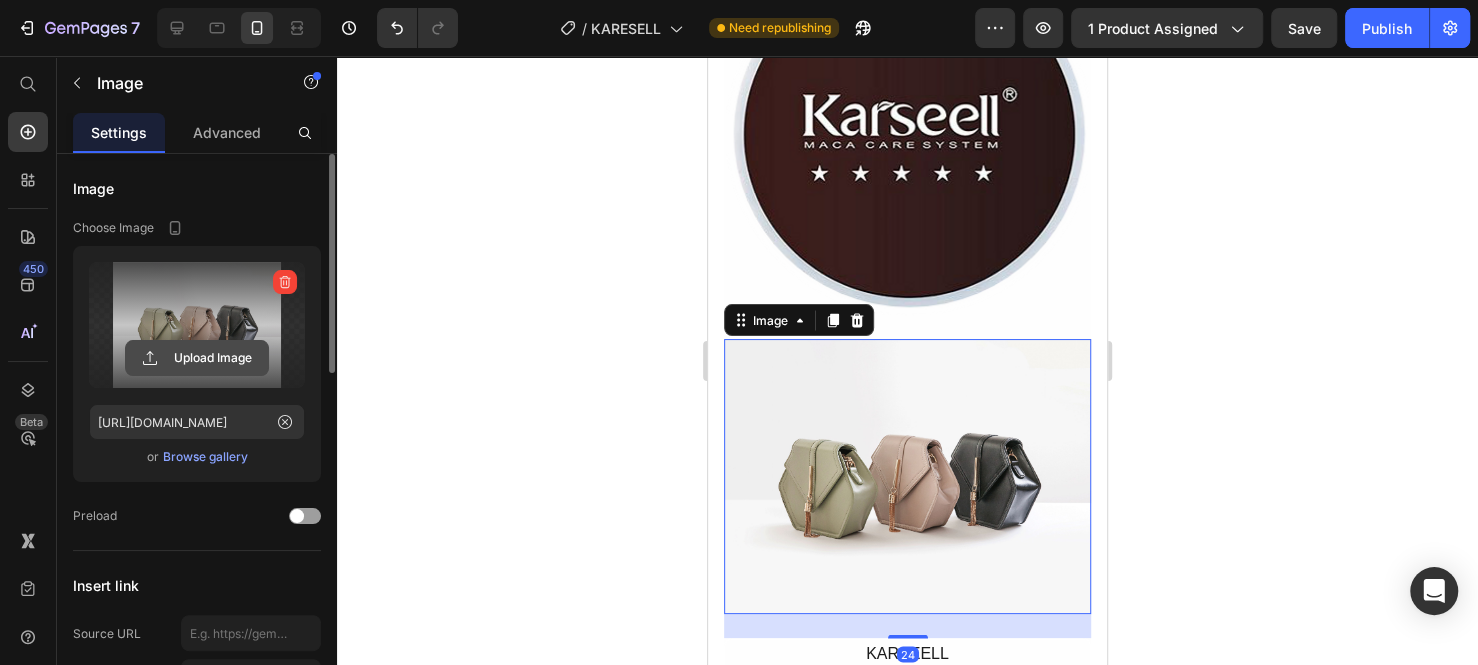 click 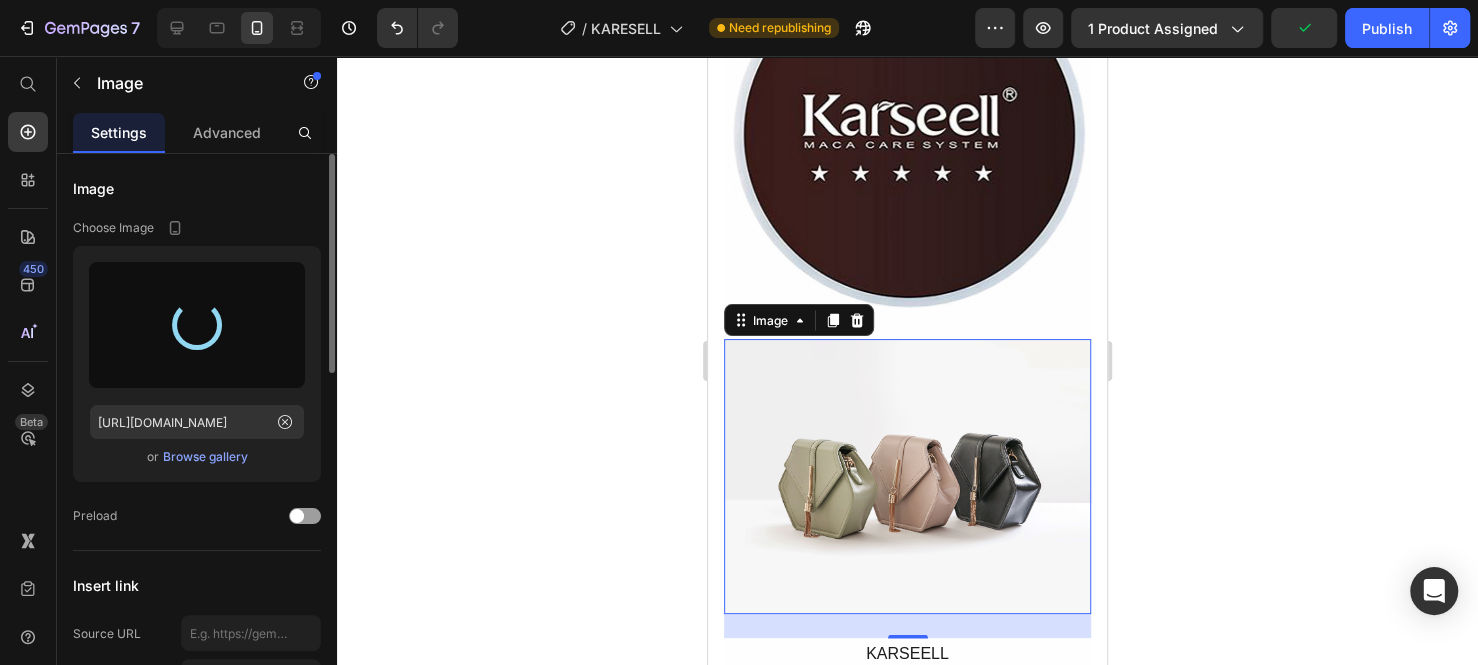 type on "[URL][DOMAIN_NAME]" 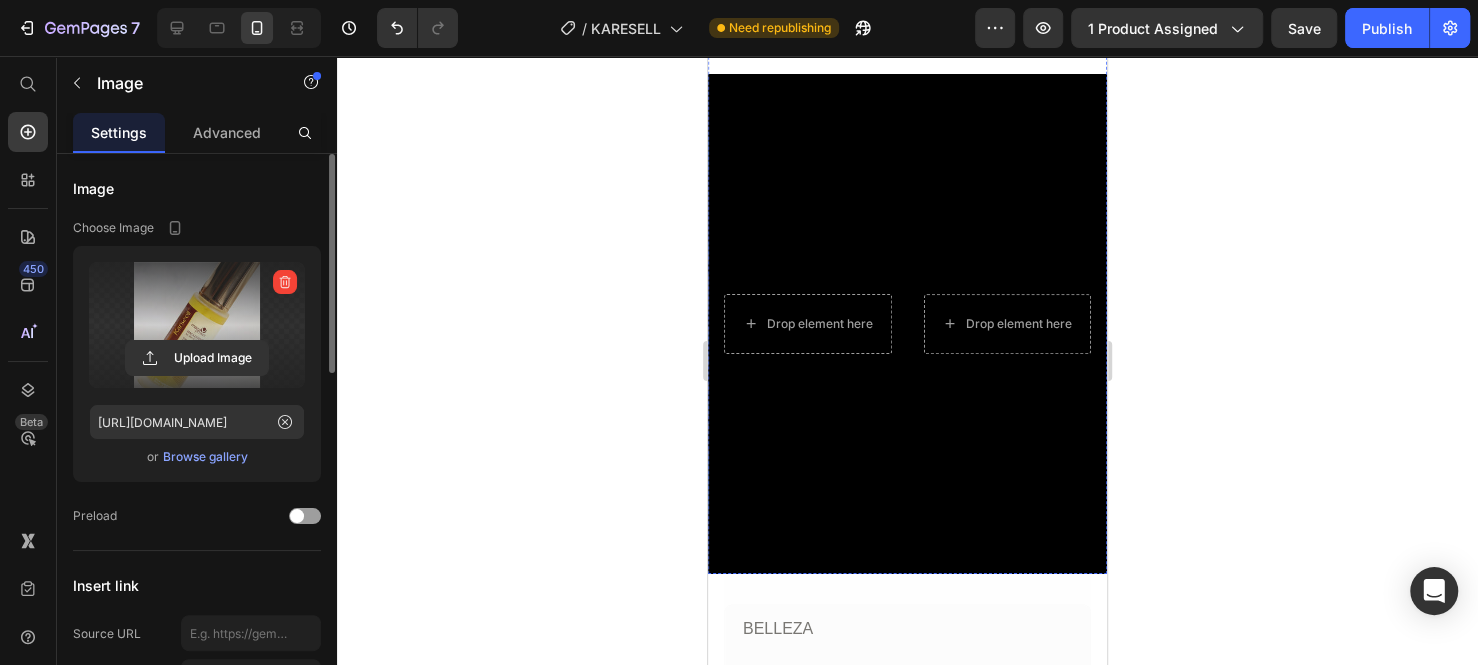 scroll, scrollTop: 5600, scrollLeft: 0, axis: vertical 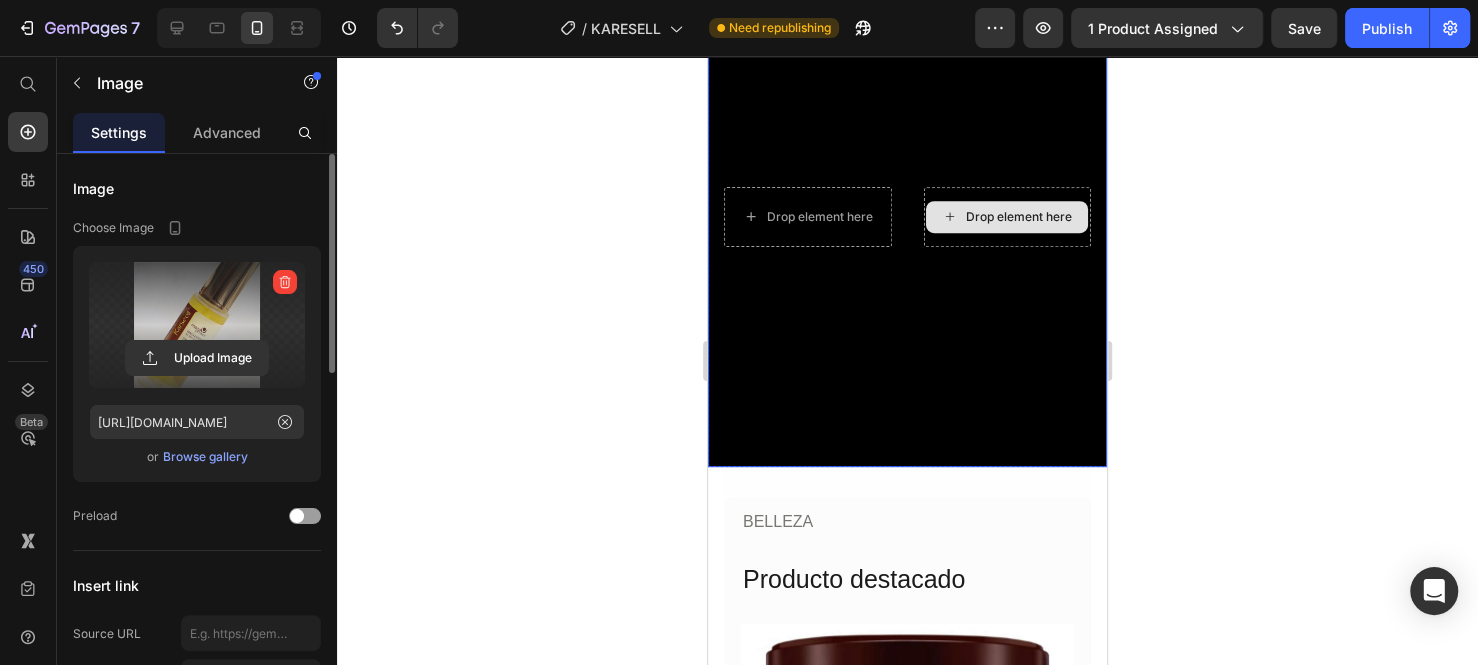 click on "Drop element here" at bounding box center (1008, 217) 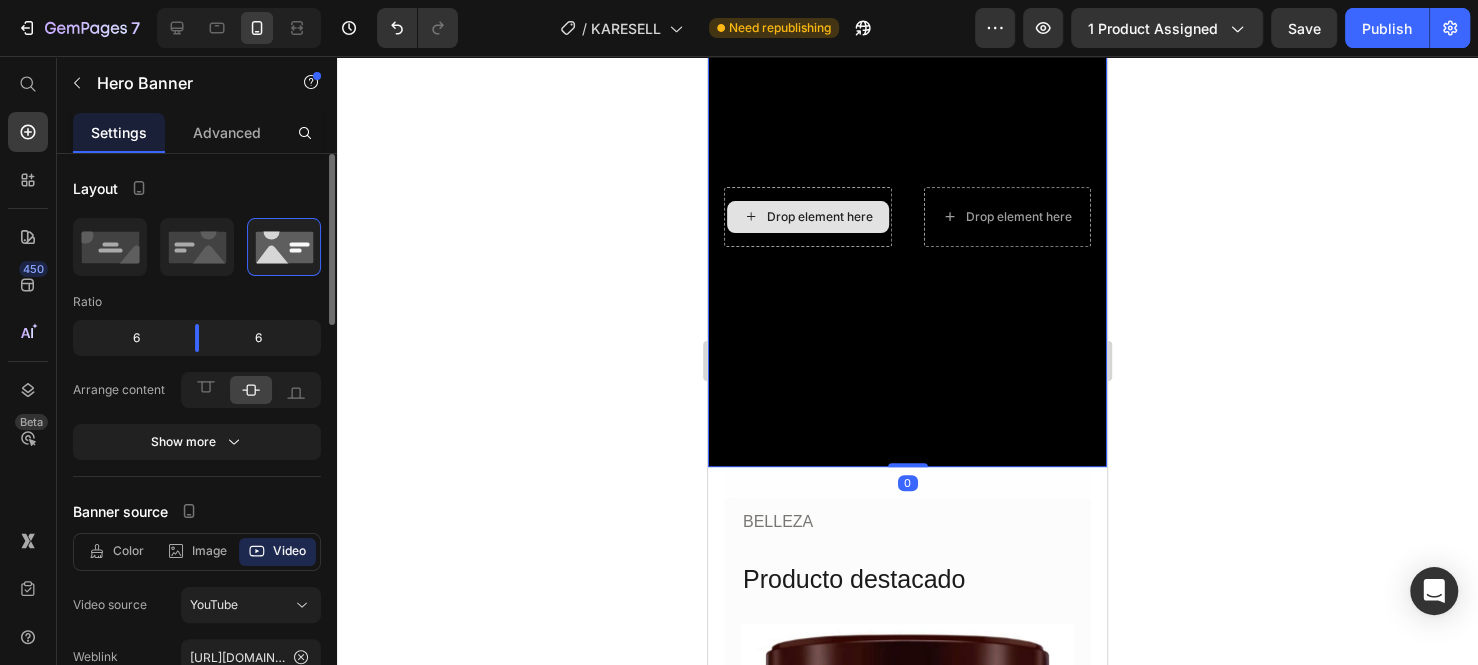 click on "Drop element here" at bounding box center [808, 217] 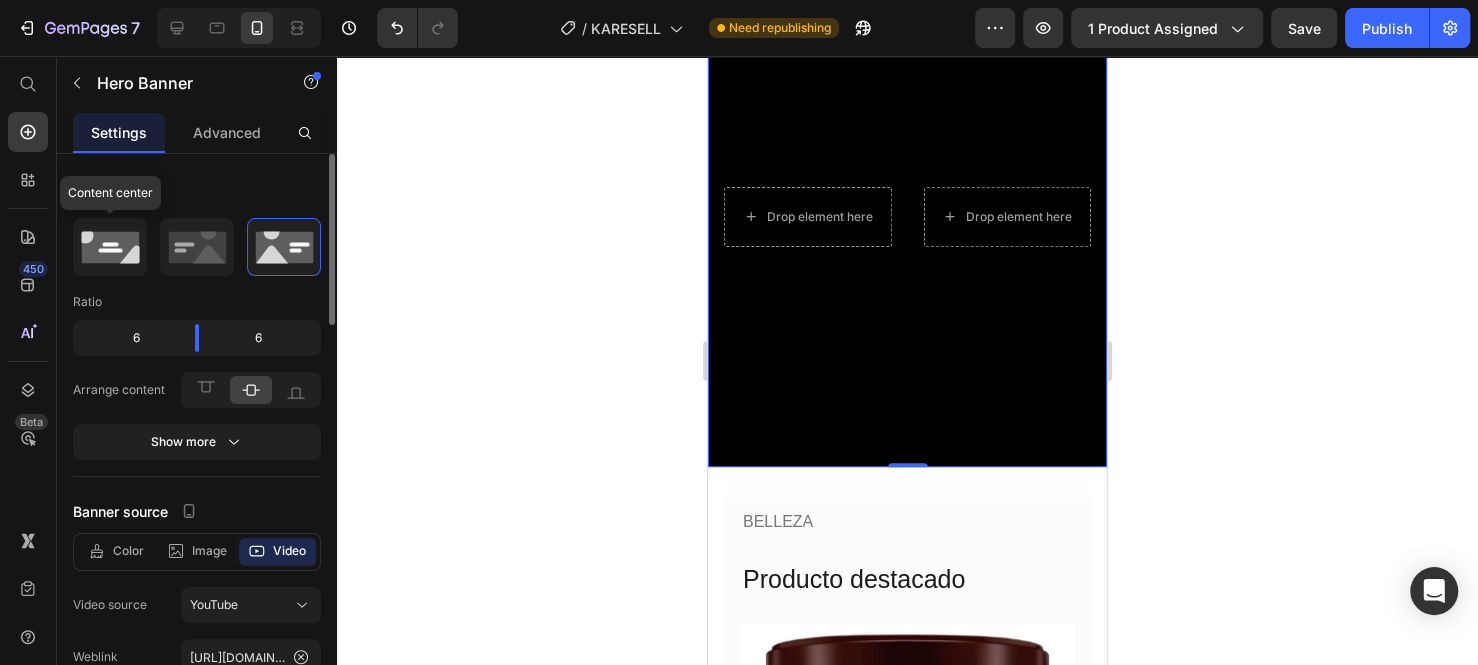 click 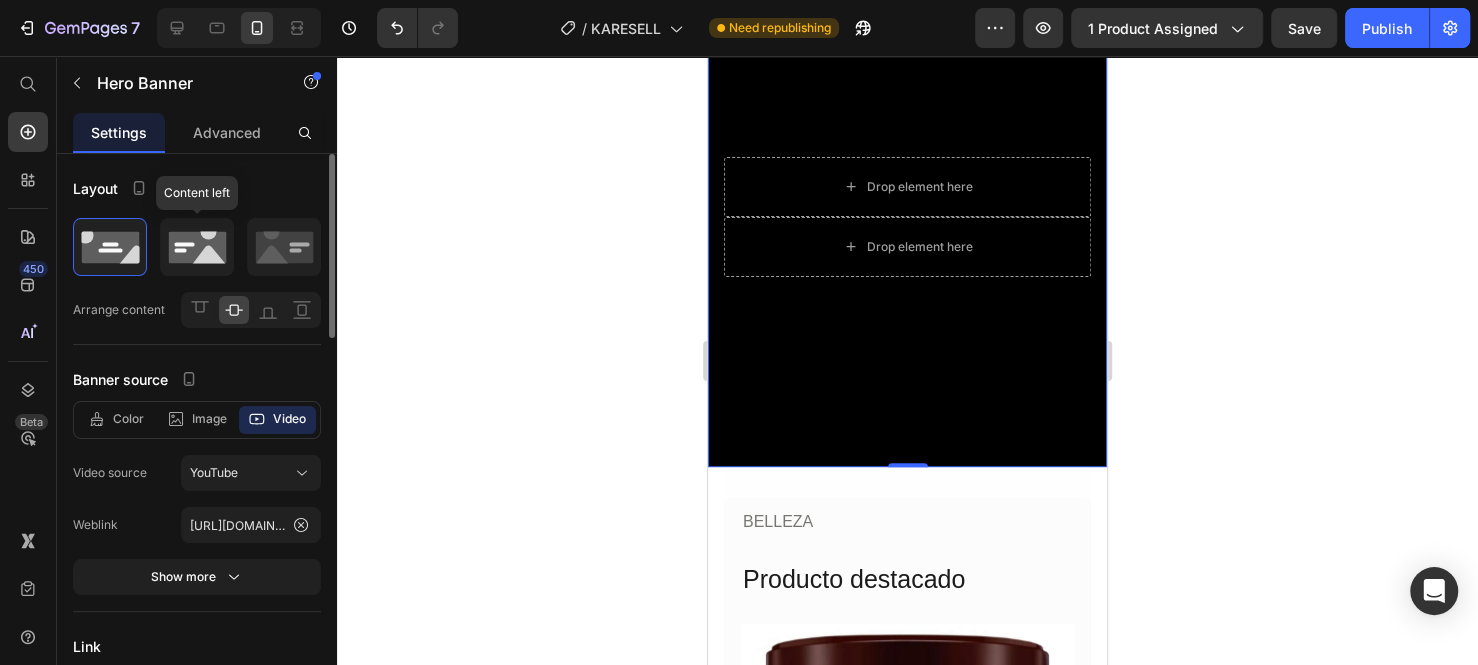 click 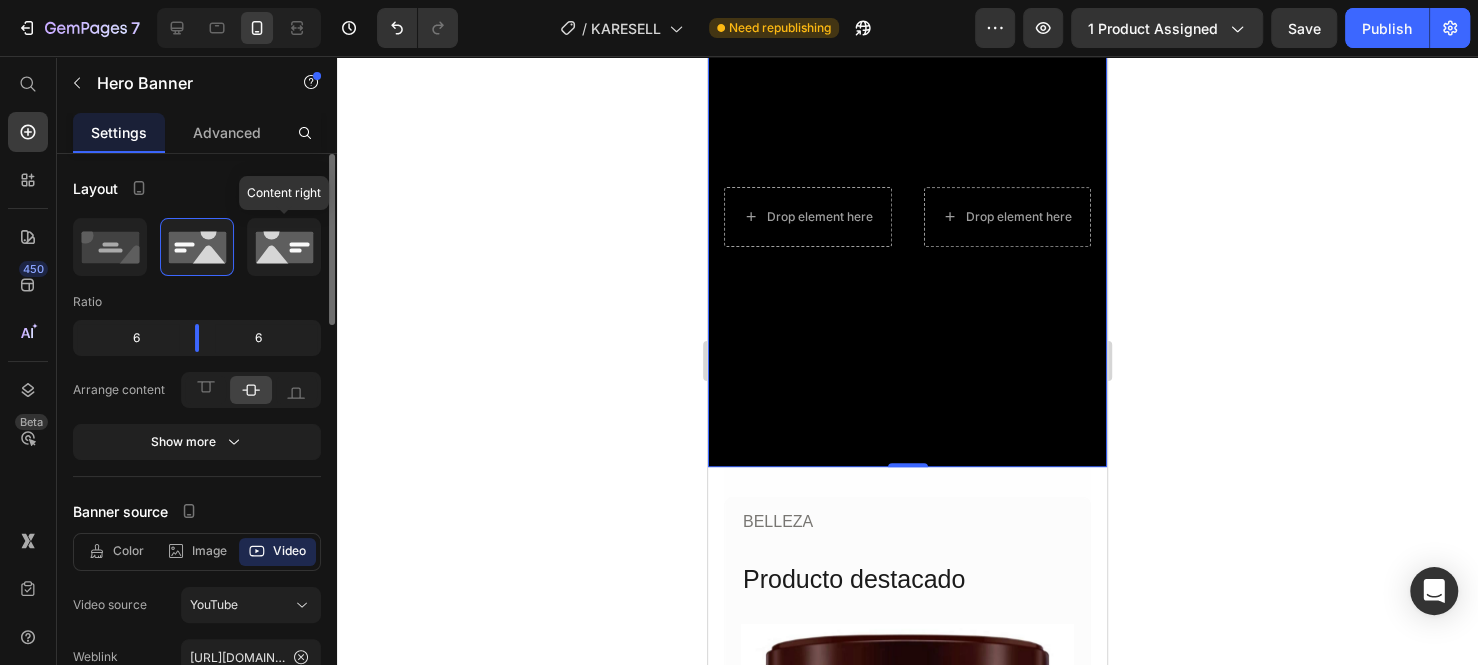 click 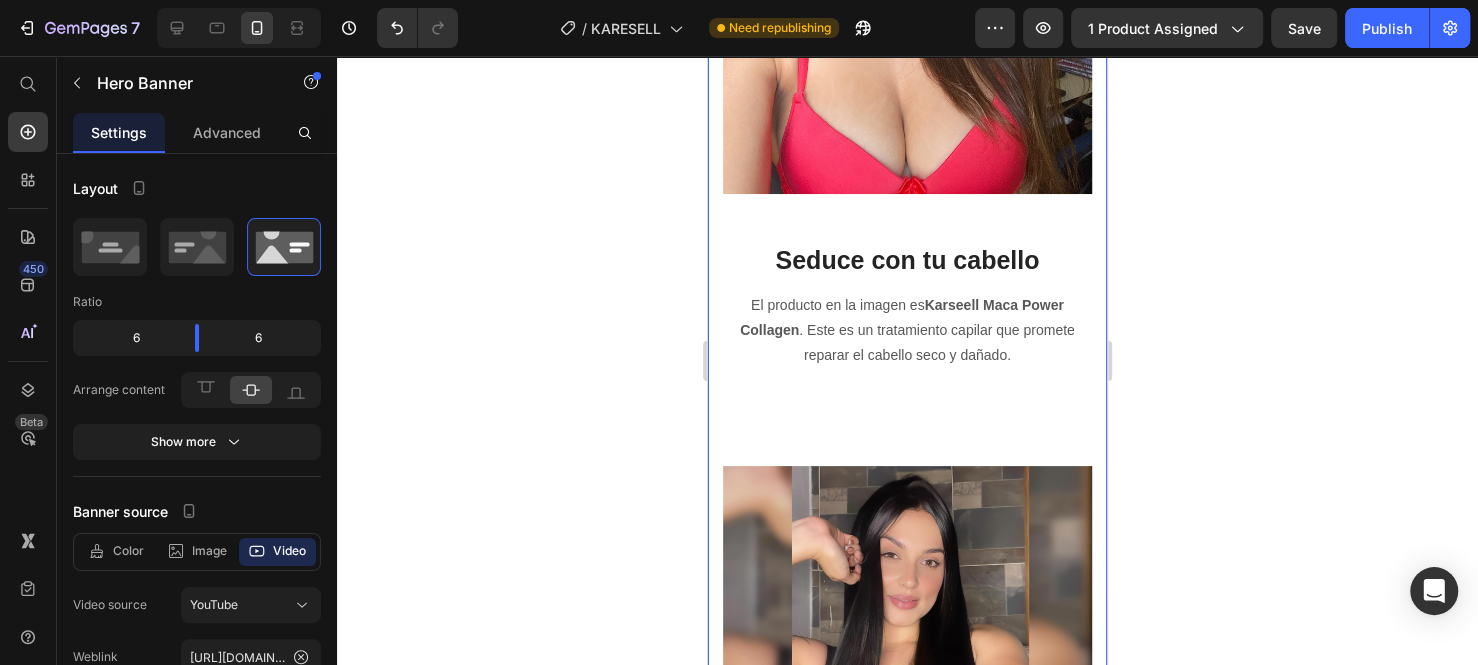 scroll, scrollTop: 7200, scrollLeft: 0, axis: vertical 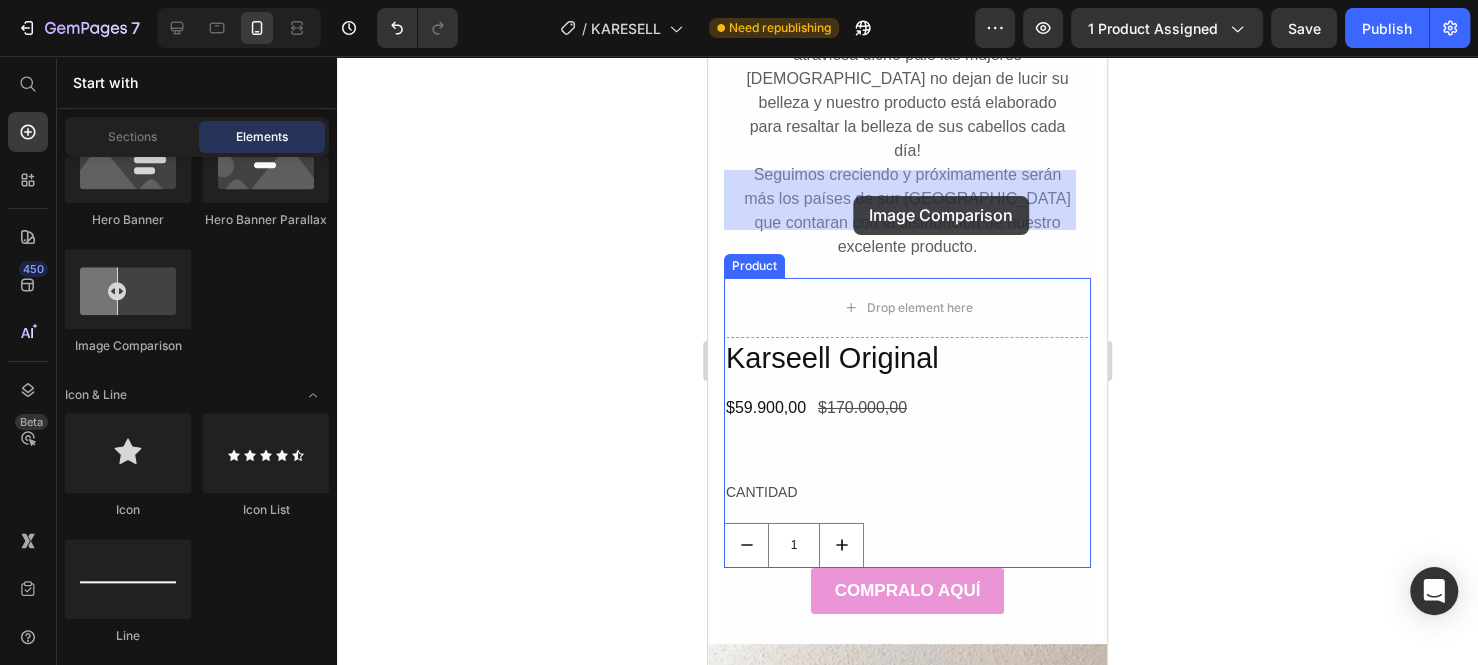 drag, startPoint x: 968, startPoint y: 351, endPoint x: 857, endPoint y: 197, distance: 189.83414 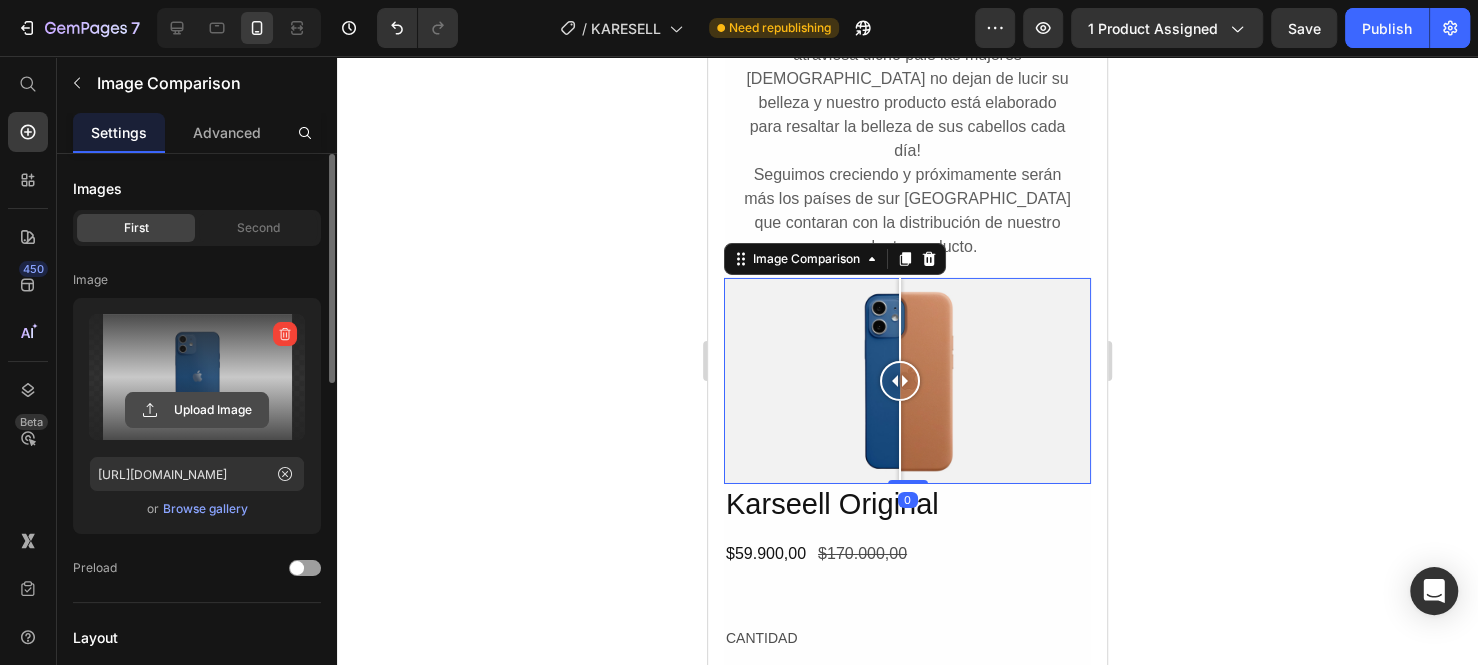 click 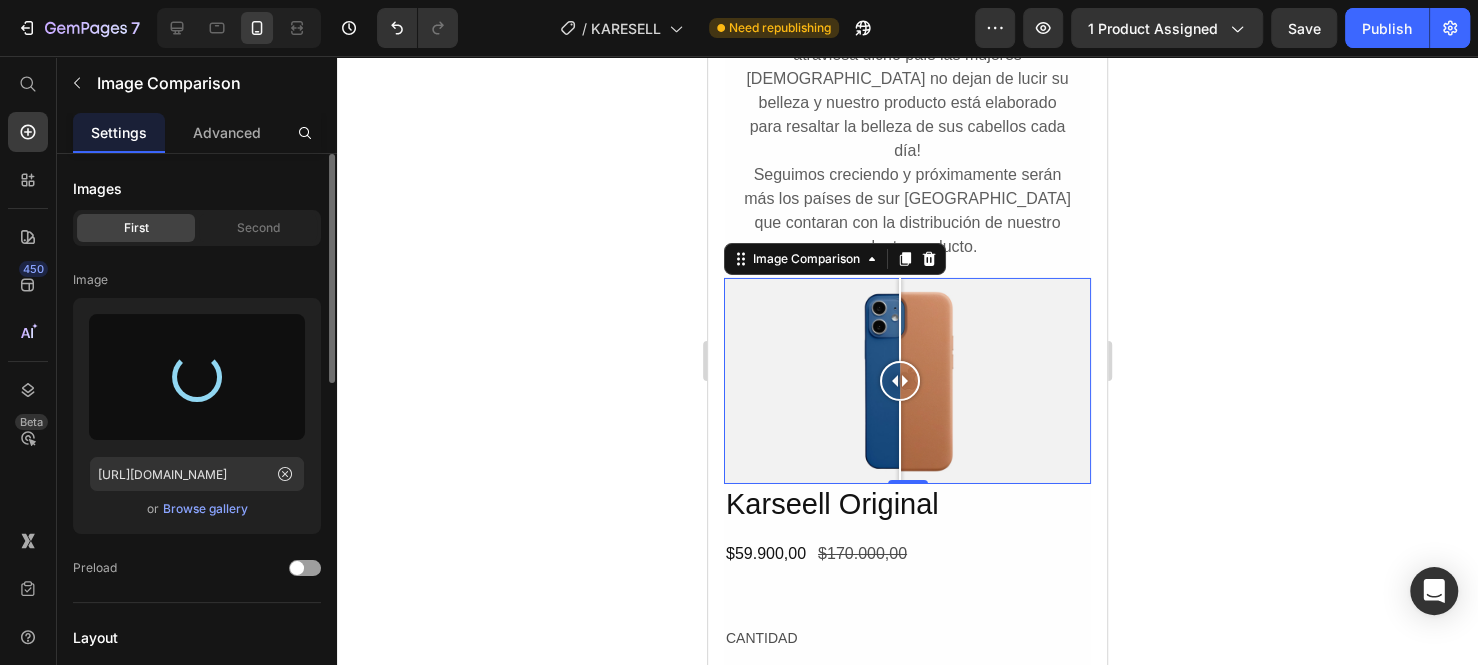 type on "[URL][DOMAIN_NAME]" 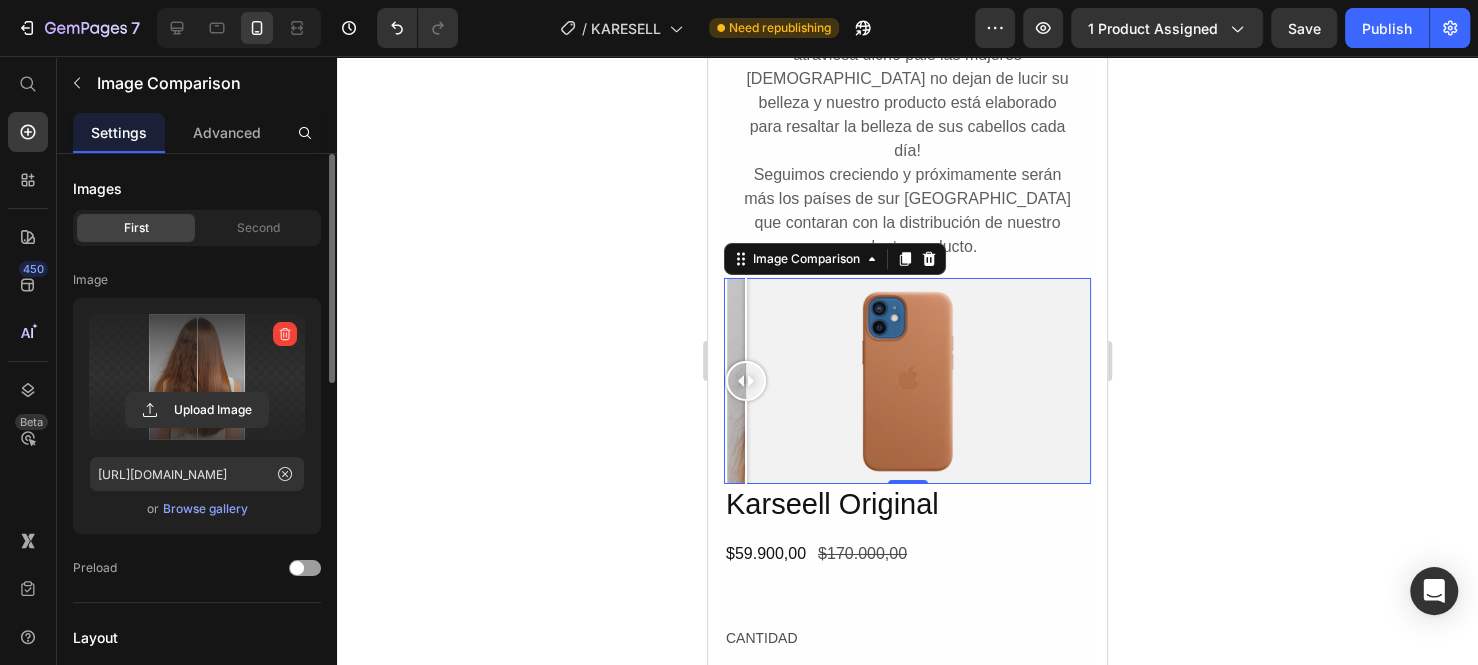 drag, startPoint x: 907, startPoint y: 258, endPoint x: 717, endPoint y: 262, distance: 190.0421 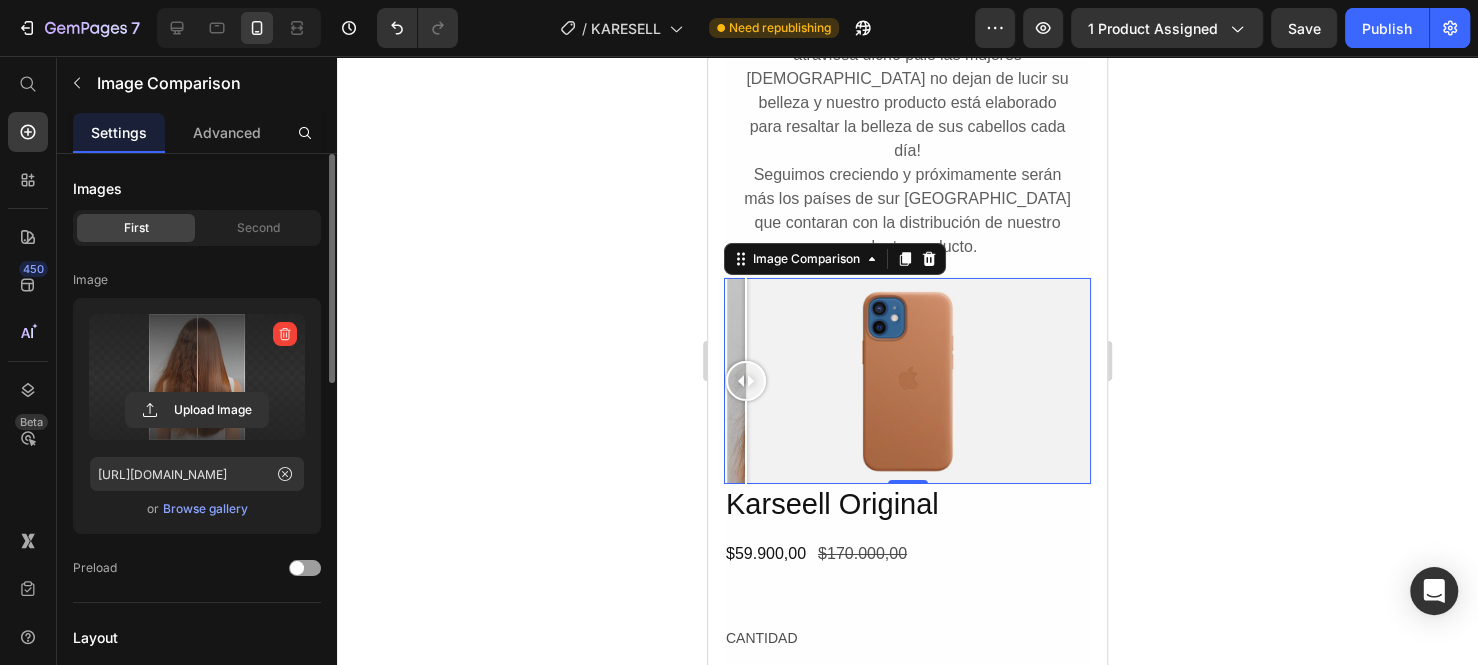 click at bounding box center (907, 381) 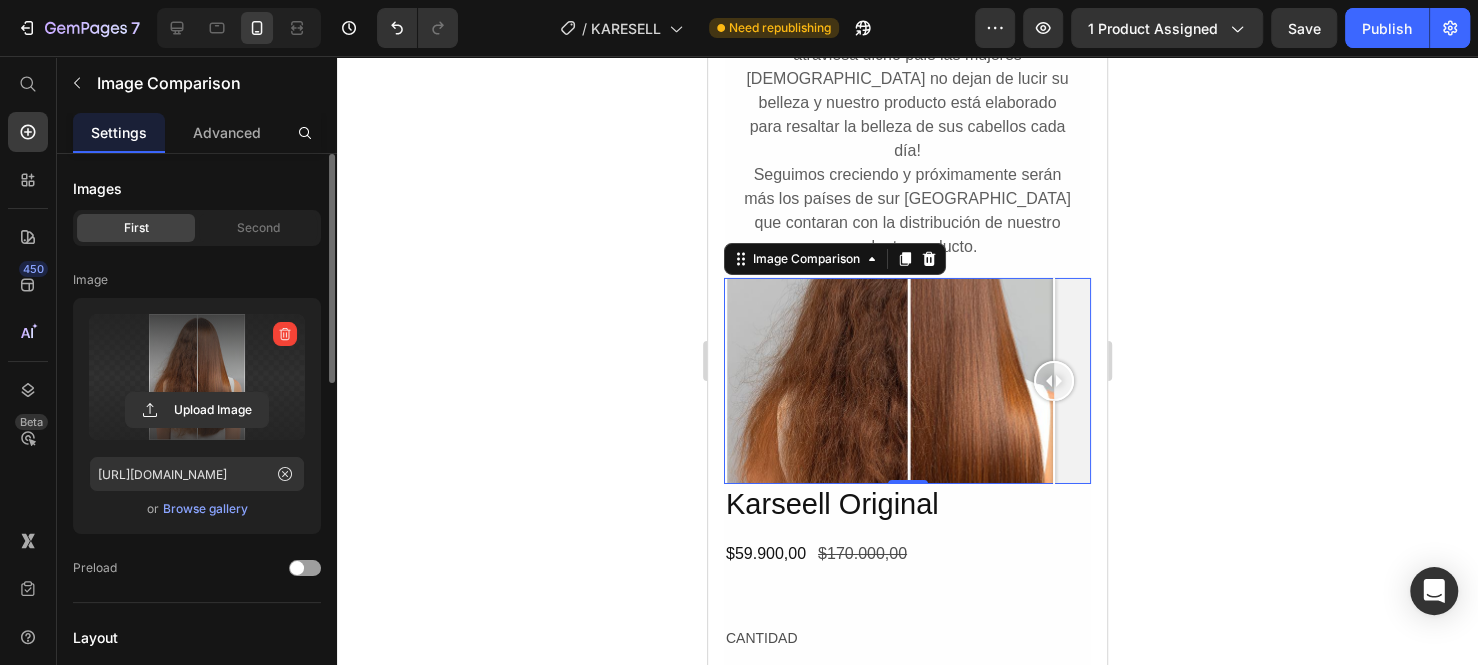 drag, startPoint x: 899, startPoint y: 265, endPoint x: 1087, endPoint y: 265, distance: 188 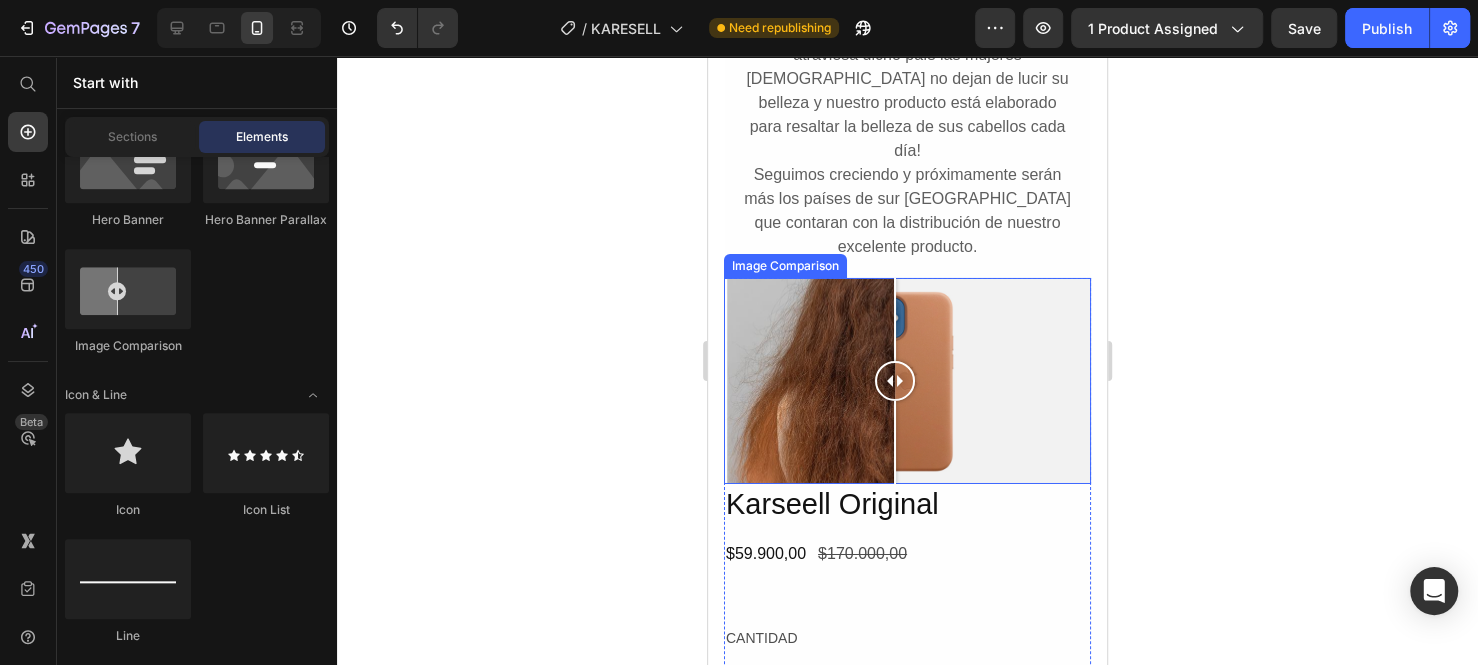 click at bounding box center [907, 381] 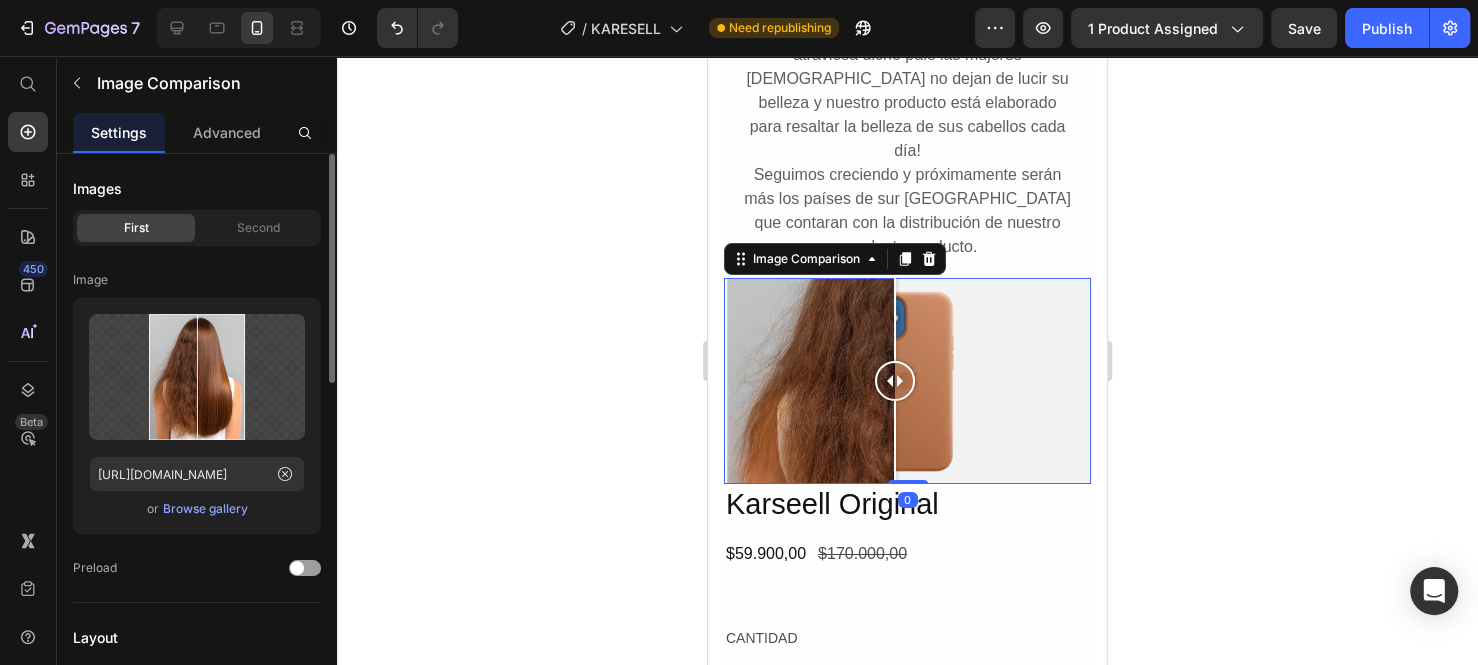 click at bounding box center [907, 381] 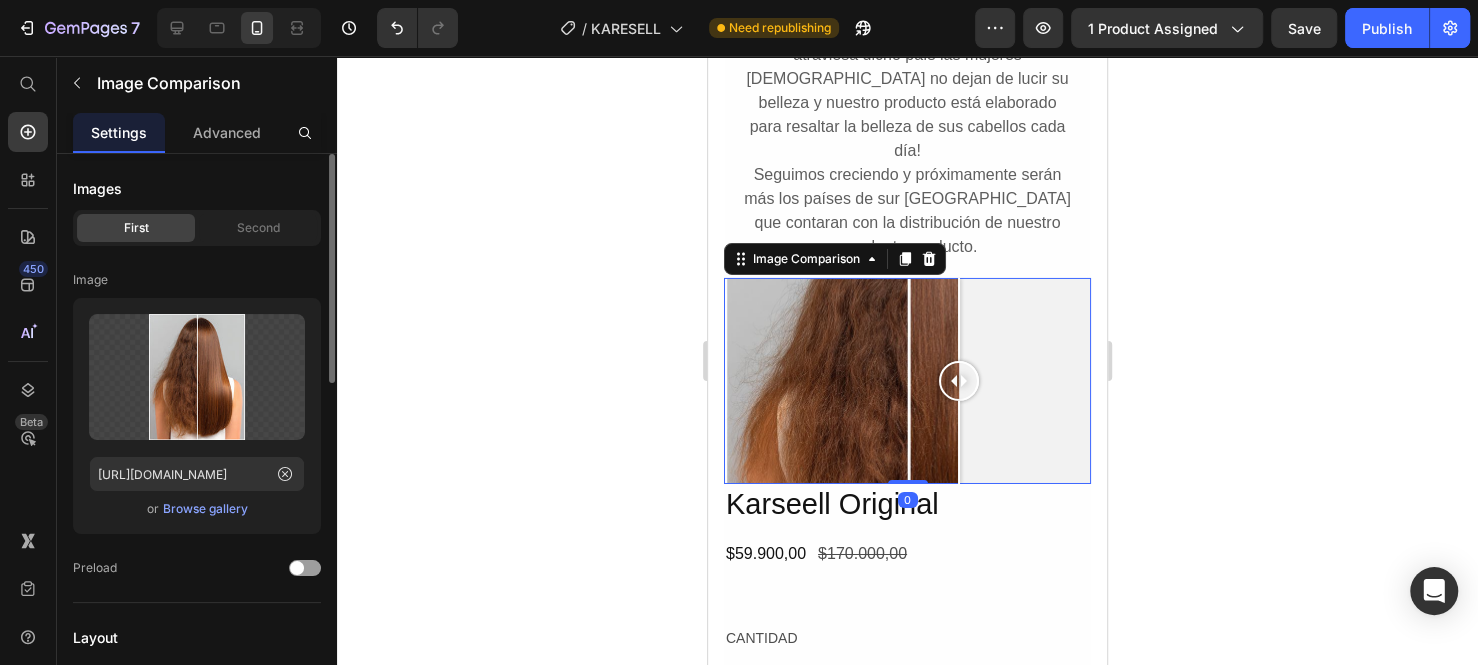 click at bounding box center [959, 381] 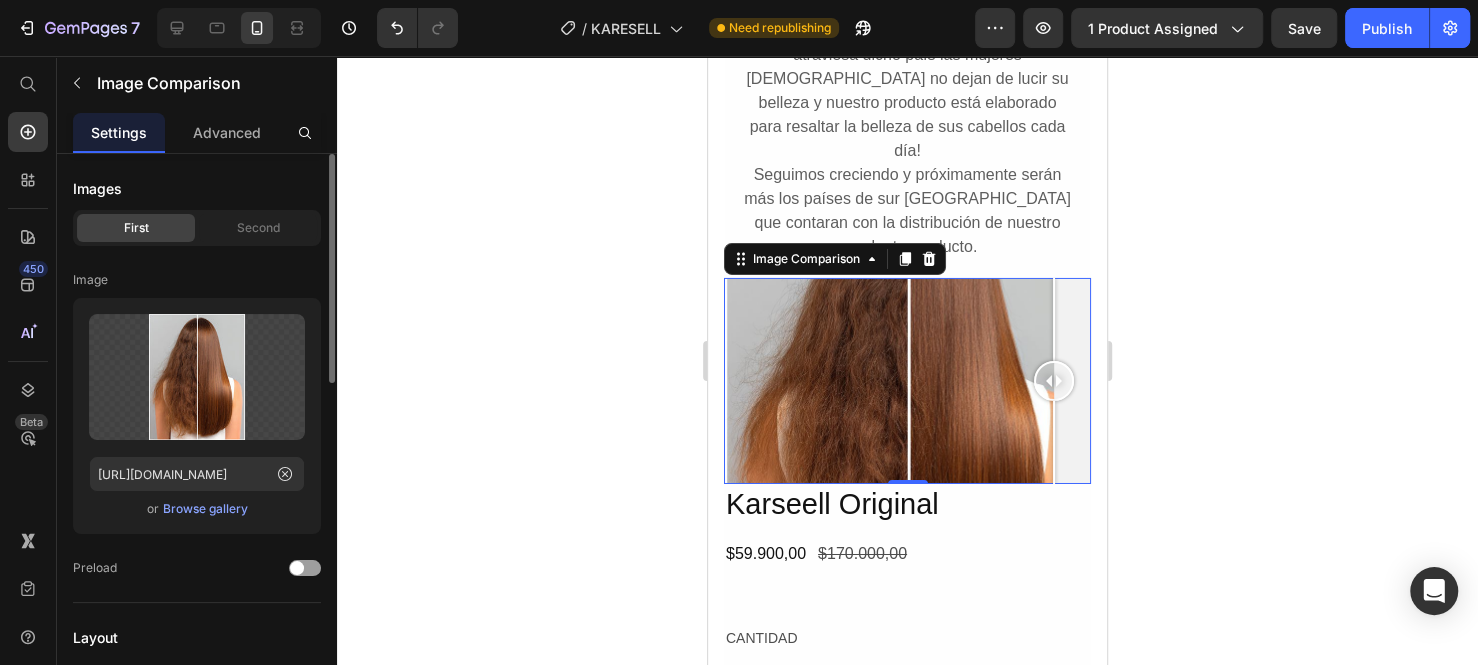 drag, startPoint x: 970, startPoint y: 272, endPoint x: 1114, endPoint y: 277, distance: 144.08678 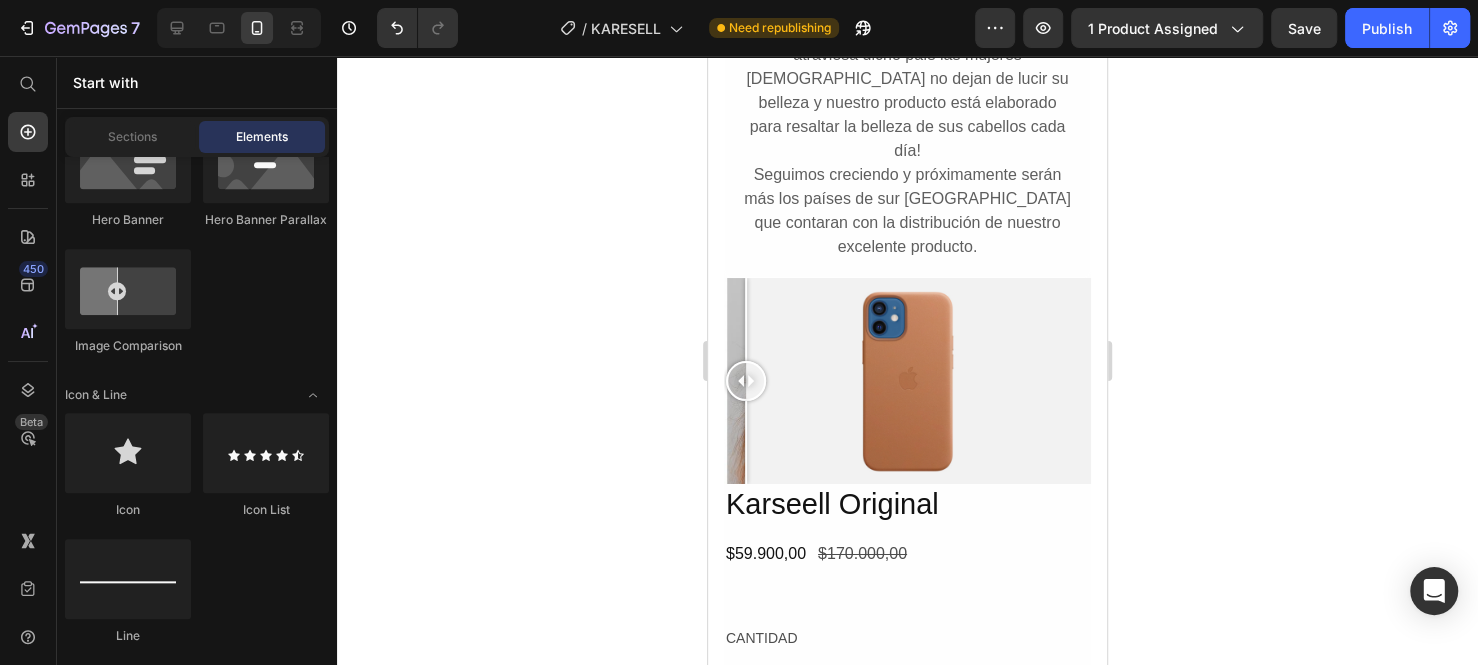 drag, startPoint x: 1059, startPoint y: 270, endPoint x: 692, endPoint y: 269, distance: 367.00137 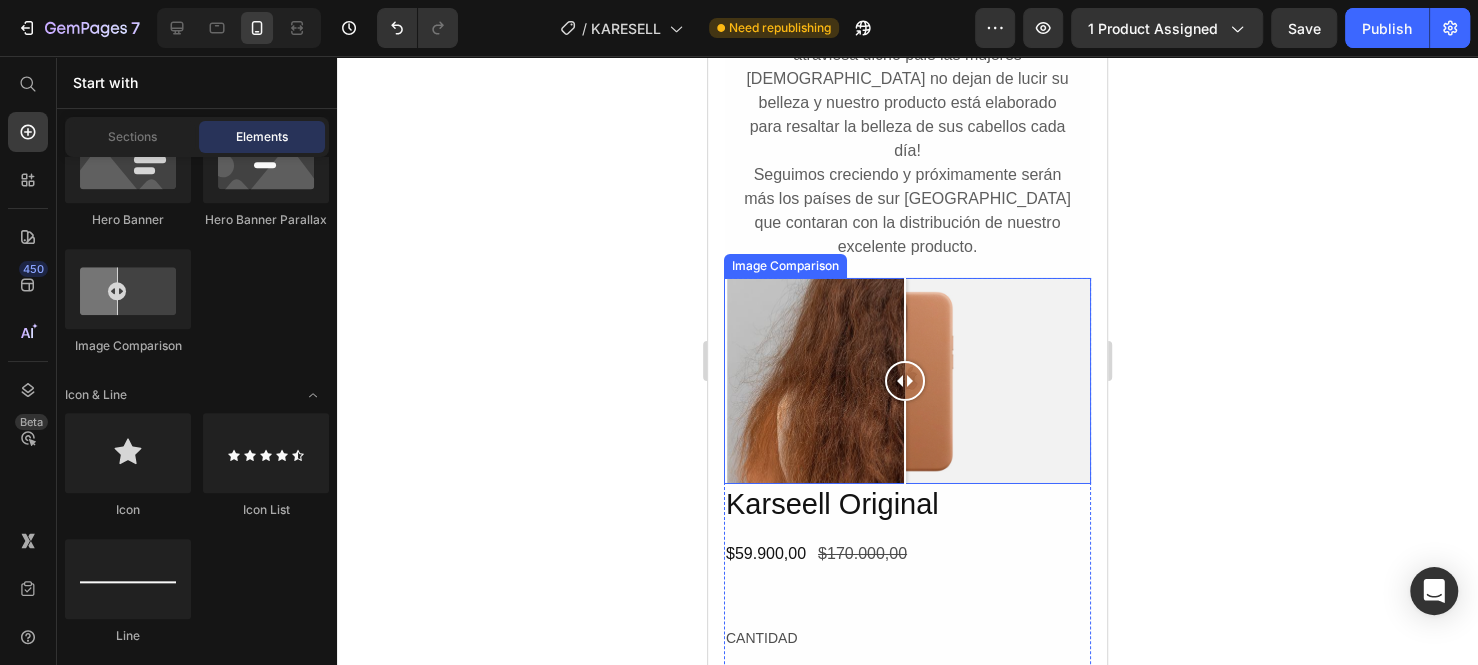 click at bounding box center [907, 381] 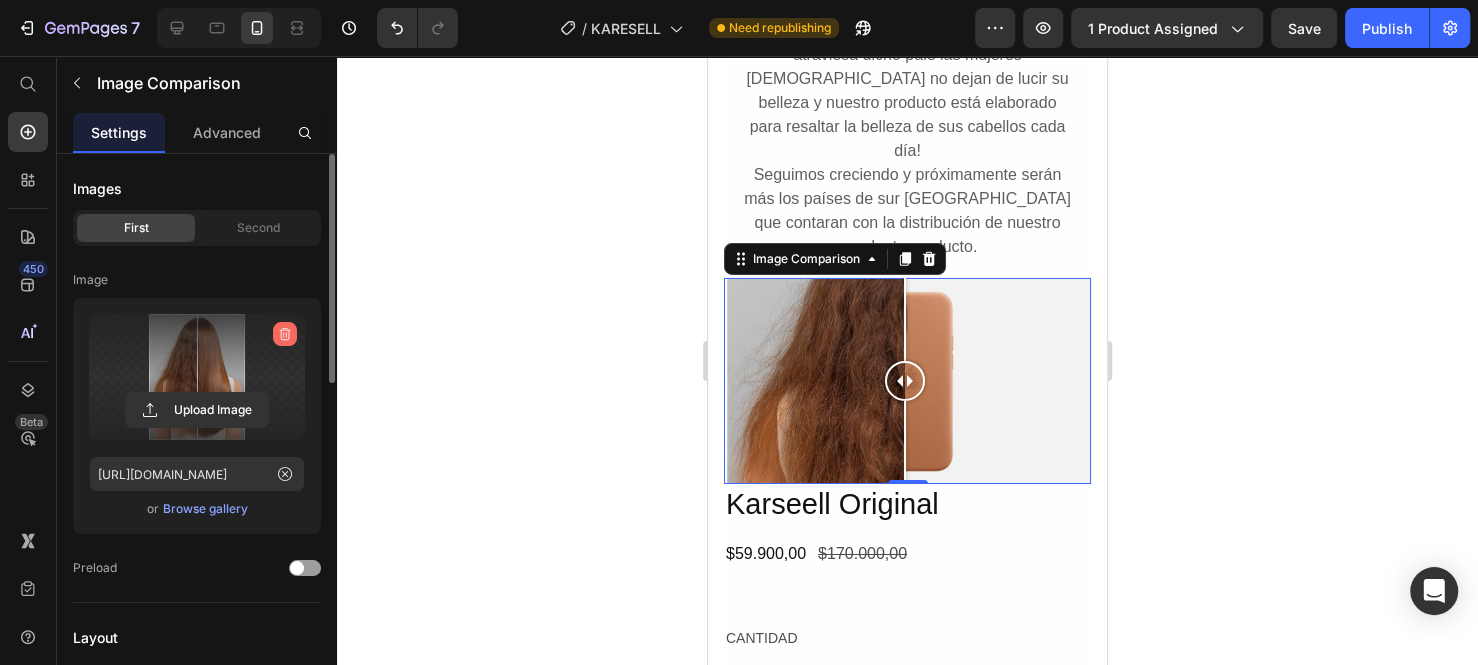 click 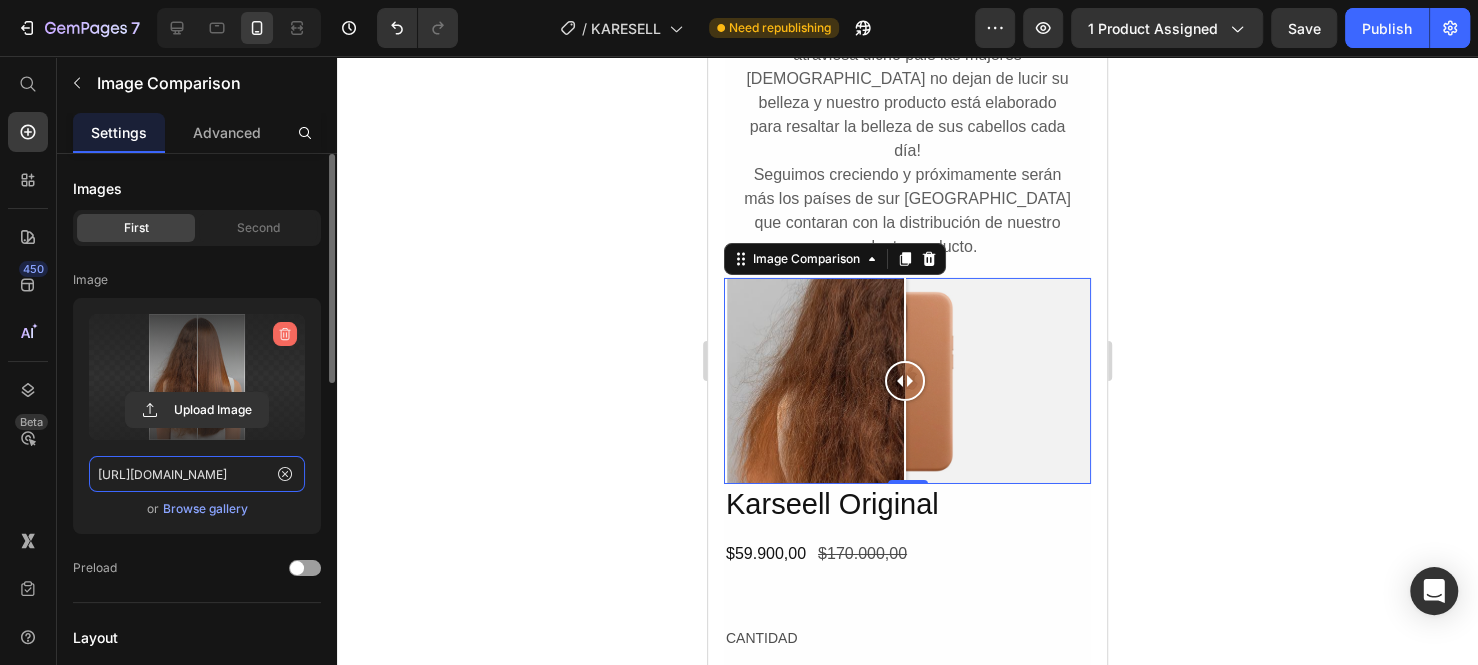 type 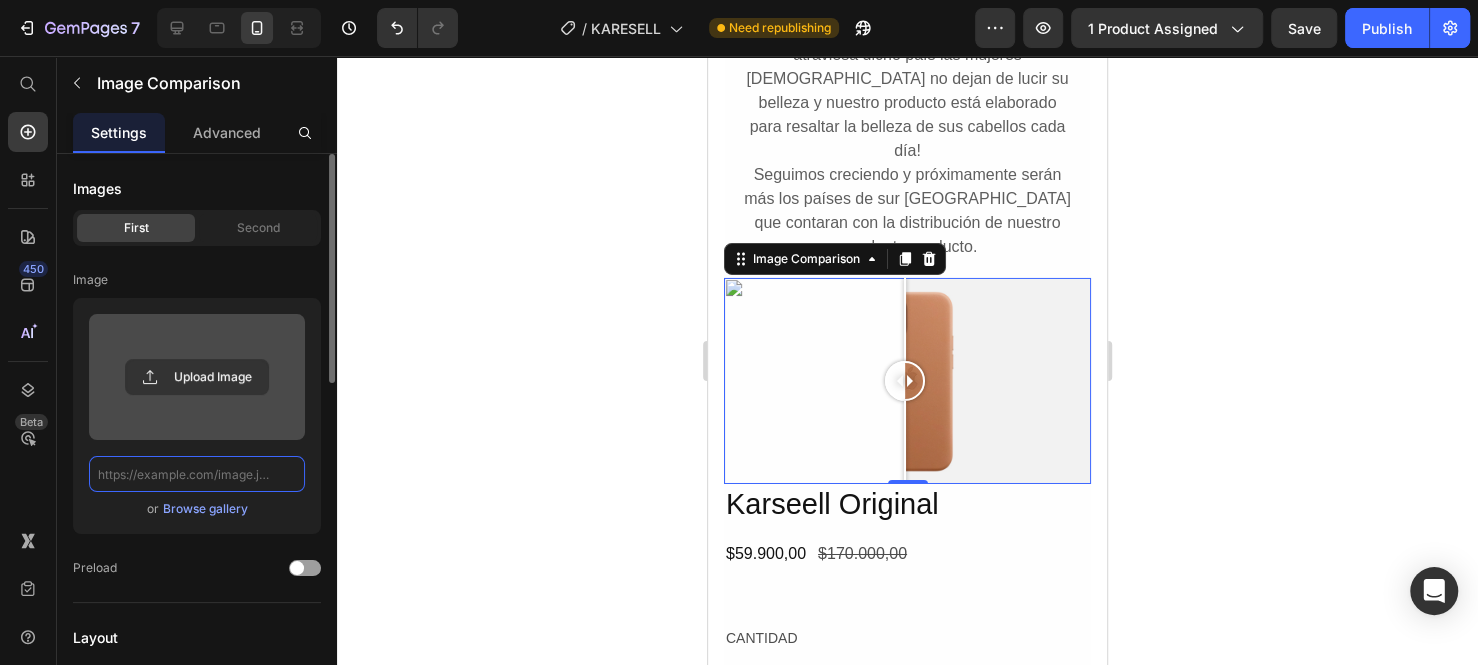 scroll, scrollTop: 0, scrollLeft: 0, axis: both 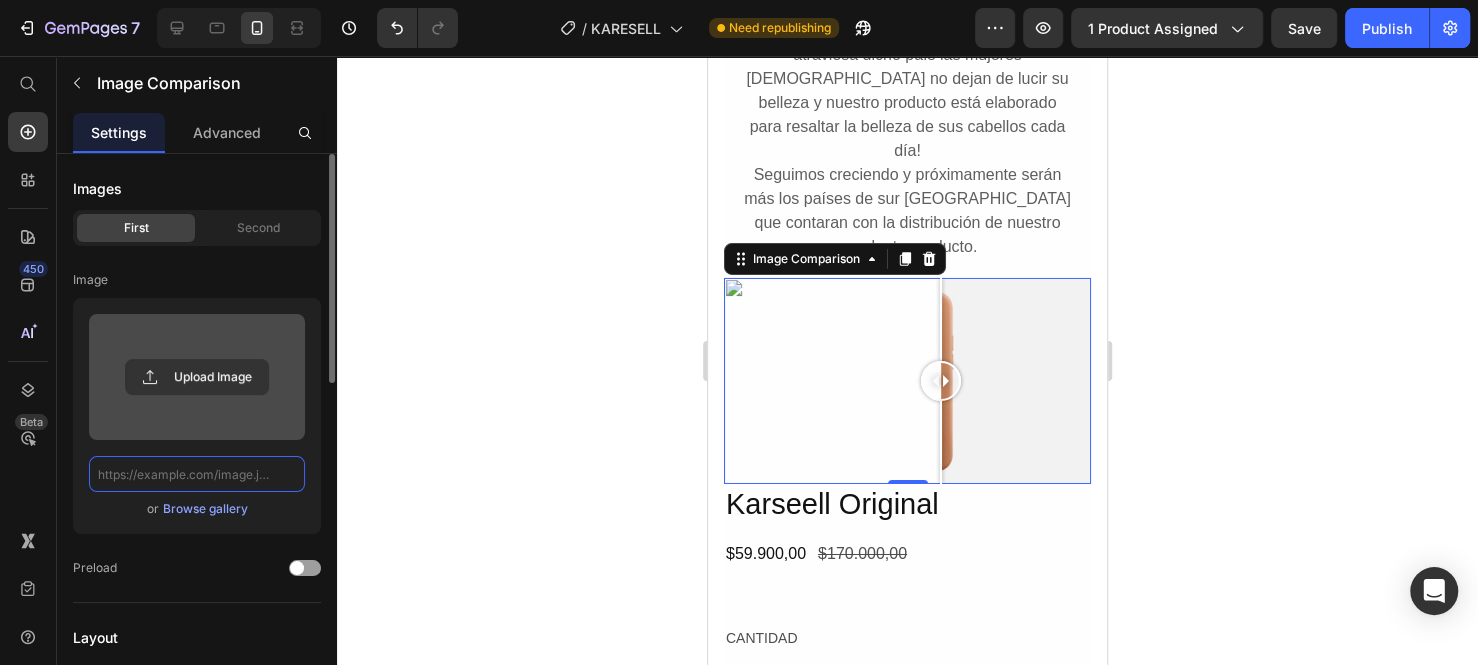 click at bounding box center (907, 381) 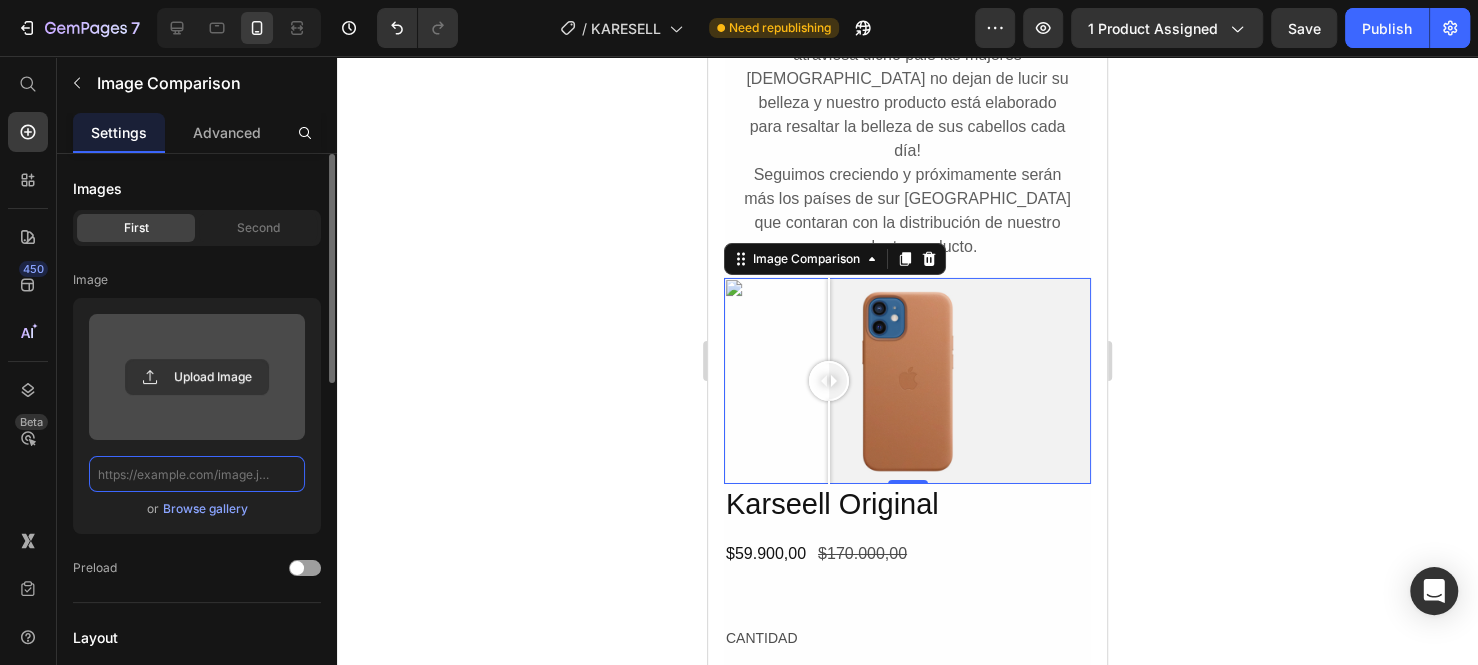 drag, startPoint x: 1017, startPoint y: 282, endPoint x: 824, endPoint y: 278, distance: 193.04144 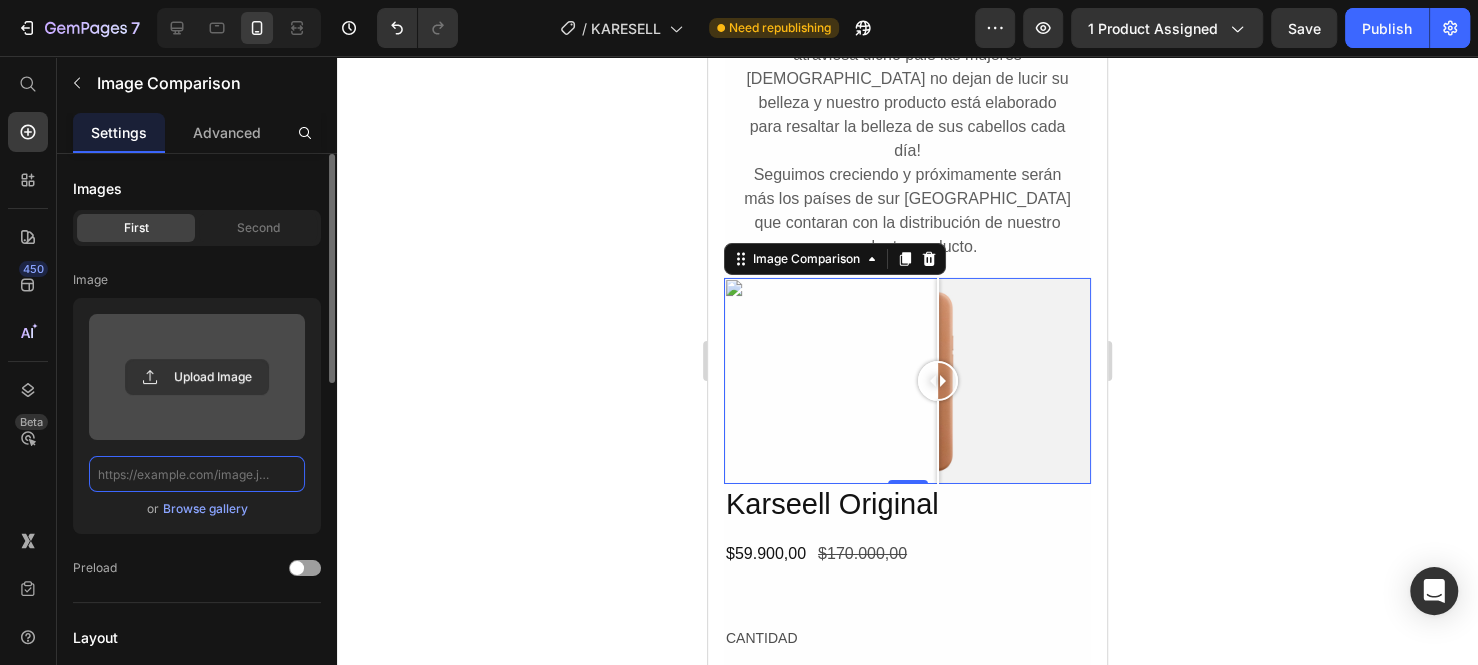 click at bounding box center (907, 381) 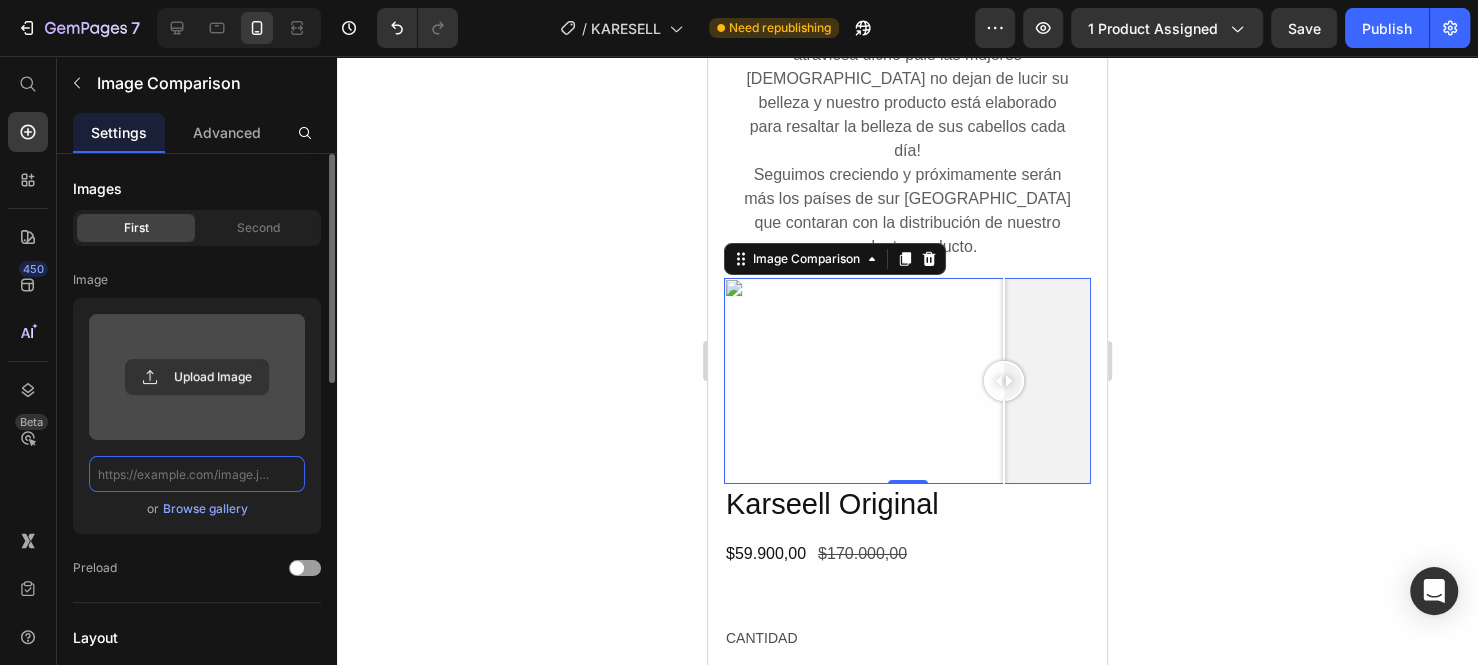 click at bounding box center [1004, 381] 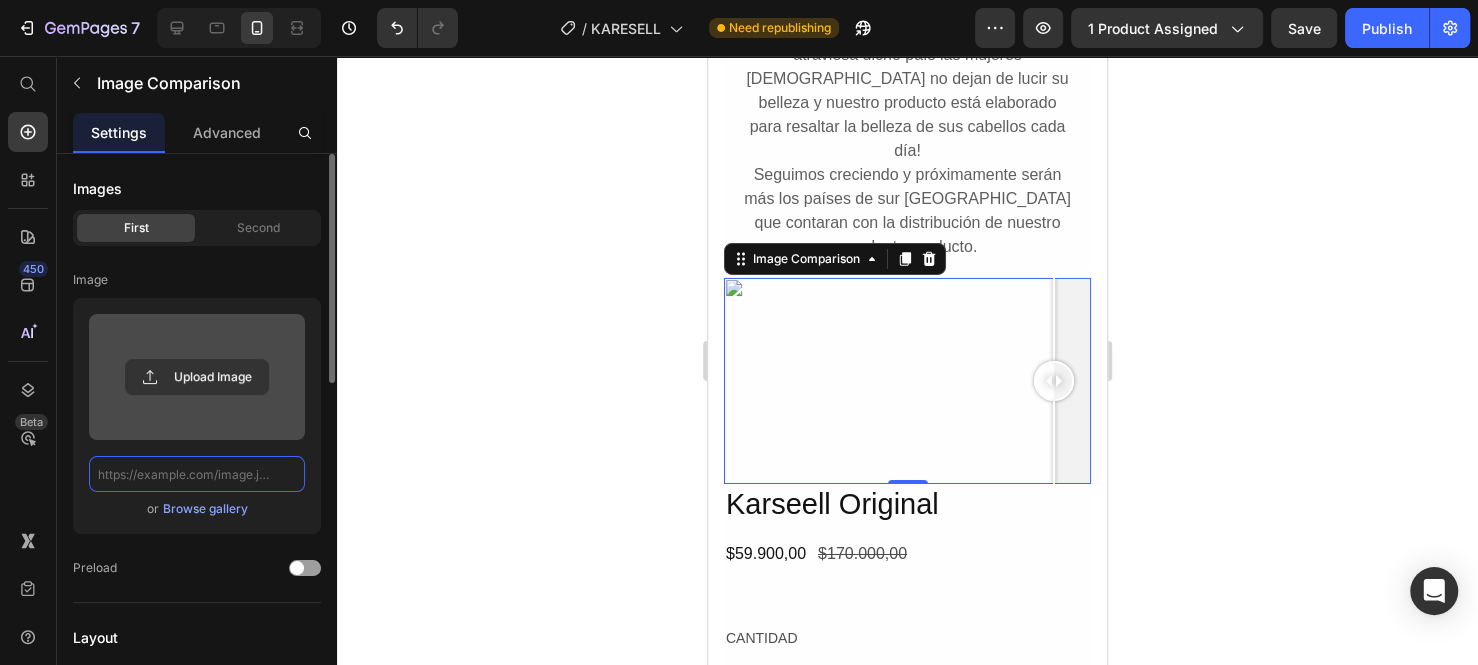 click at bounding box center (1054, 381) 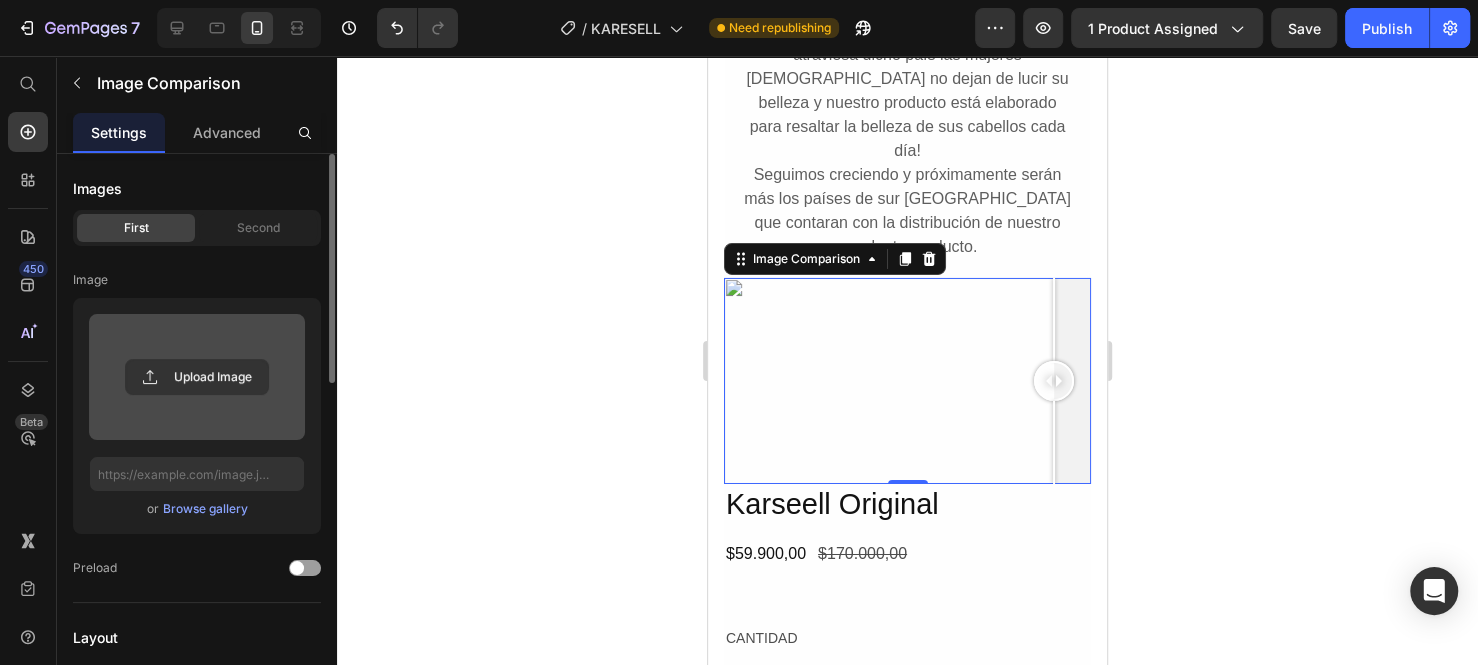 click on "Mobile  ( 399 px) iPhone 13 Mini iPhone 13 Pro iPhone 11 Pro Max iPhone 15 Pro Max Pixel 7 Galaxy S8+ Galaxy S20 Ultra iPad Mini iPad Air iPad Pro Header Image Image Image KARSEELL Text Block
Drop element here Karseell  La fundadora de Karseell, [PERSON_NAME], no estaba satisfecha con los productos para el cuidado de la piel llenos de aditivos químicos e ingredientes sintéticos. Ella creía que la verdadera belleza proviene de la naturaleza y debe ser nutrida con ingredientes naturales puros y no contaminados. Así, se embarcó en un viaje para encontrar formas de incorporar el poder de la naturaleza en el cuidado diario. Nuestra misión: Nuestra misión es simple pero profunda: "Esculpir una persona más bella". Nuestro objetivo es ayudar a todos a descubrir y mostrar su belleza única a través de nuestros productos, permitiéndoles a todos salir con confianza y perseguir sus sueños con valentía. Text Block Row Row Image USA Y [GEOGRAPHIC_DATA] Text Block Text Block Row Row Image Comparison   0 Row" at bounding box center [907, 4445] 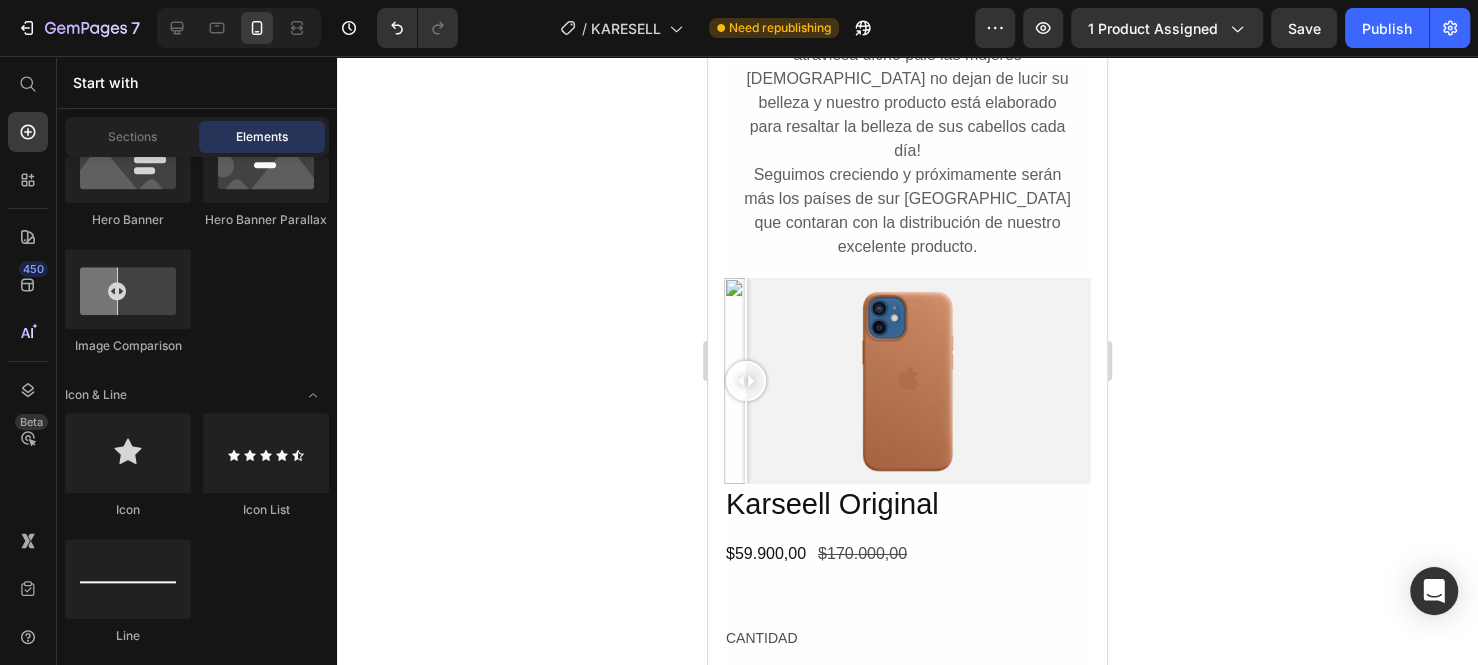 drag, startPoint x: 1064, startPoint y: 266, endPoint x: 1391, endPoint y: 310, distance: 329.94696 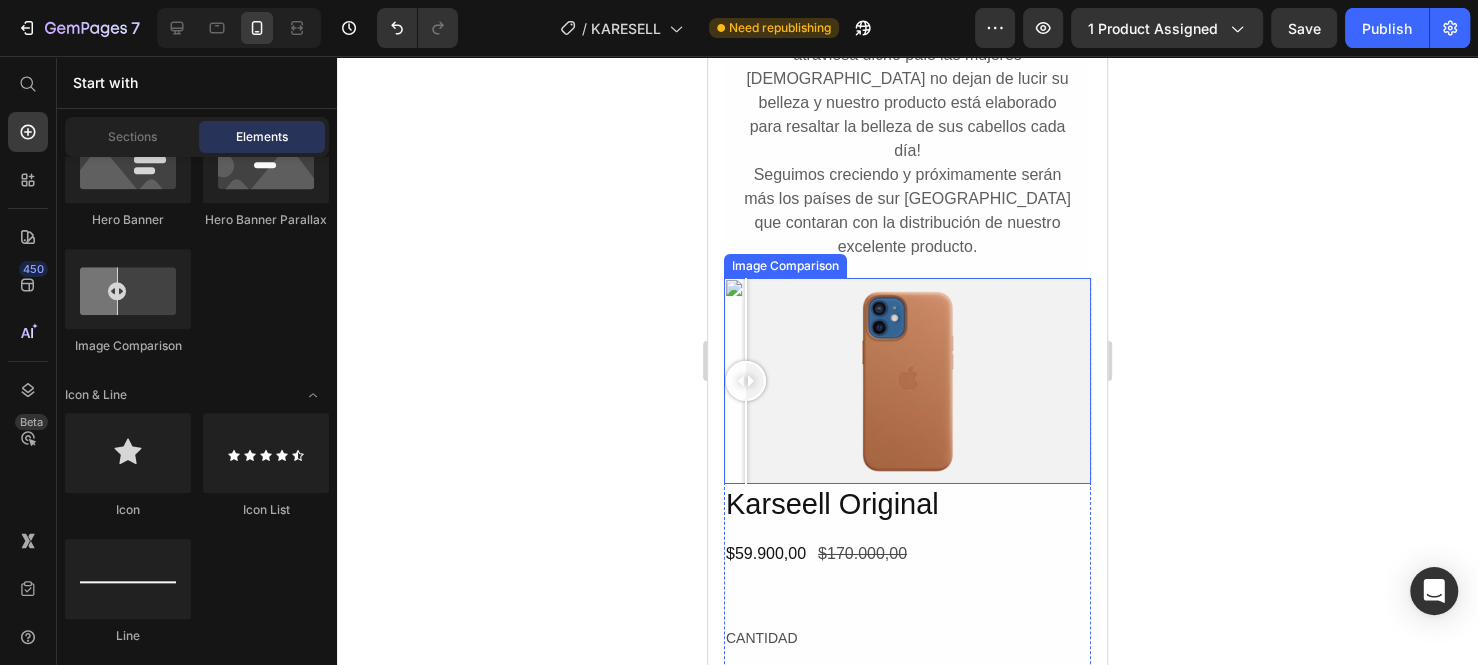 click at bounding box center (907, 381) 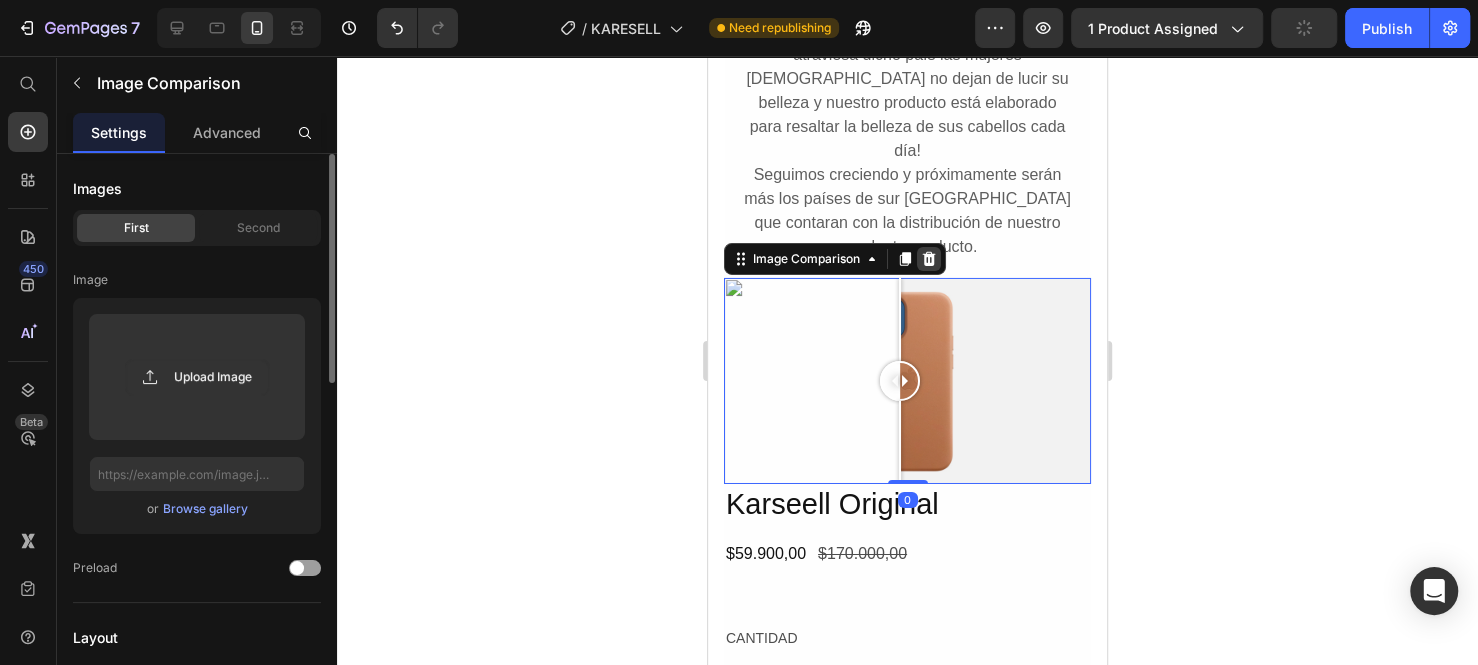 click 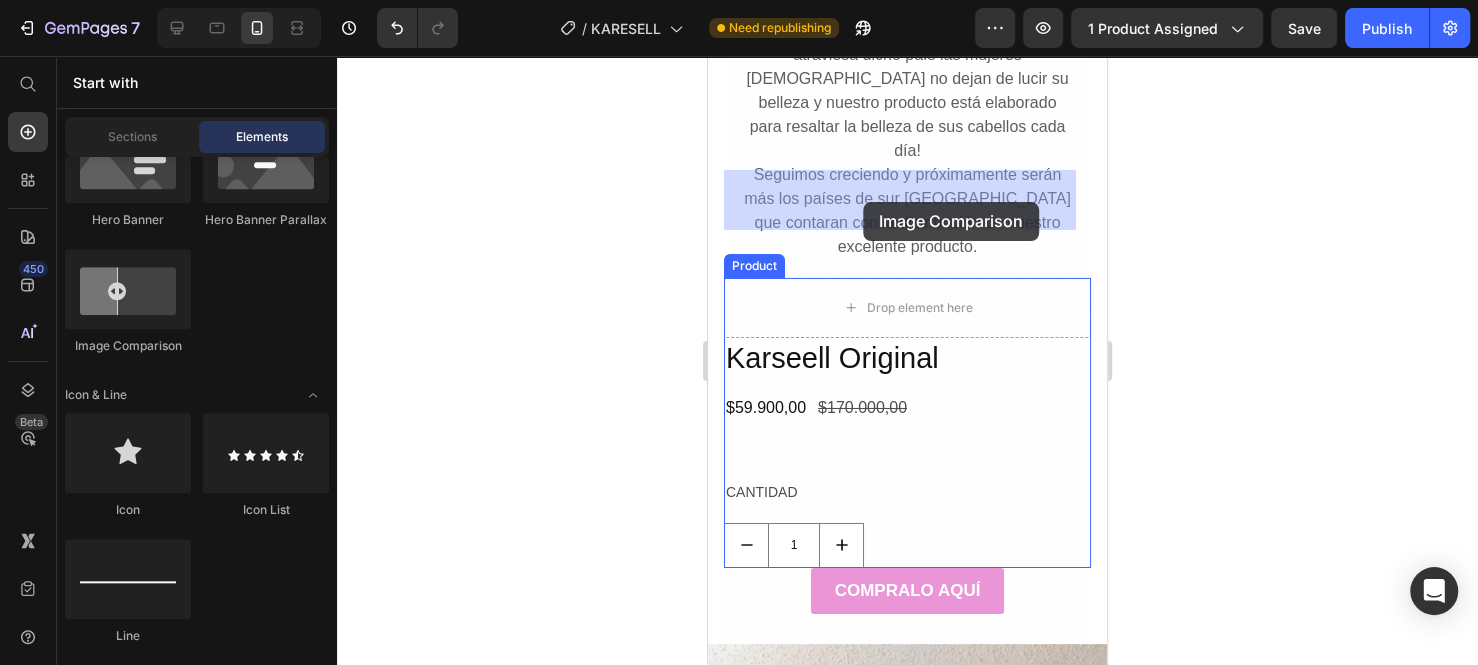 drag, startPoint x: 826, startPoint y: 361, endPoint x: 863, endPoint y: 202, distance: 163.24828 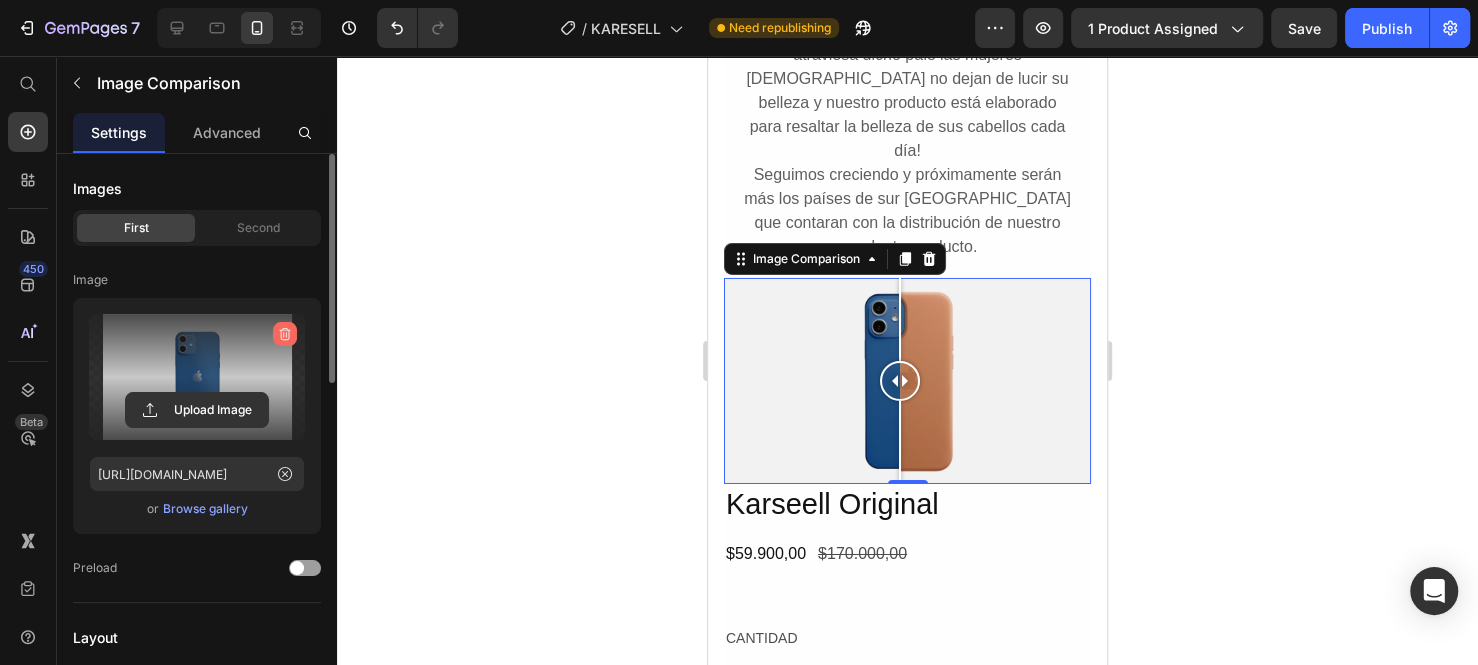 click at bounding box center [285, 334] 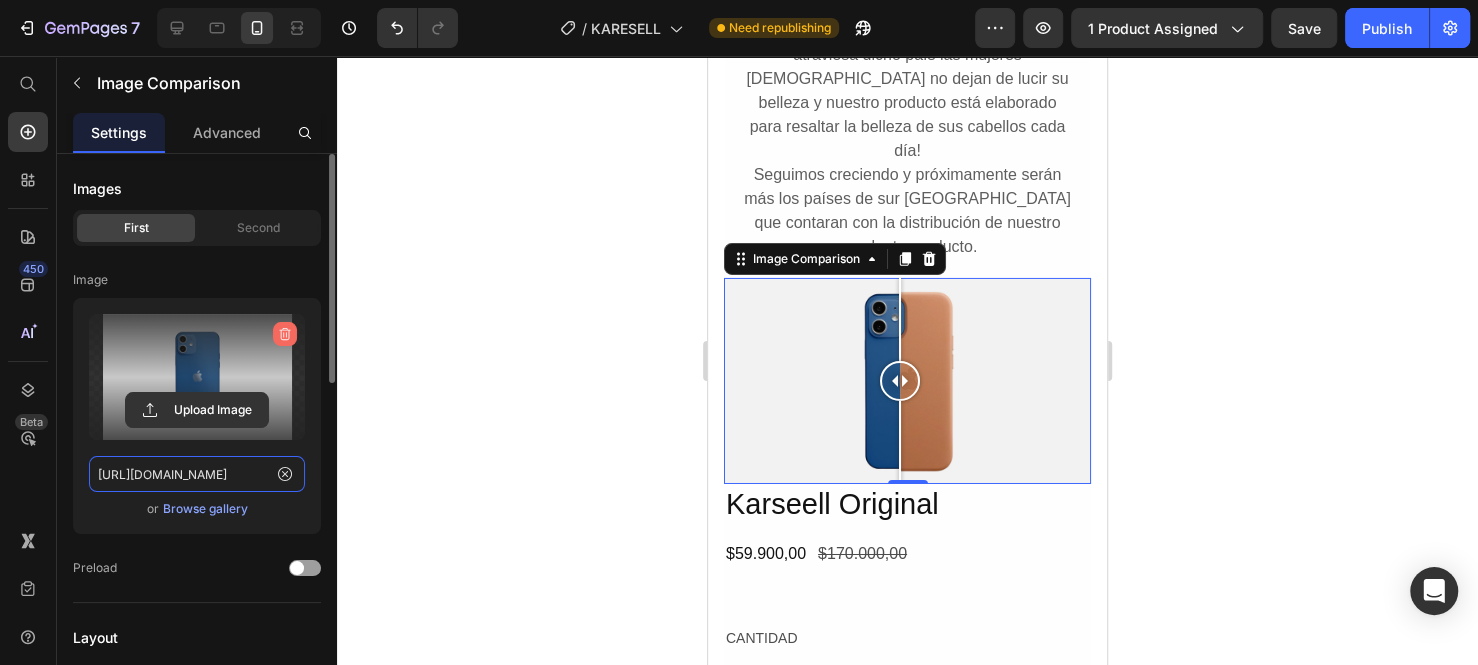 type 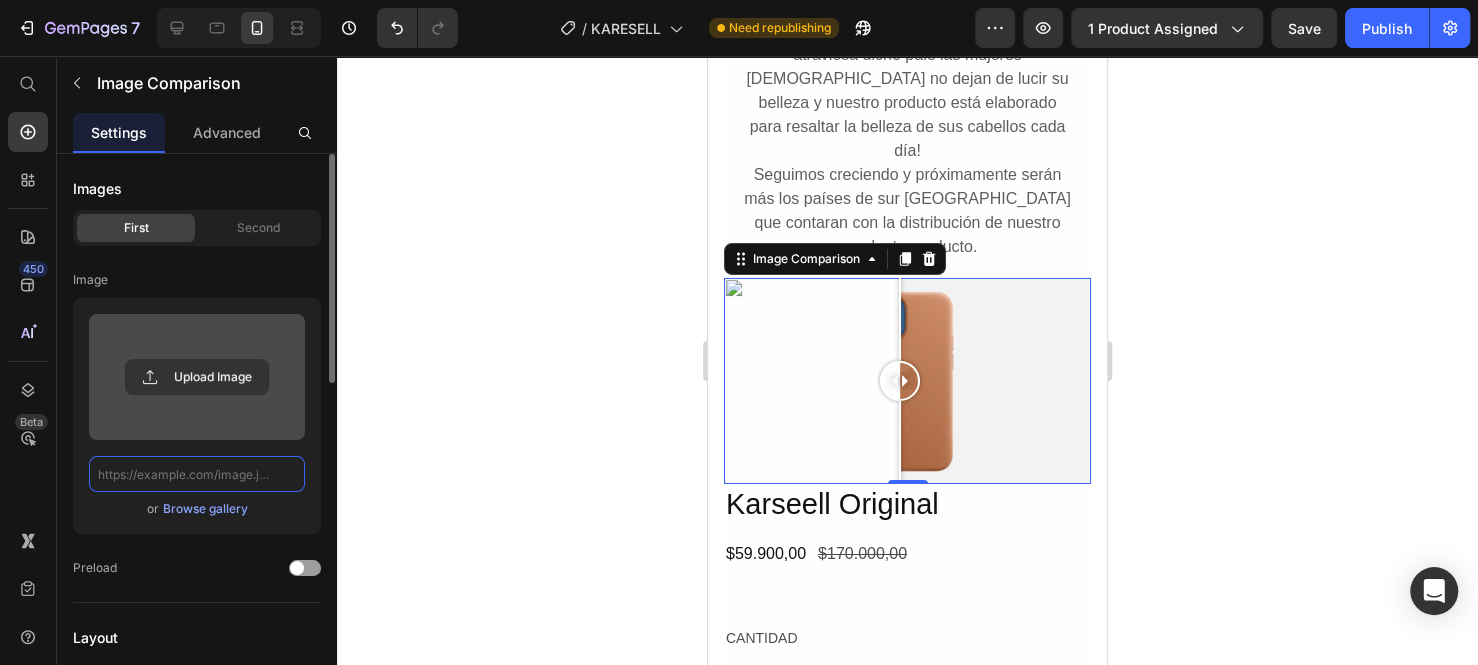 scroll, scrollTop: 0, scrollLeft: 0, axis: both 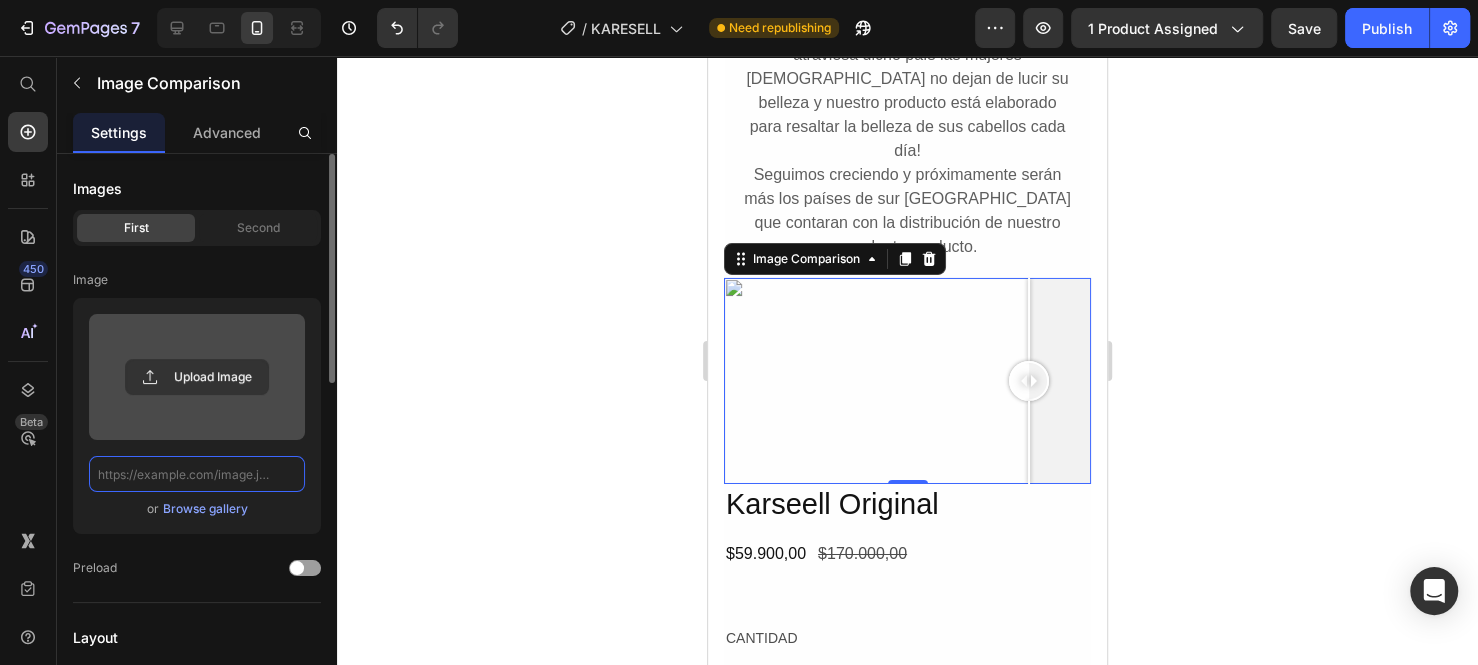 click at bounding box center (907, 381) 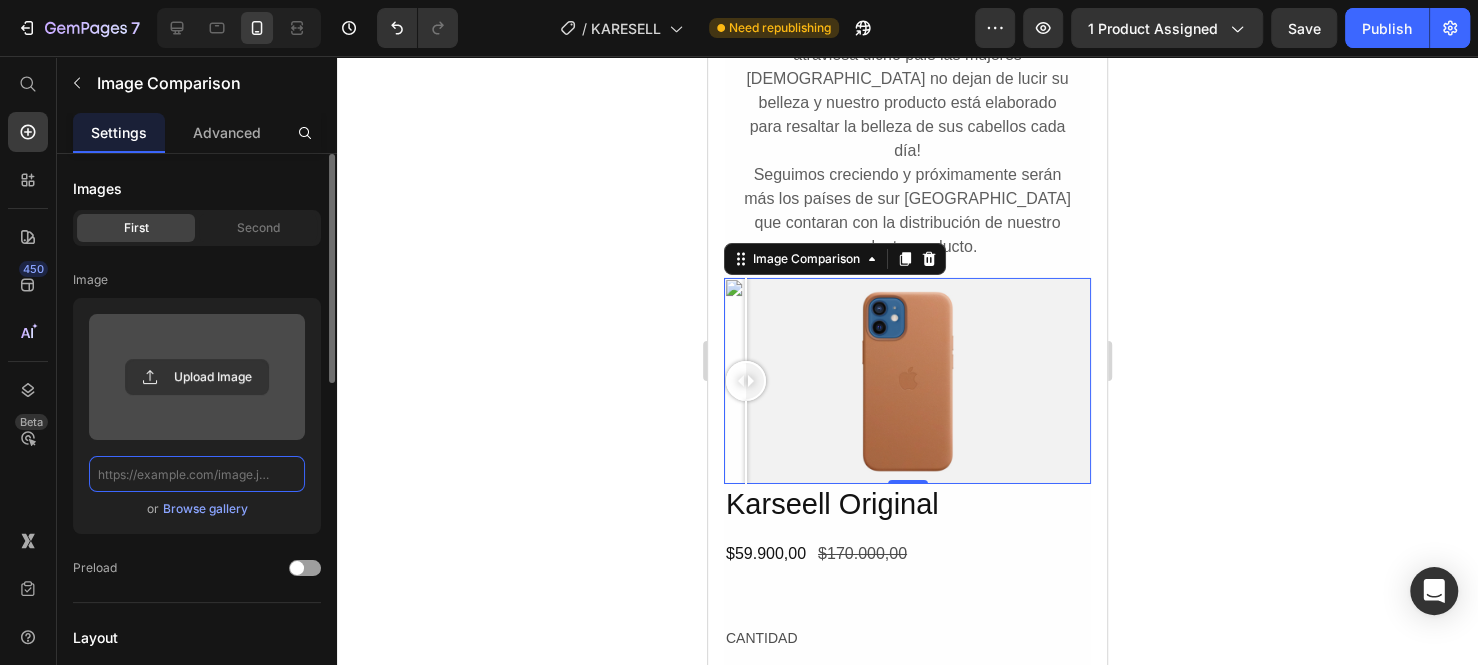 drag, startPoint x: 967, startPoint y: 242, endPoint x: 717, endPoint y: 245, distance: 250.018 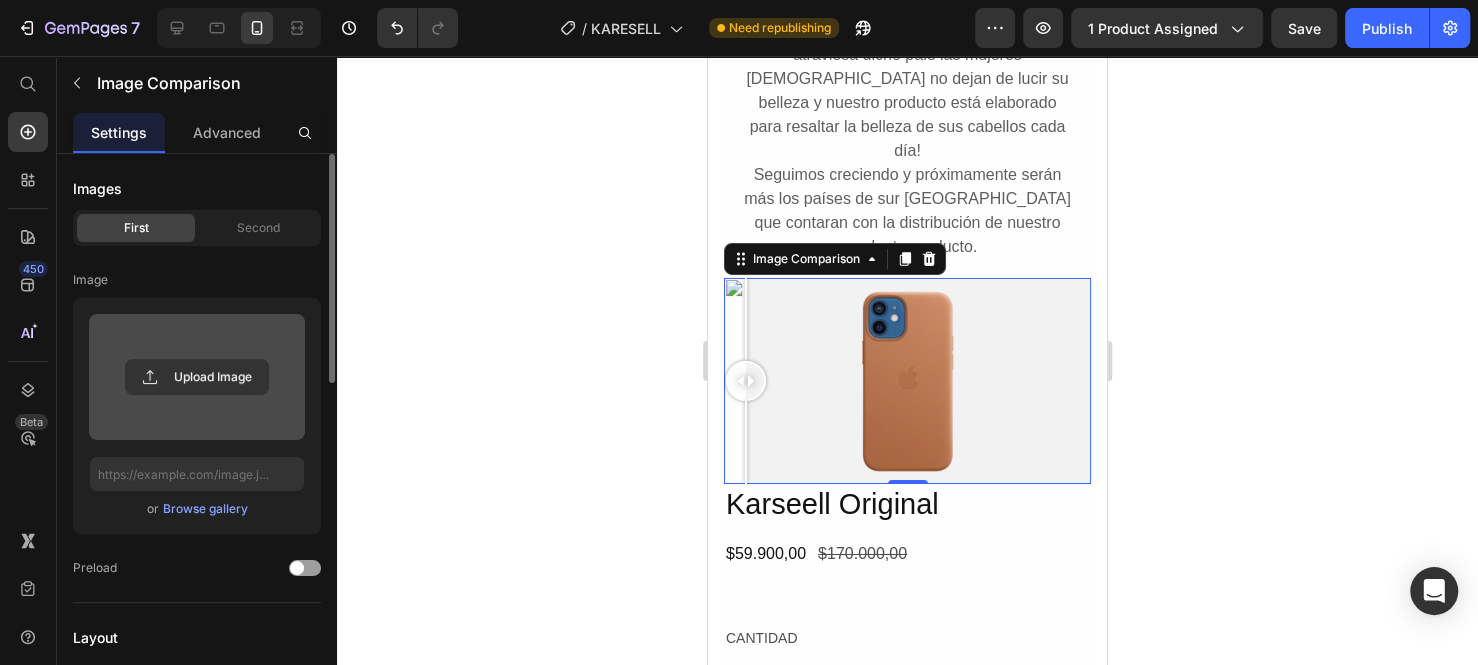click on "Image Image Image KARSEELL Text Block
Drop element here Karseell  La fundadora de Karseell, [PERSON_NAME], no estaba satisfecha con los productos para el cuidado de la piel llenos de aditivos químicos e ingredientes sintéticos. Ella creía que la verdadera belleza proviene de la naturaleza y debe ser nutrida con ingredientes naturales puros y no contaminados. Así, se embarcó en un viaje para encontrar formas de incorporar el poder de la naturaleza en el cuidado diario. Nuestra misión: Nuestra misión es simple pero profunda: "Esculpir una persona más bella". Nuestro objetivo es ayudar a todos a descubrir y mostrar su belleza única a través de nuestros productos, permitiéndoles a todos salir con confianza y perseguir sus sueños con valentía. Text Block Row Row Image USA Y COLOMBIA Text Block Seguimos creciendo y próximamente serán más los países de sur [GEOGRAPHIC_DATA] que contaran con la distribución de nuestro excelente producto. Text Block Row Row Image Comparison   0 Karseell Original" at bounding box center [907, -950] 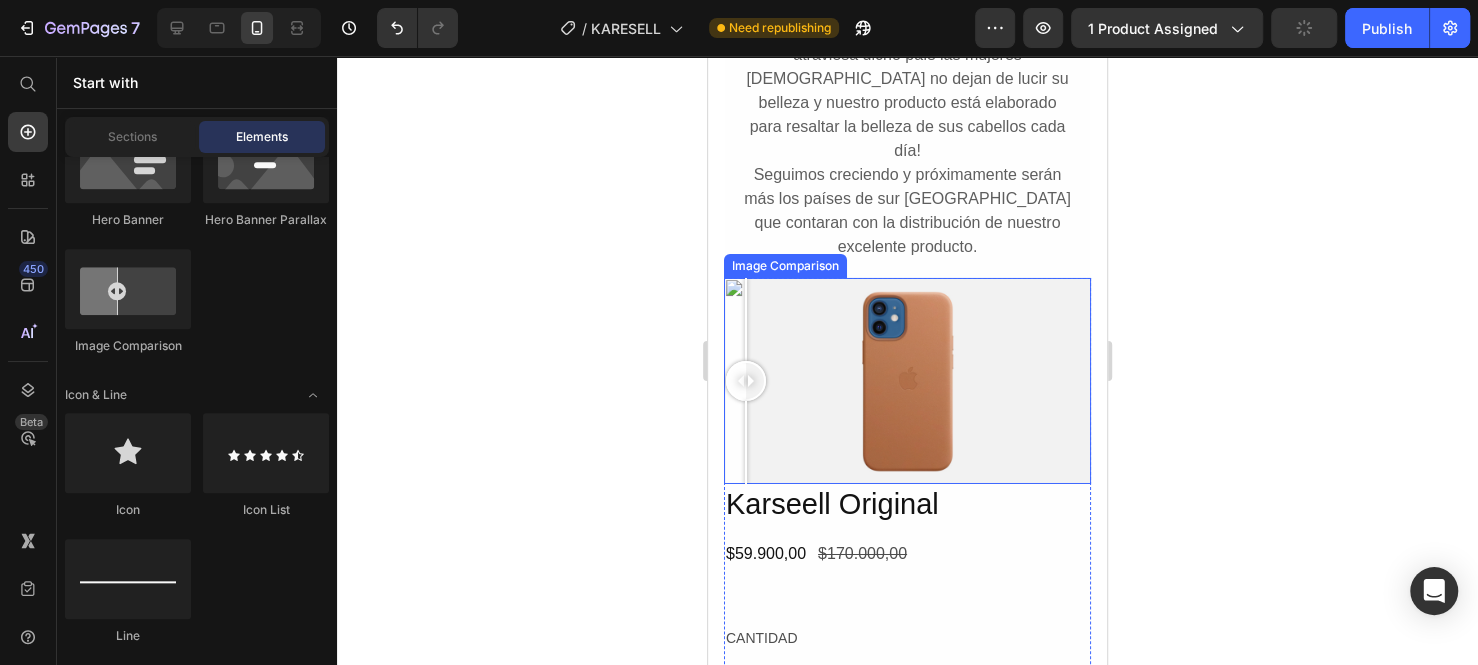click at bounding box center [907, 381] 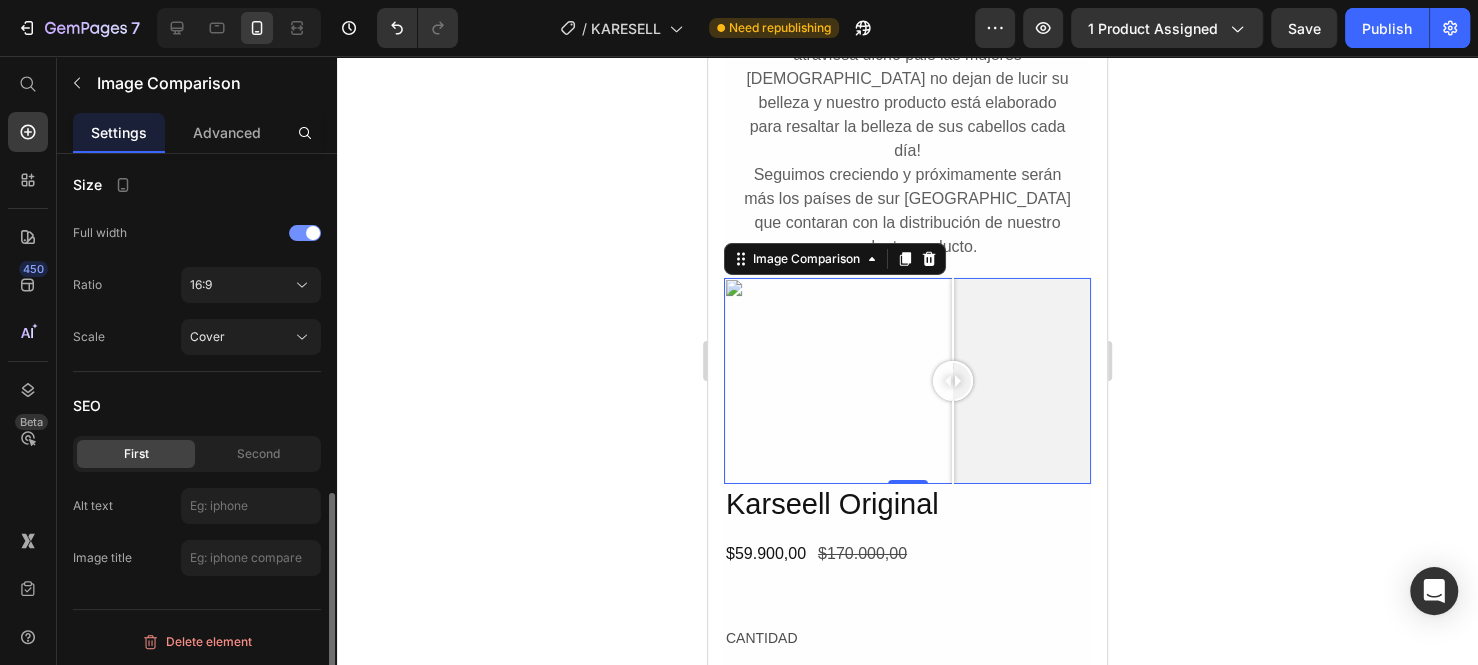 scroll, scrollTop: 340, scrollLeft: 0, axis: vertical 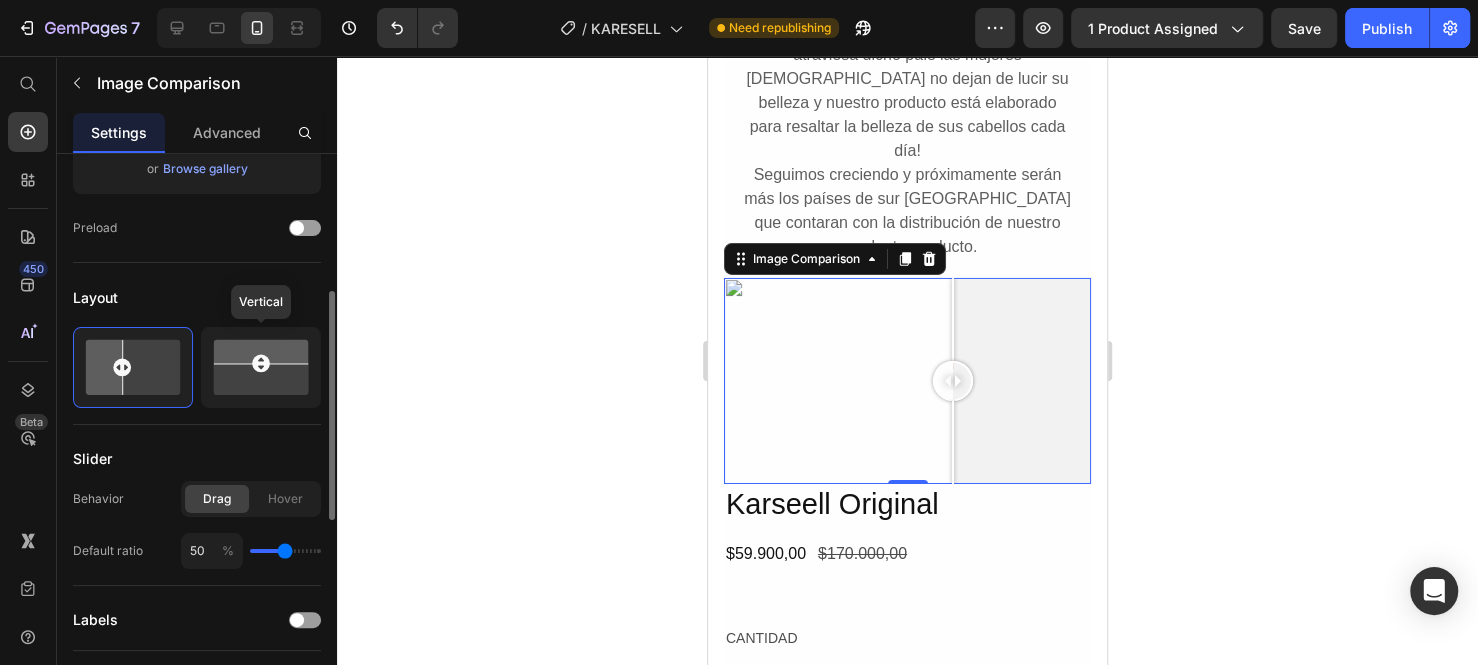 click 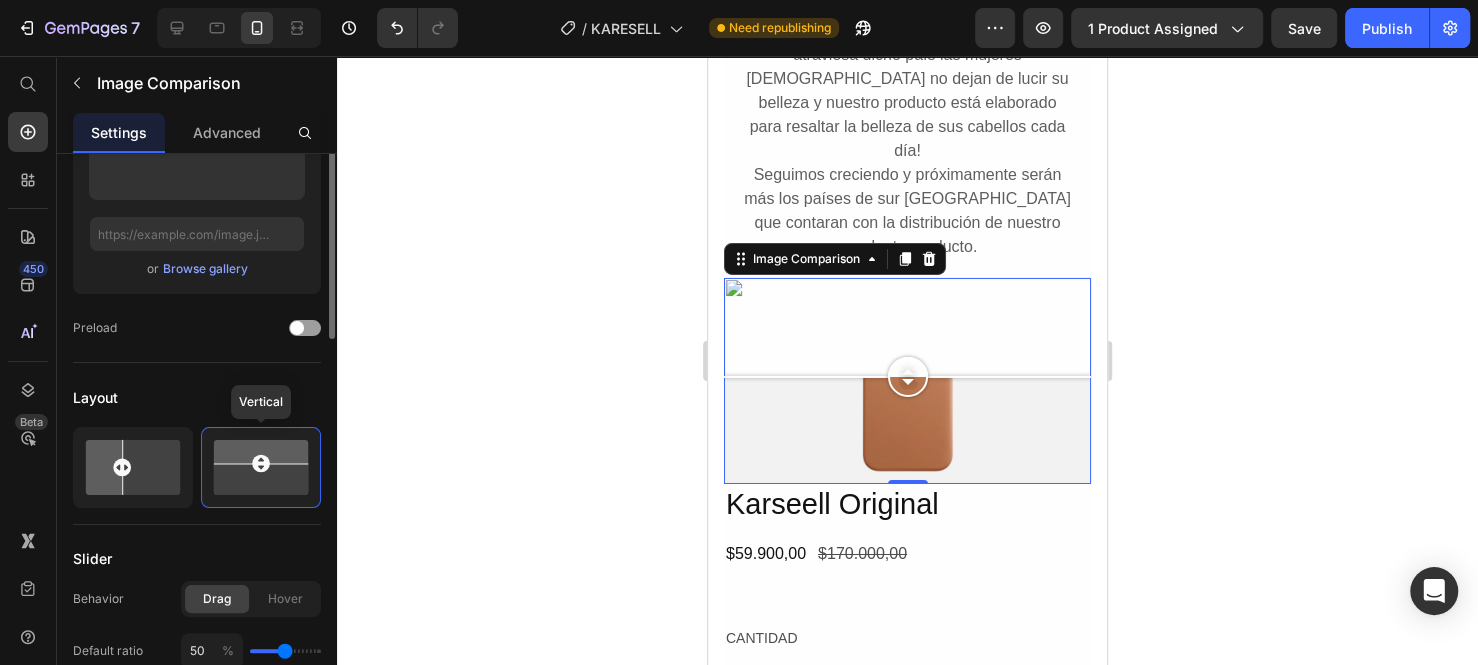 scroll, scrollTop: 0, scrollLeft: 0, axis: both 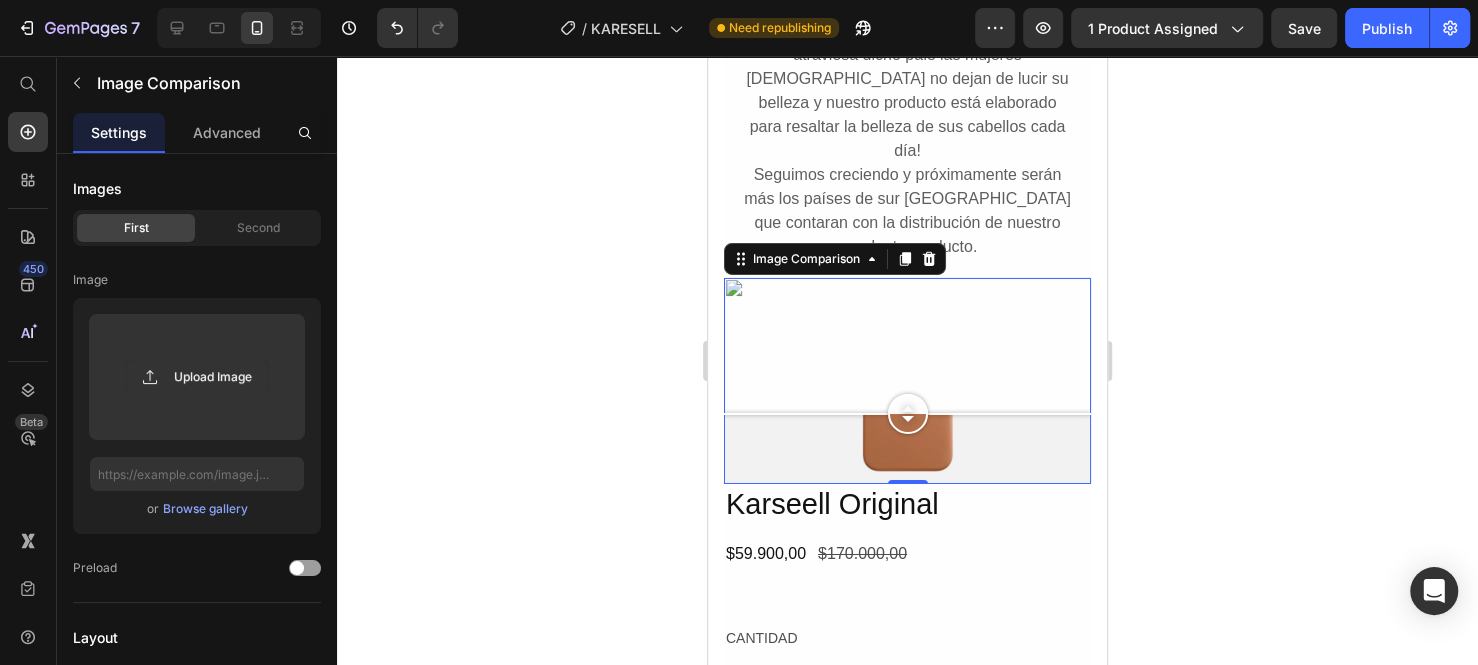 click at bounding box center (907, 381) 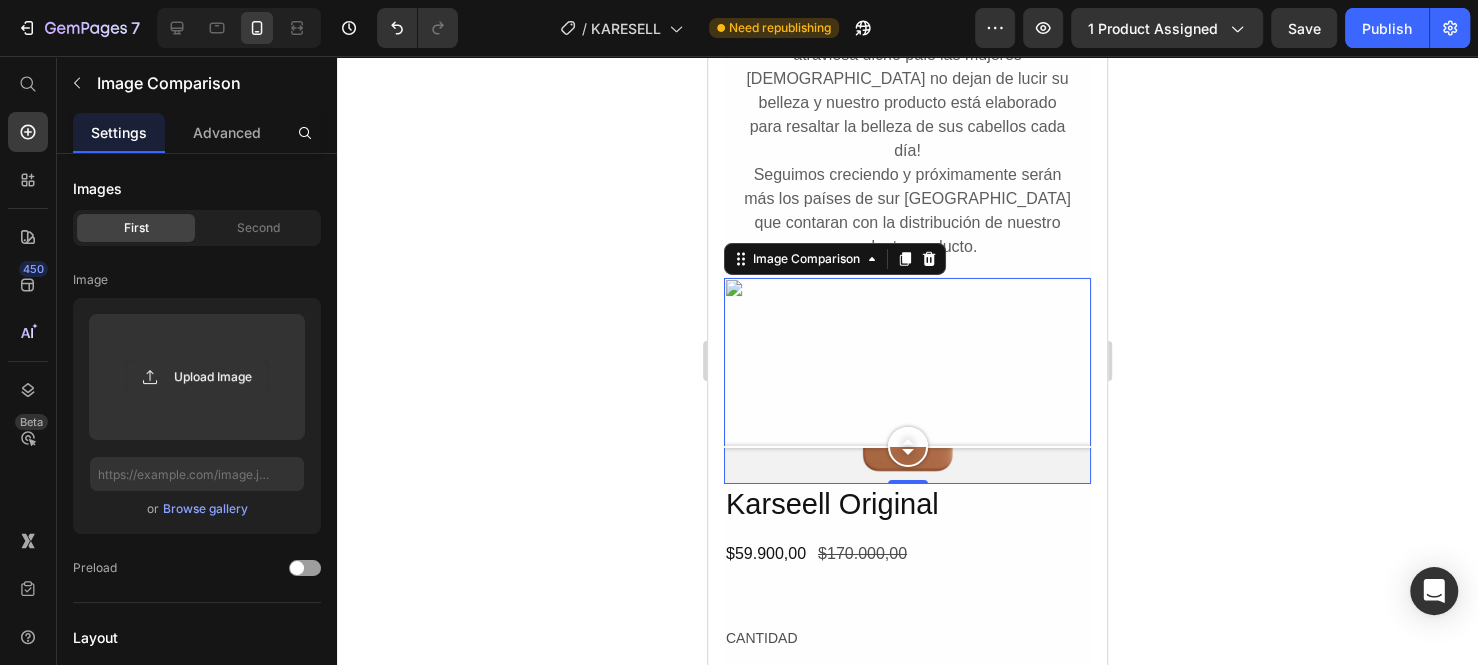 drag, startPoint x: 844, startPoint y: 339, endPoint x: 840, endPoint y: 322, distance: 17.464249 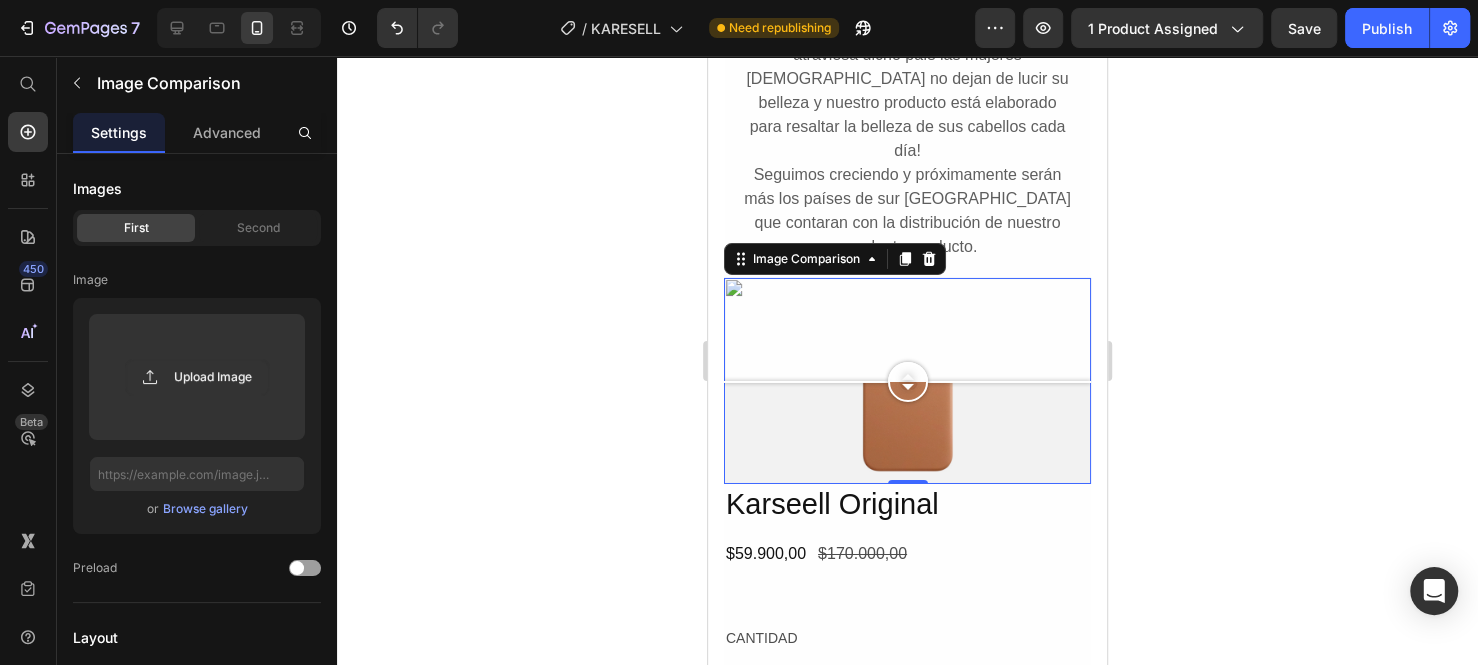drag, startPoint x: 840, startPoint y: 322, endPoint x: 827, endPoint y: 275, distance: 48.76474 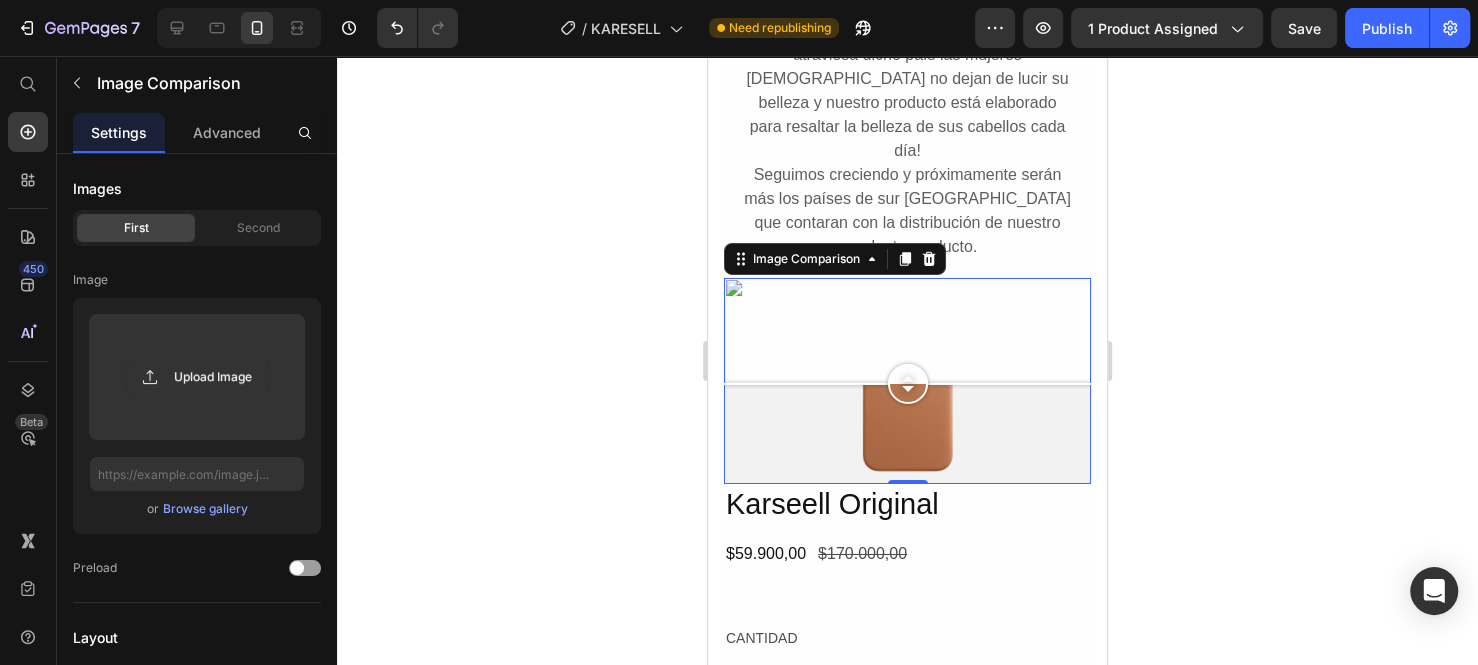 click at bounding box center [907, 381] 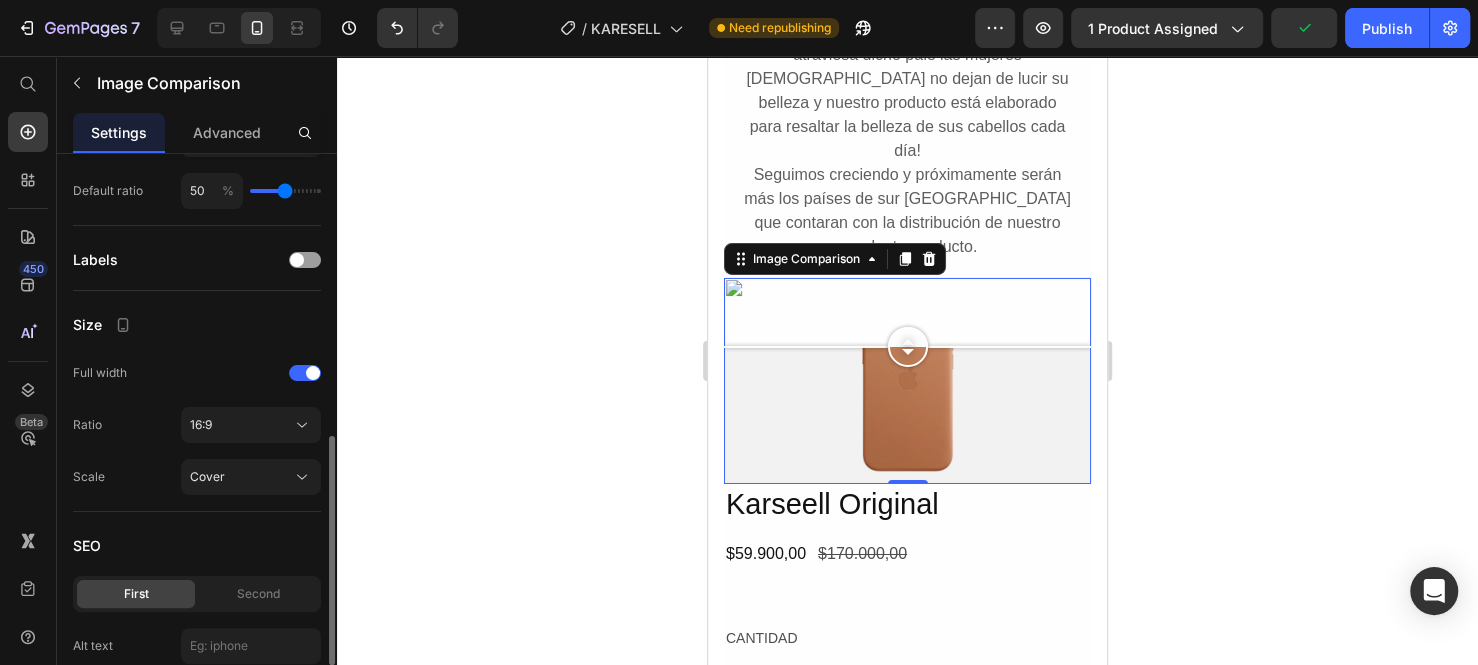 scroll, scrollTop: 400, scrollLeft: 0, axis: vertical 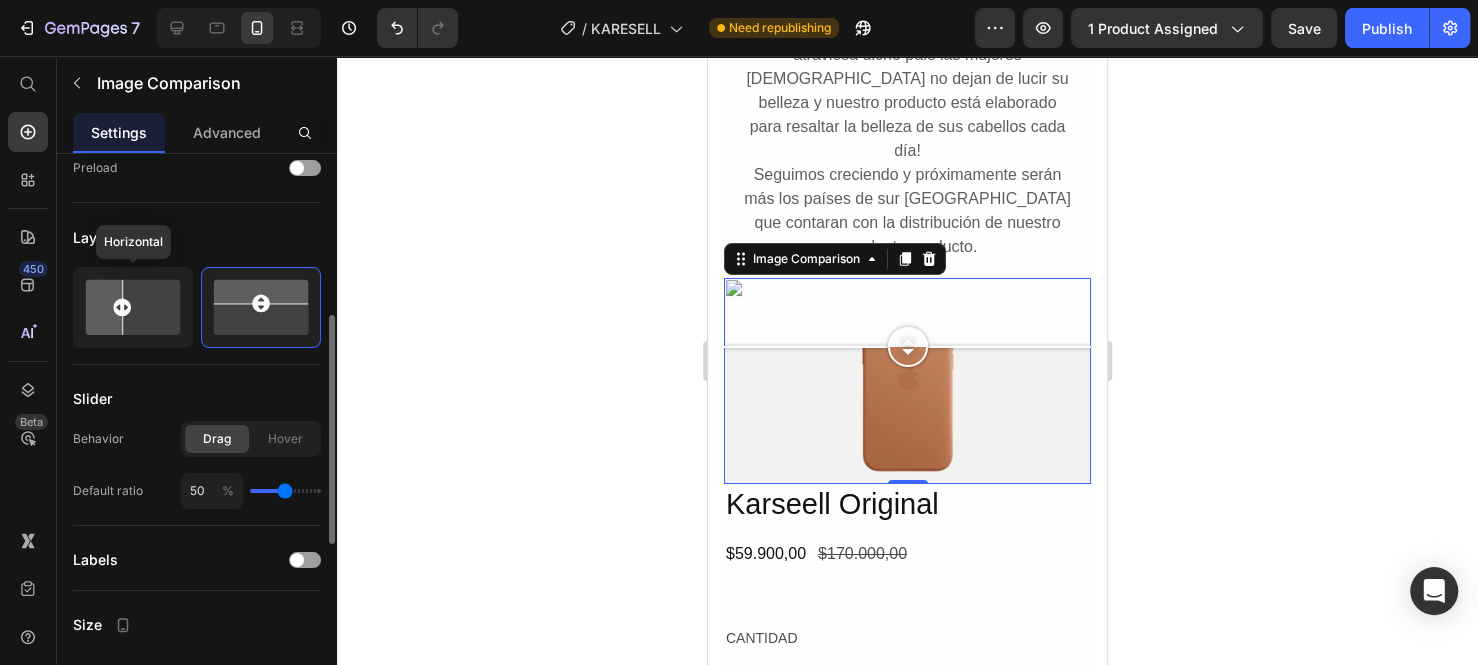 click 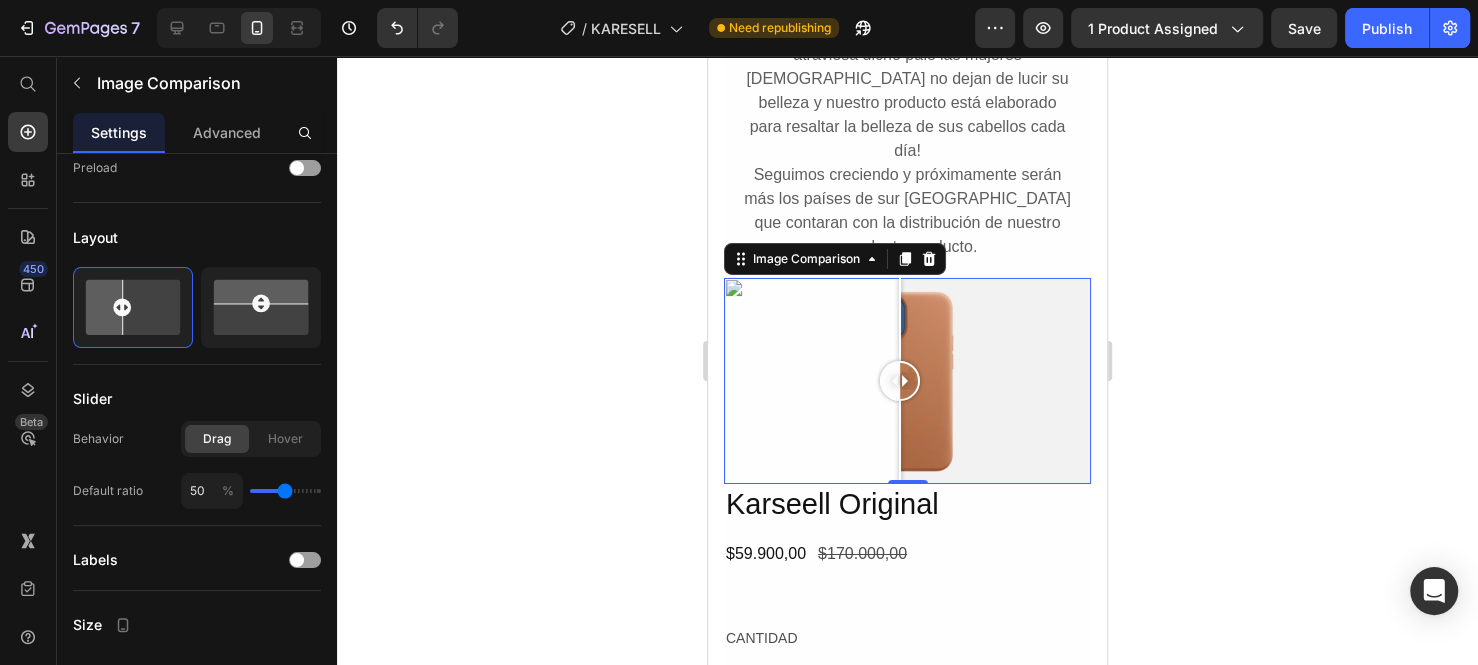 click at bounding box center (907, 381) 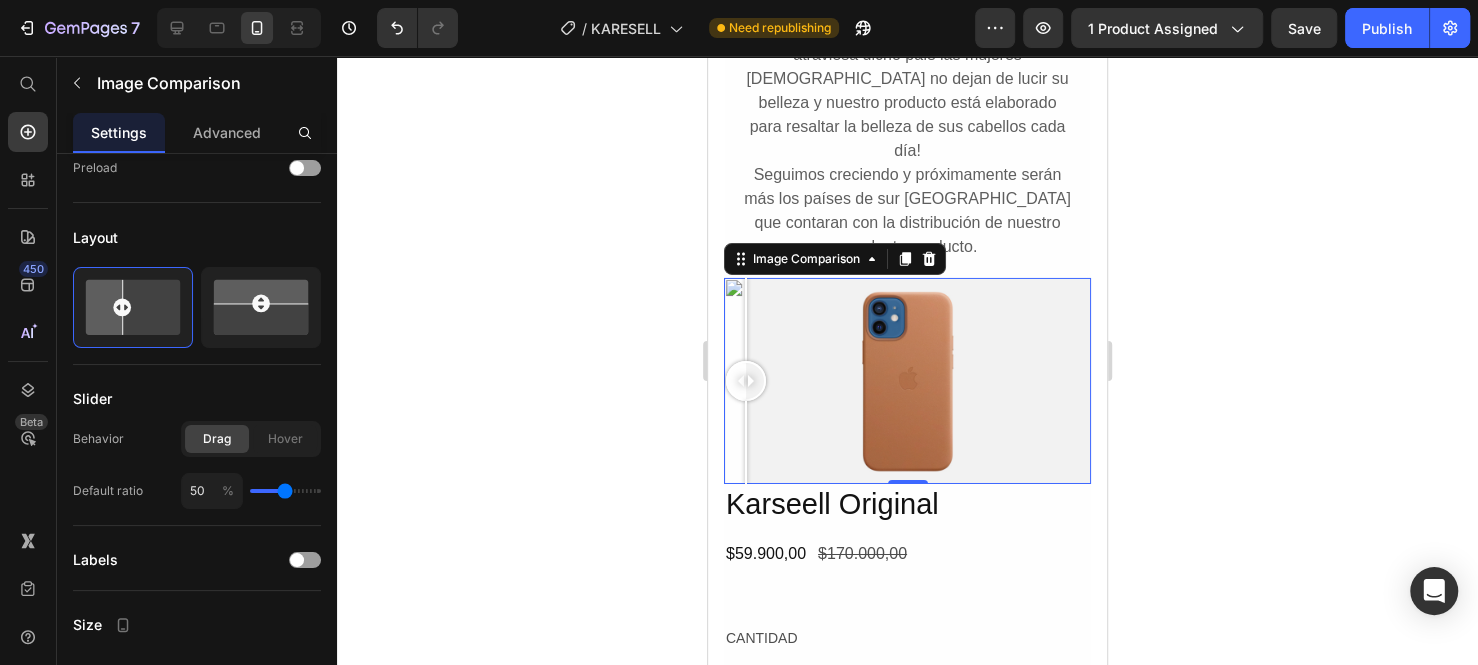 drag, startPoint x: 980, startPoint y: 280, endPoint x: 710, endPoint y: 269, distance: 270.22397 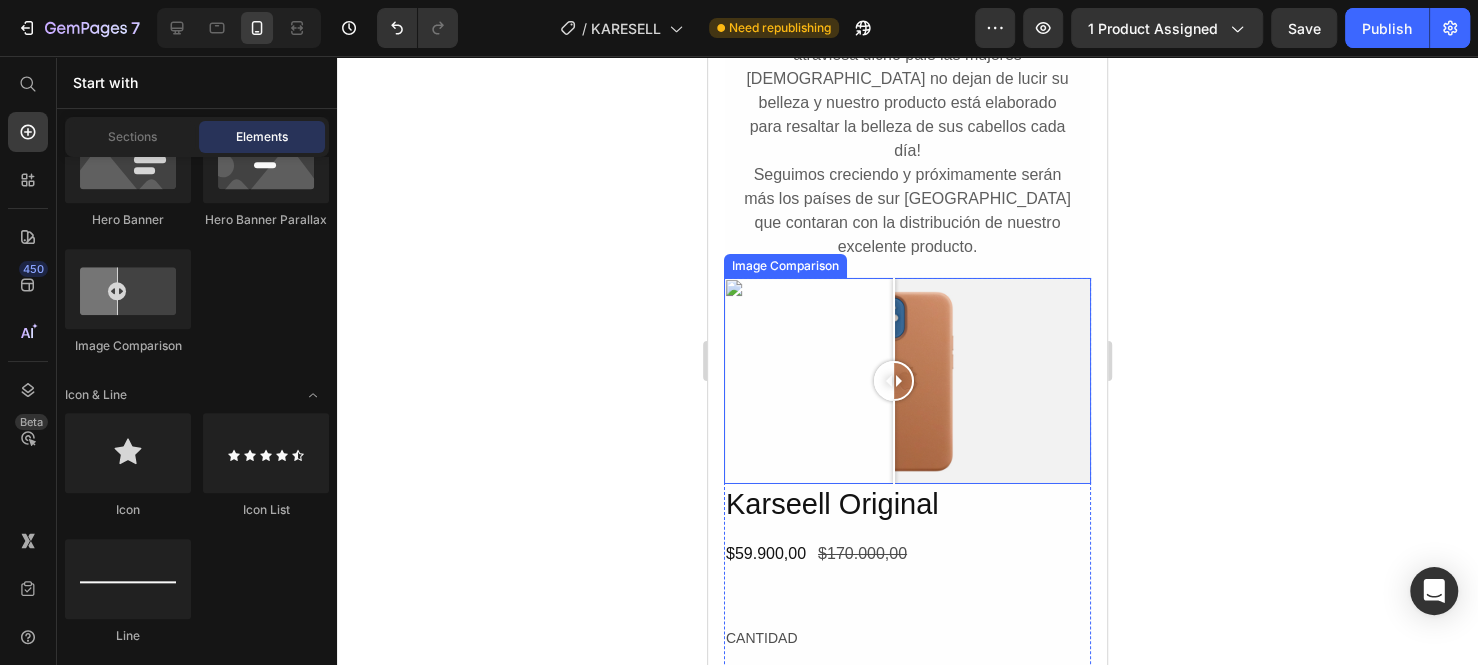 click at bounding box center [907, 381] 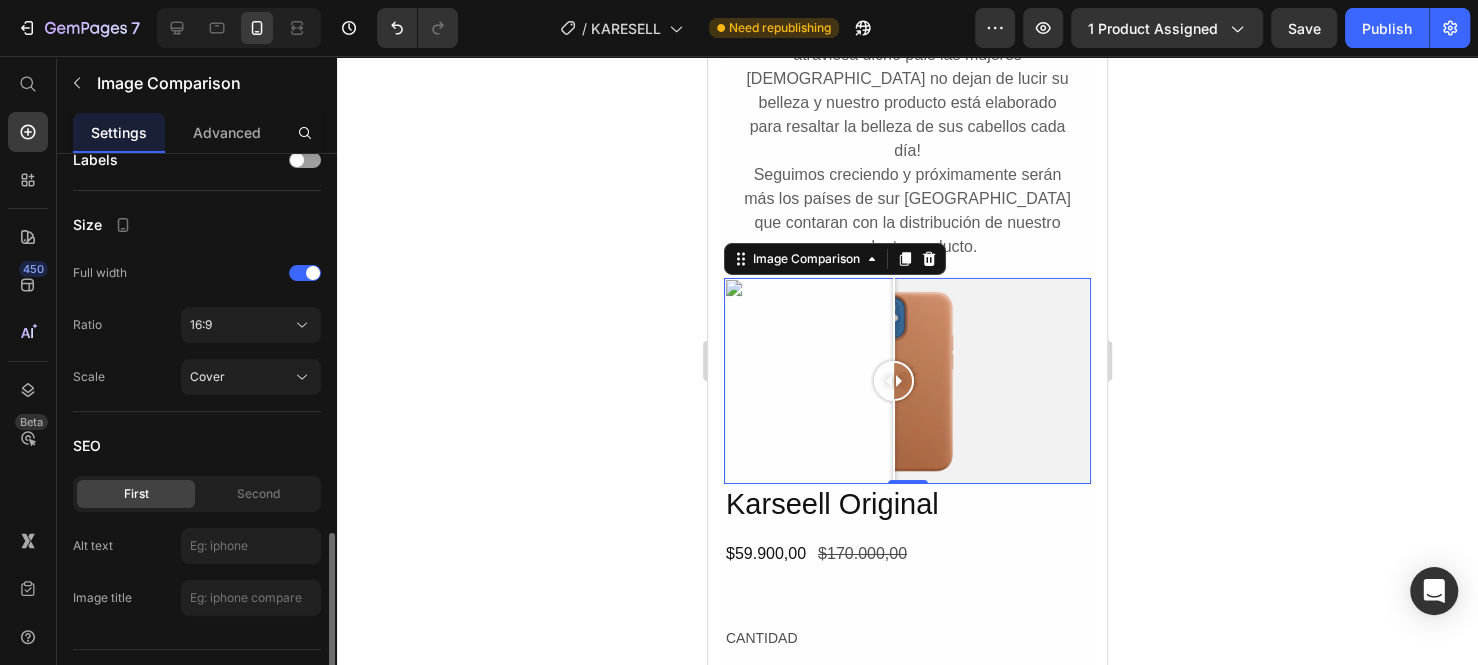 scroll, scrollTop: 840, scrollLeft: 0, axis: vertical 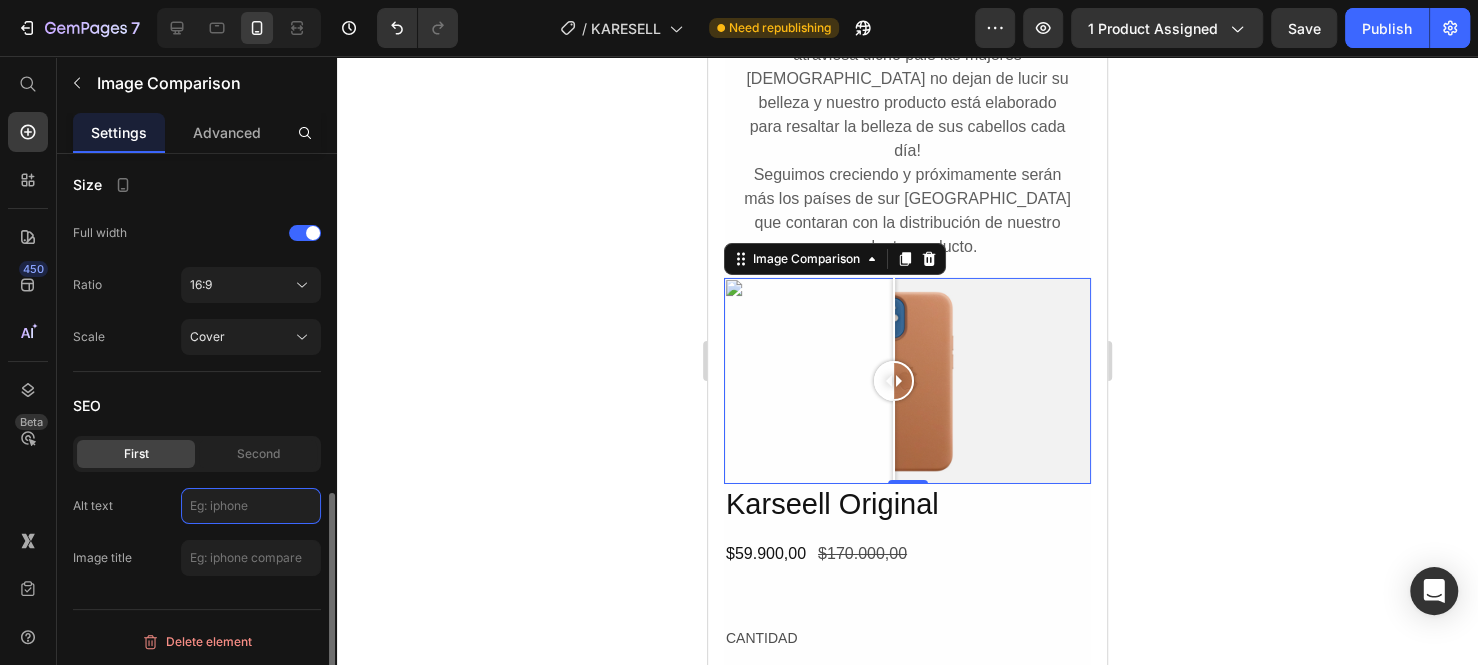 click 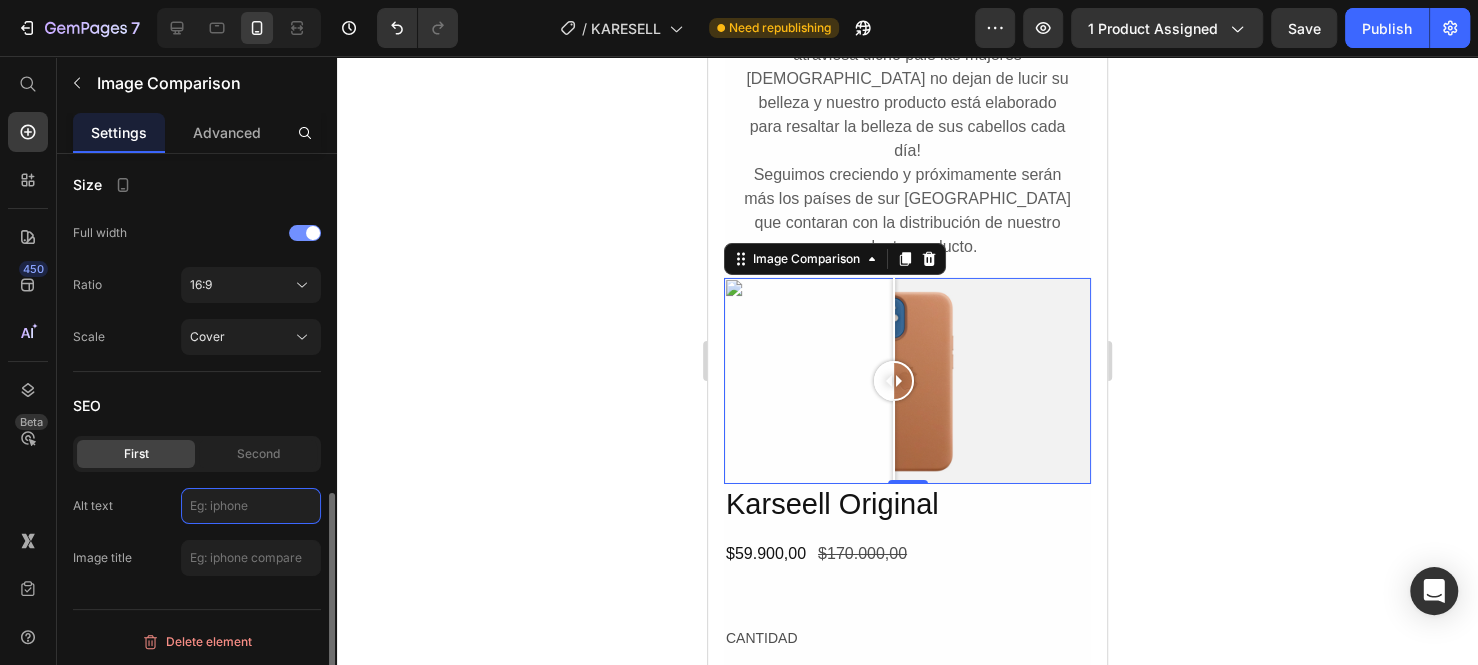 scroll, scrollTop: 340, scrollLeft: 0, axis: vertical 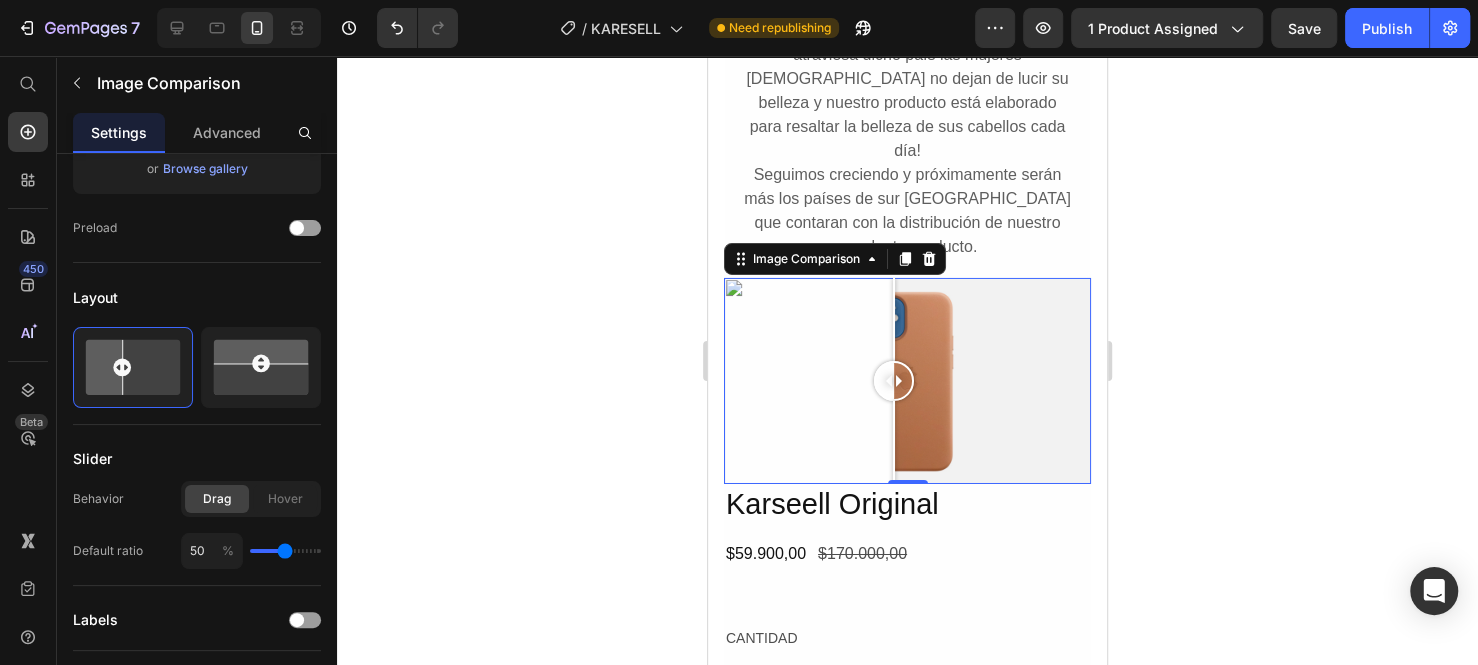 click at bounding box center [894, 381] 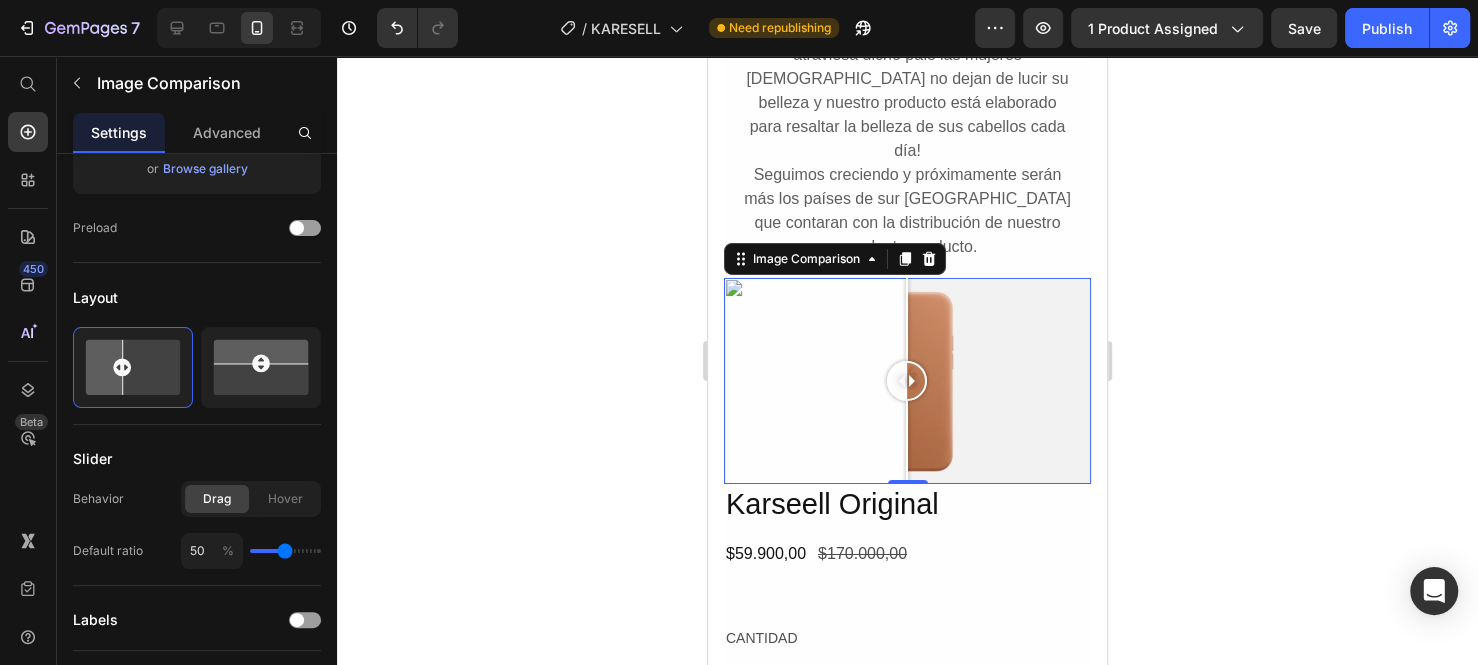 scroll, scrollTop: 0, scrollLeft: 0, axis: both 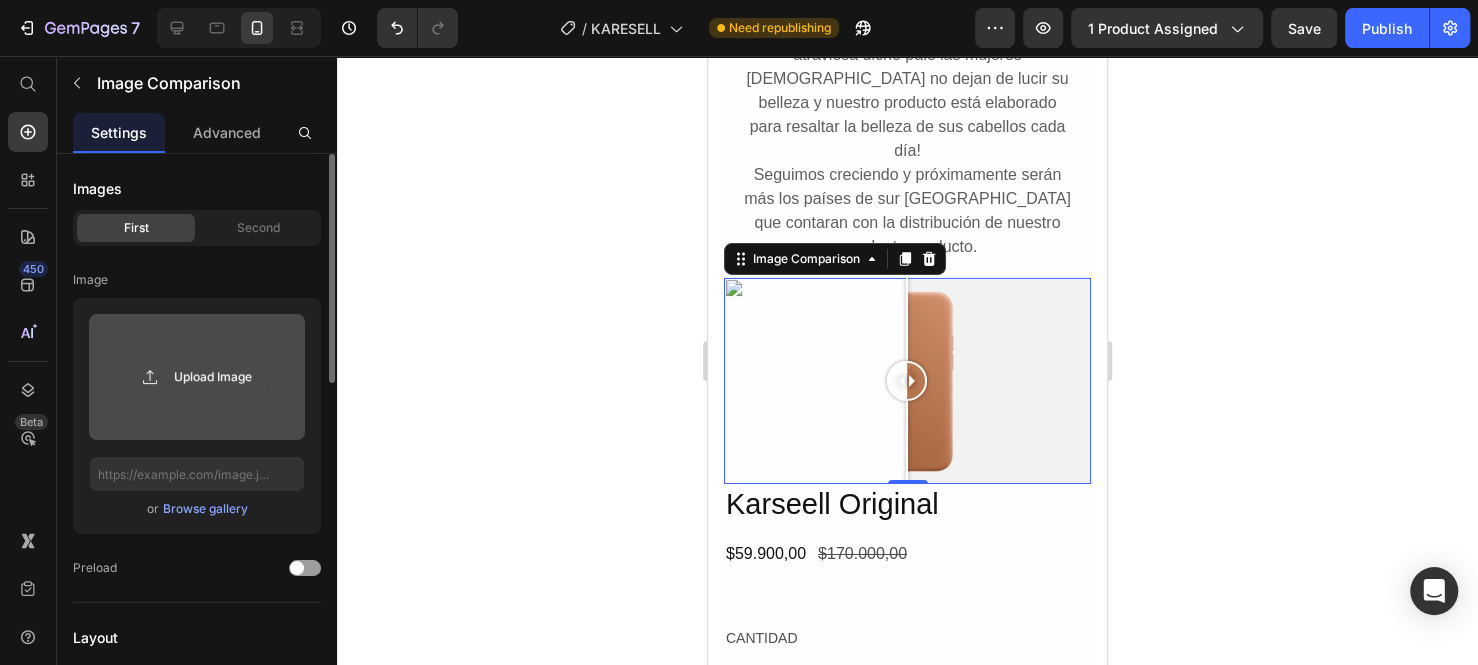 click 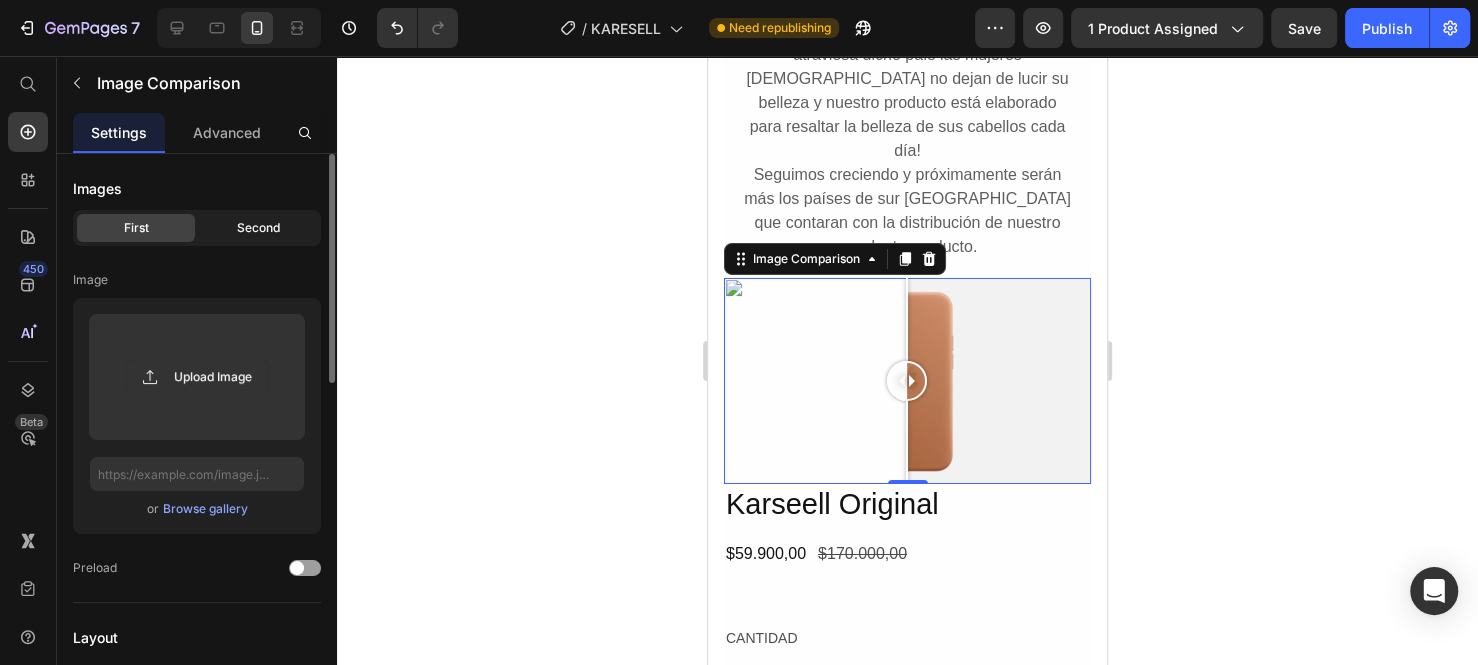 click on "Second" 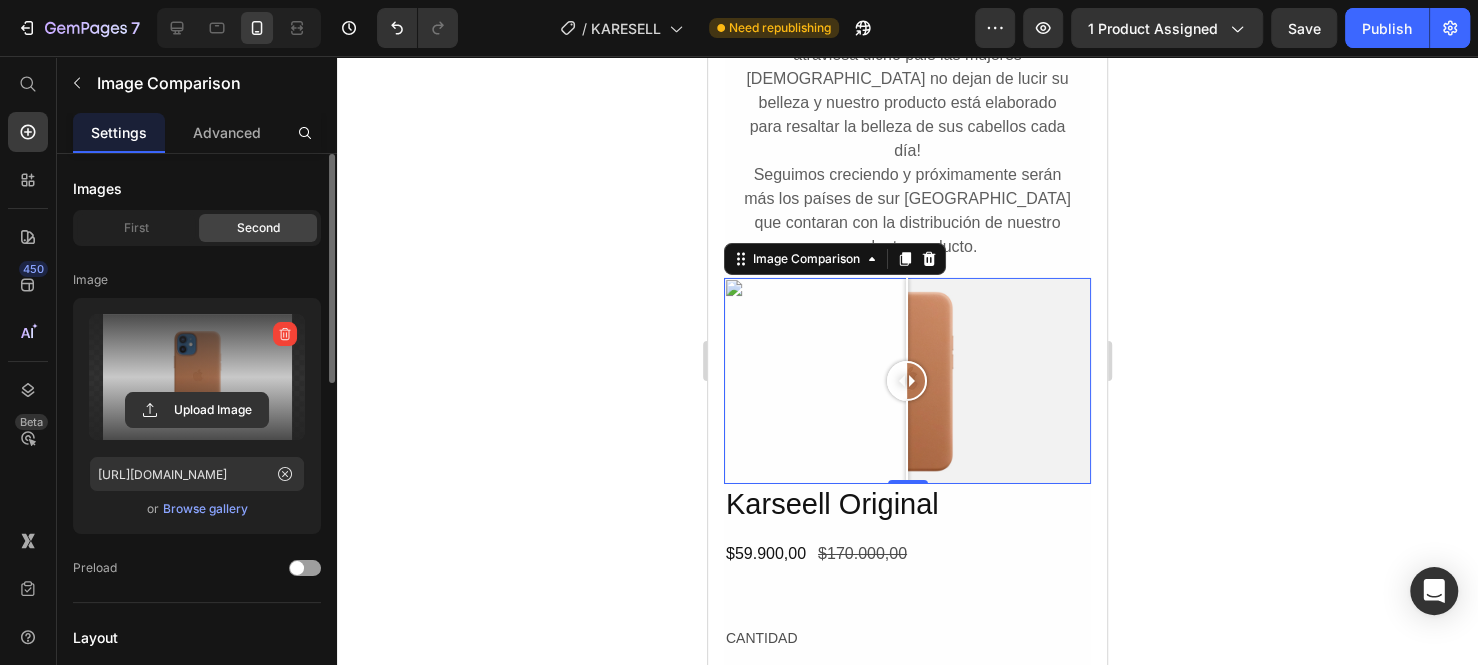 click at bounding box center (197, 377) 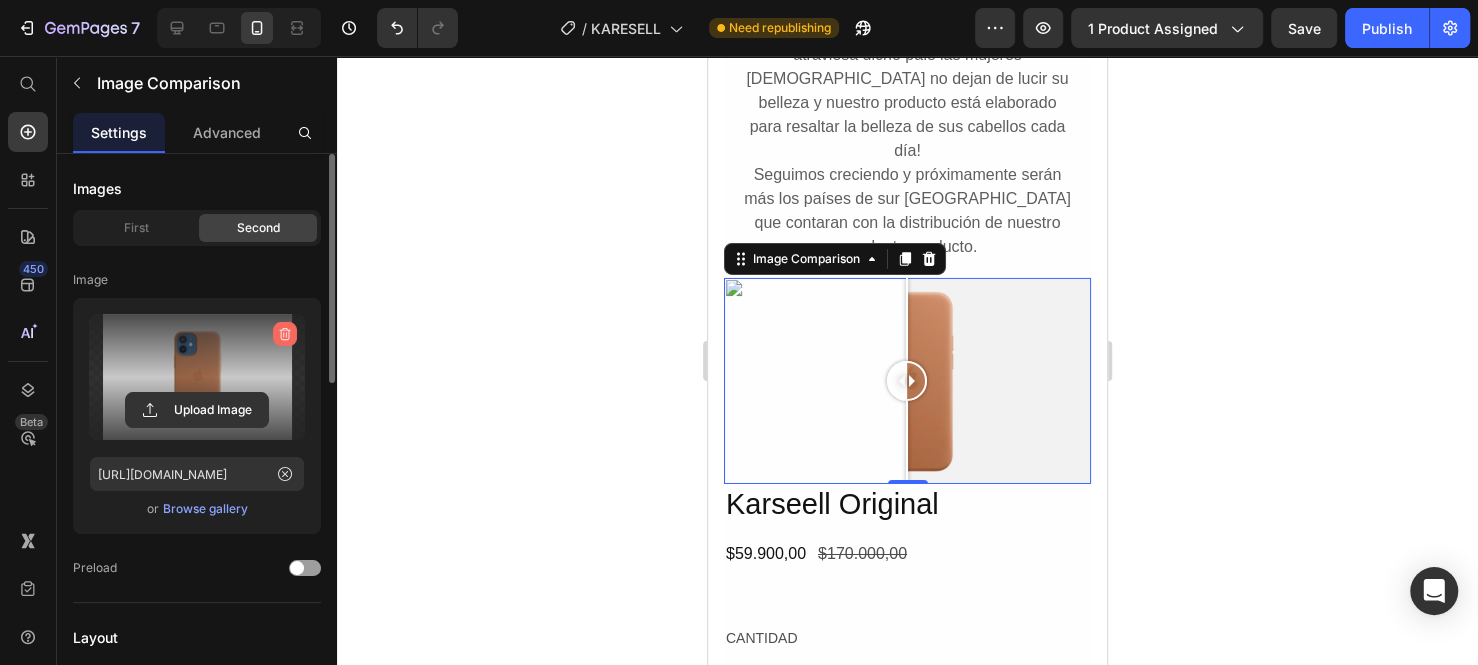 click 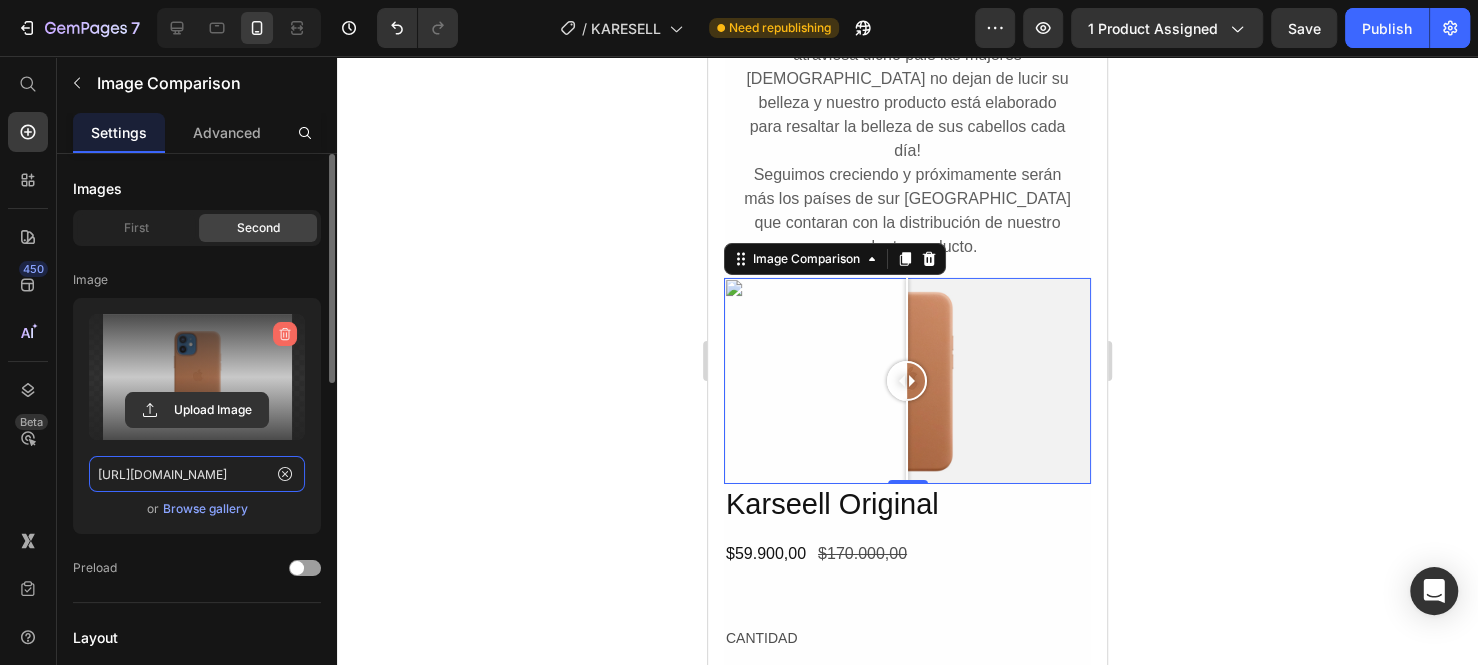 type 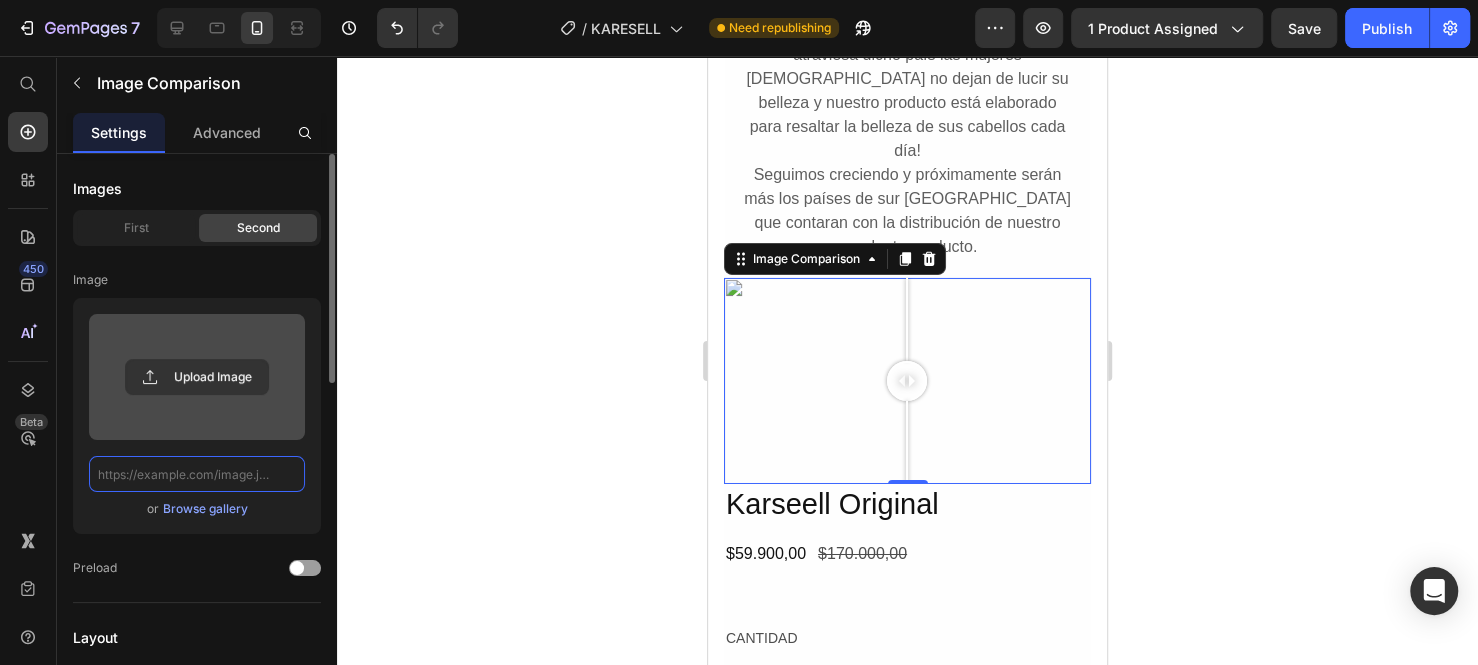 scroll, scrollTop: 0, scrollLeft: 0, axis: both 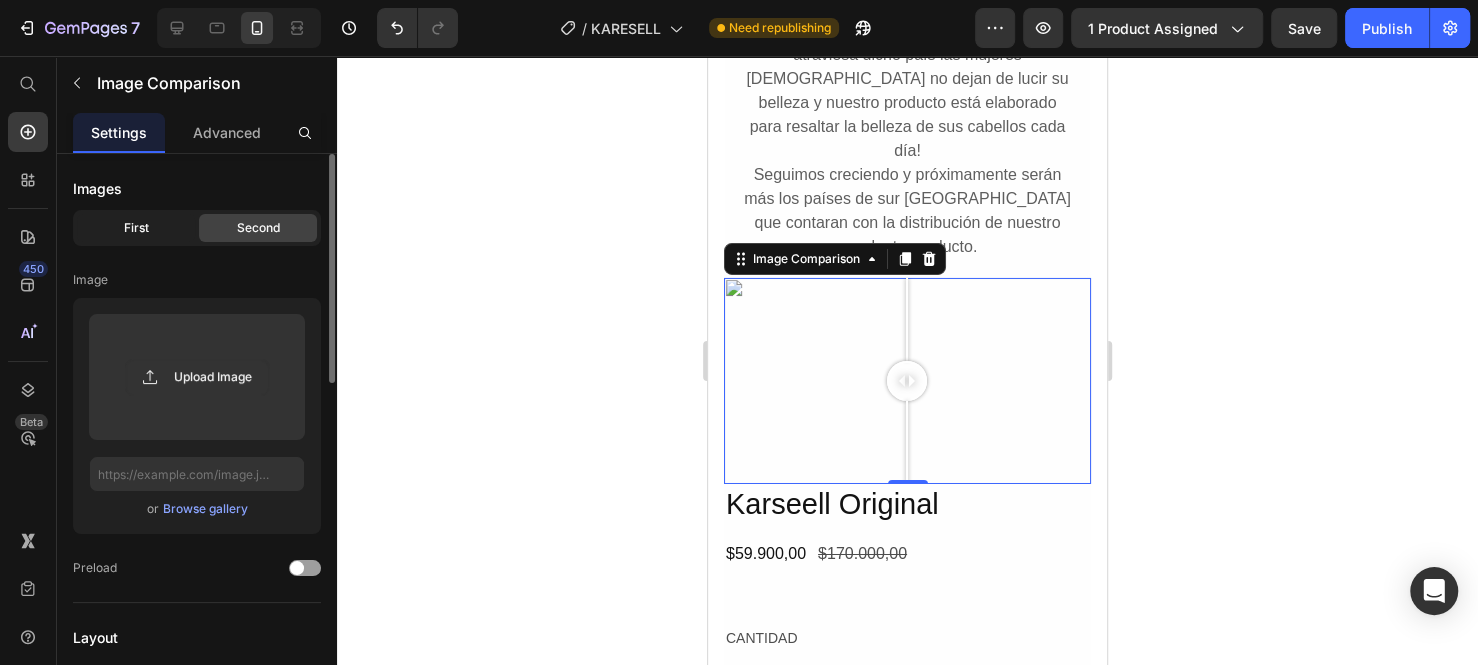 click on "First" 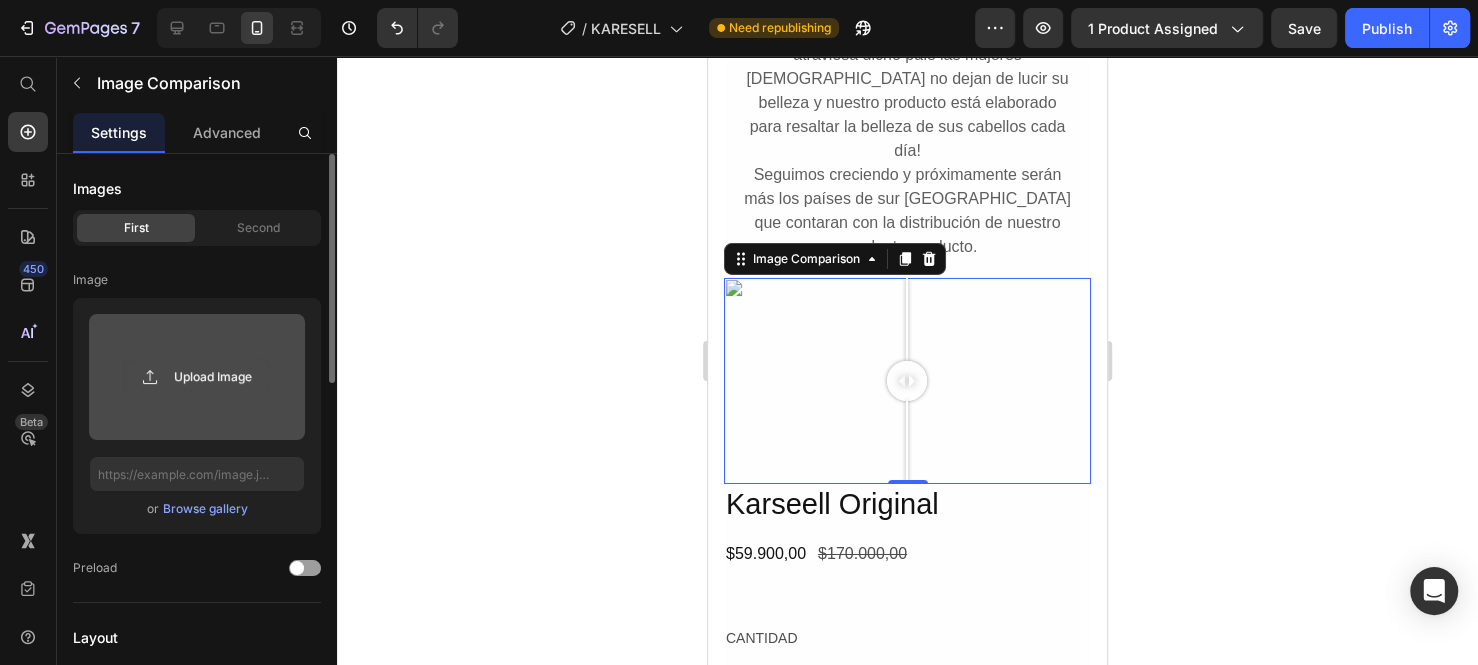 click 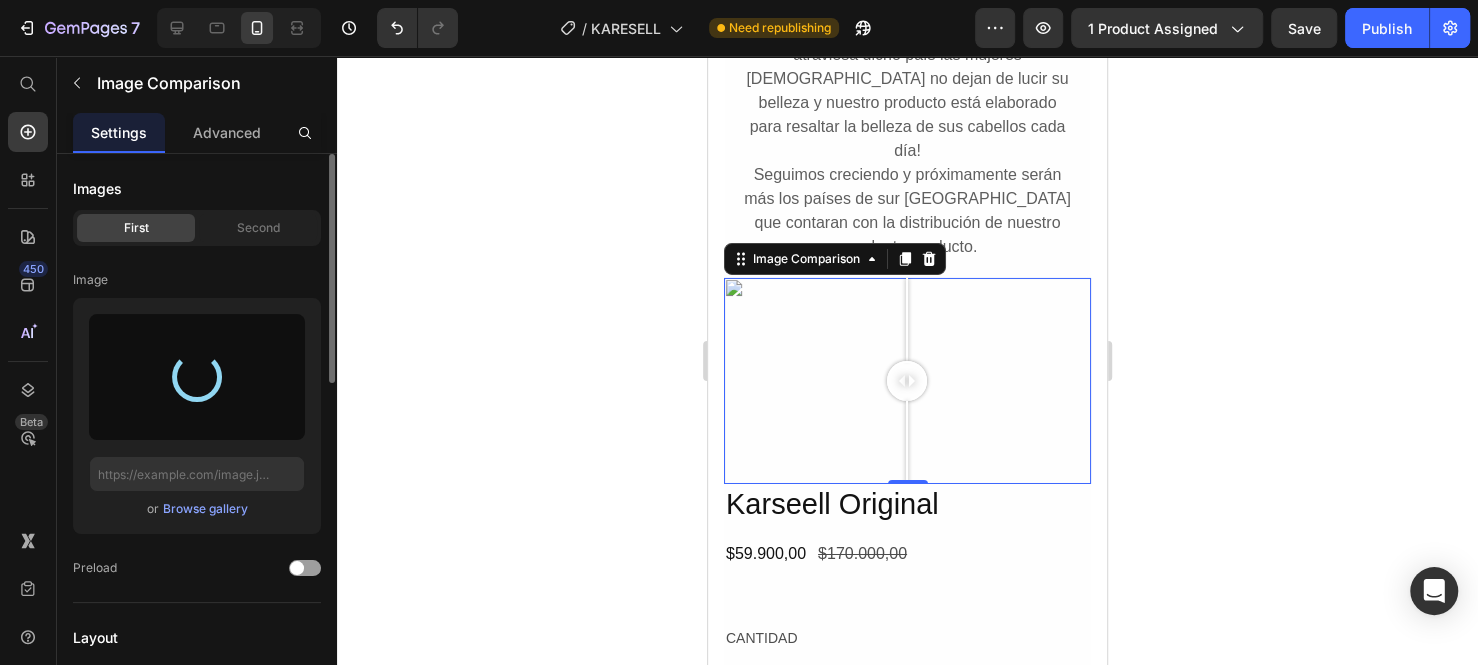 type on "[URL][DOMAIN_NAME]" 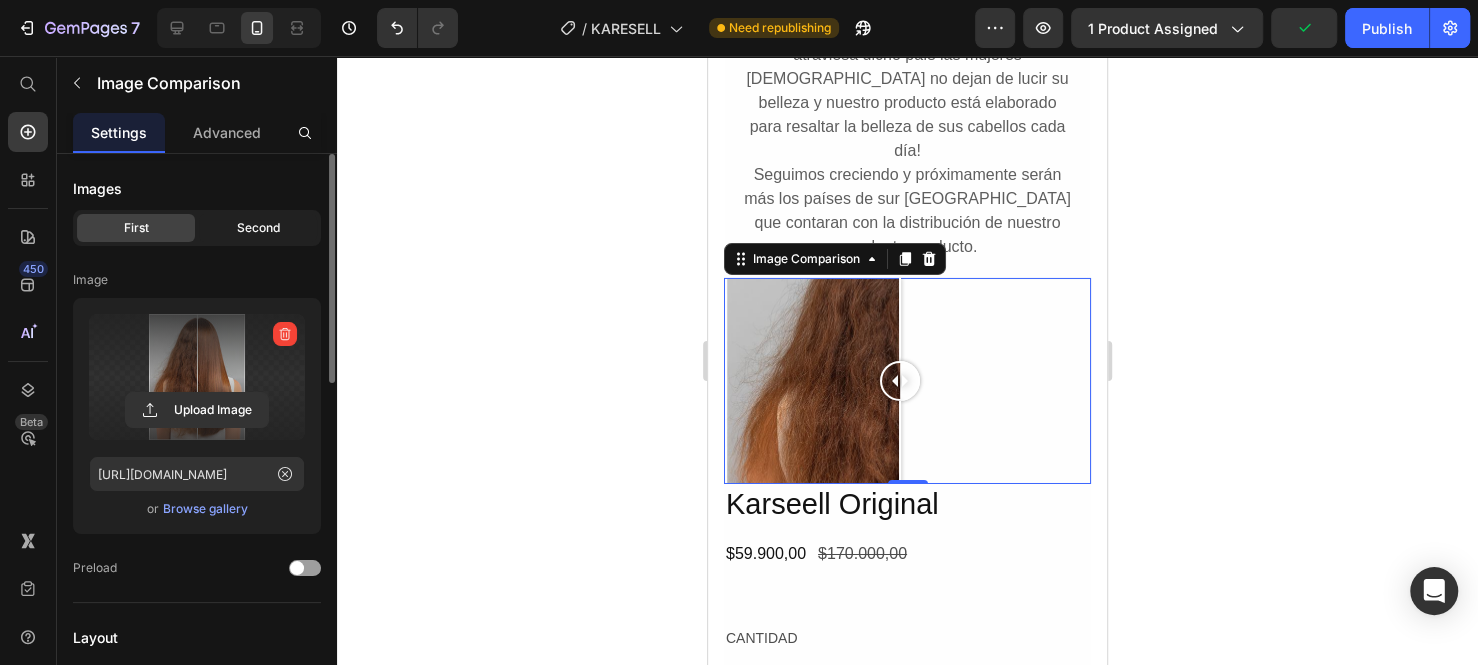 click on "Second" 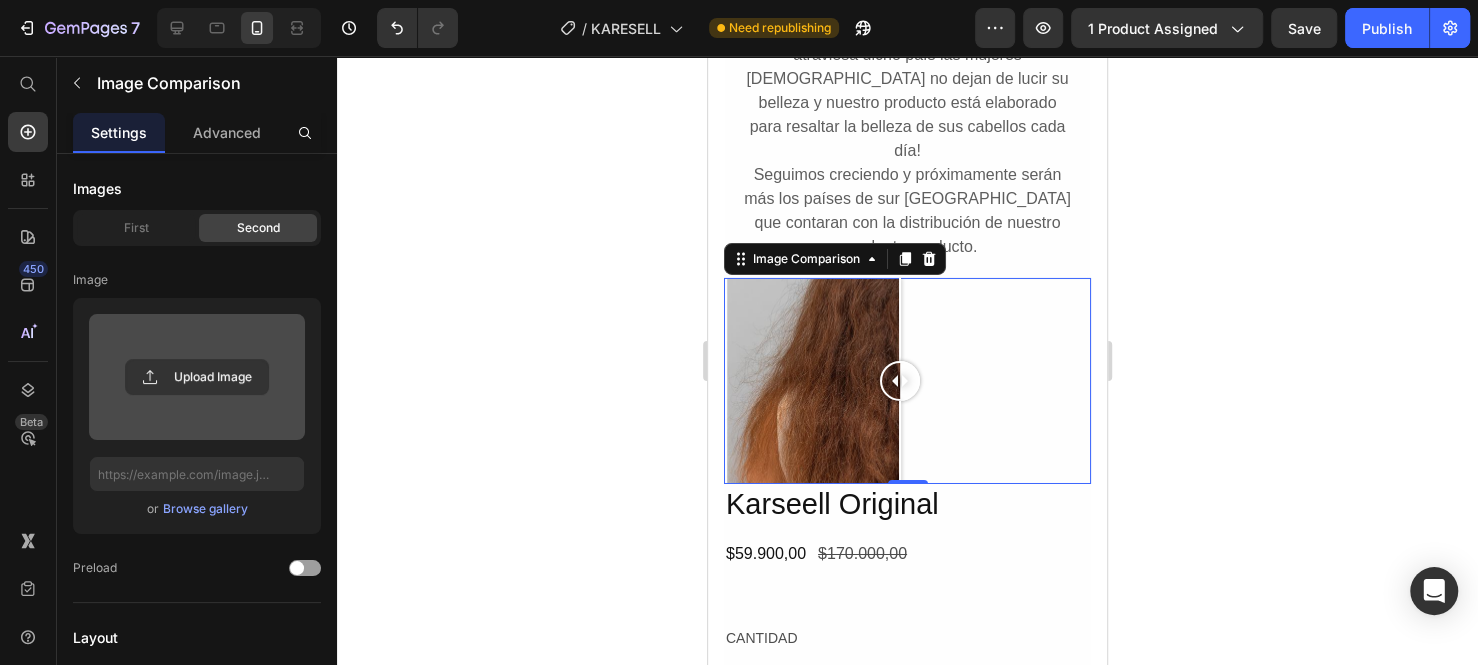 click at bounding box center (197, 377) 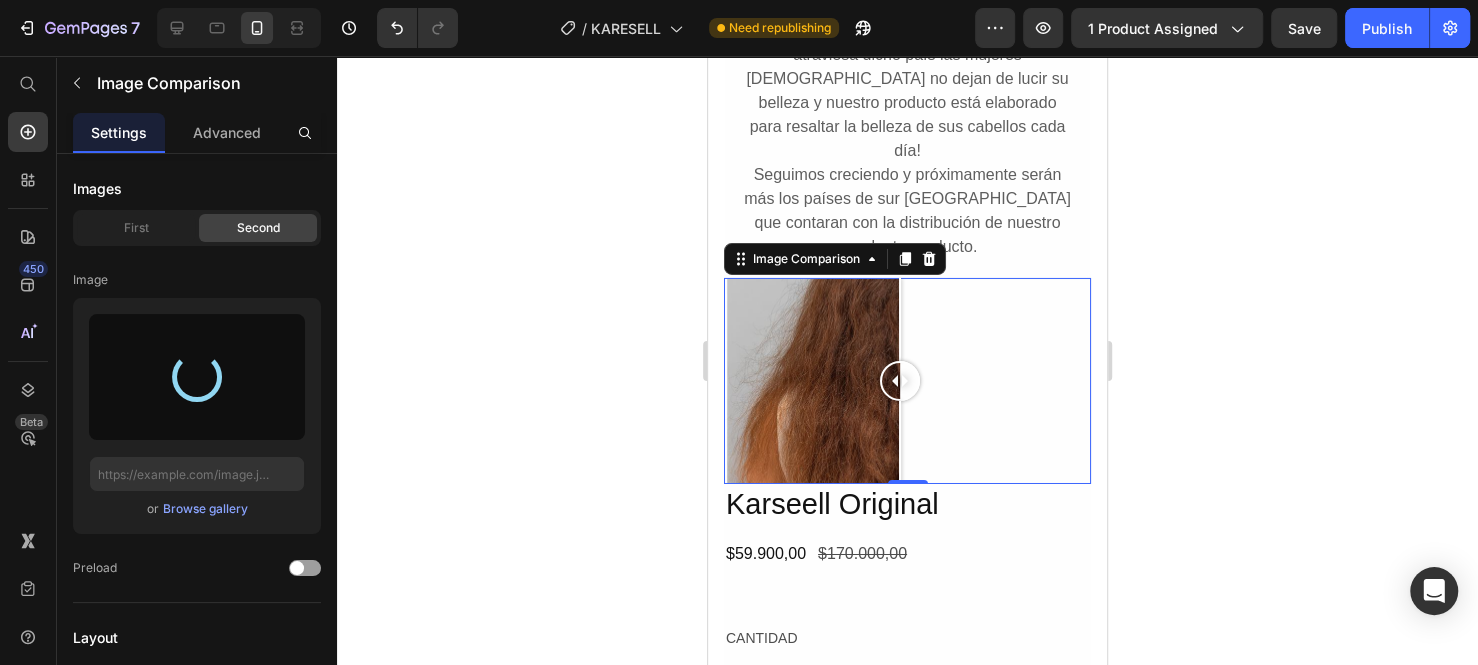 type on "[URL][DOMAIN_NAME]" 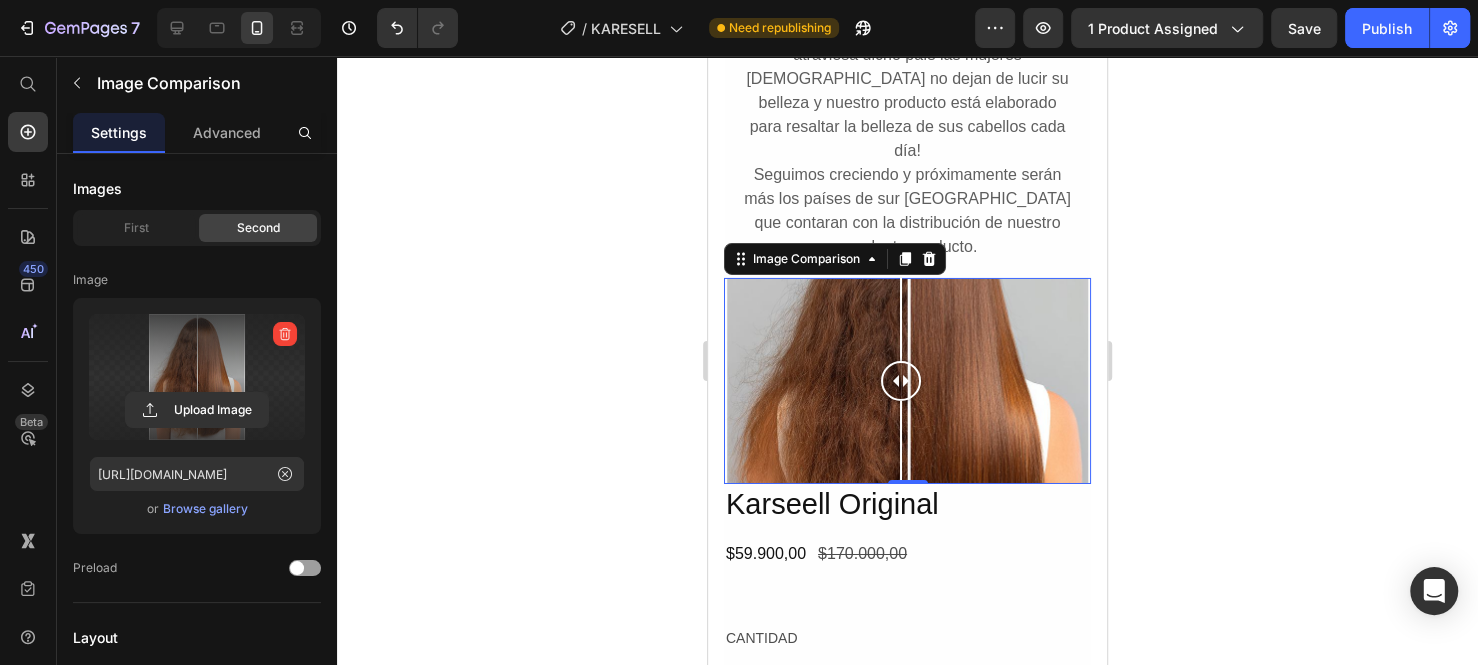 click at bounding box center (901, 381) 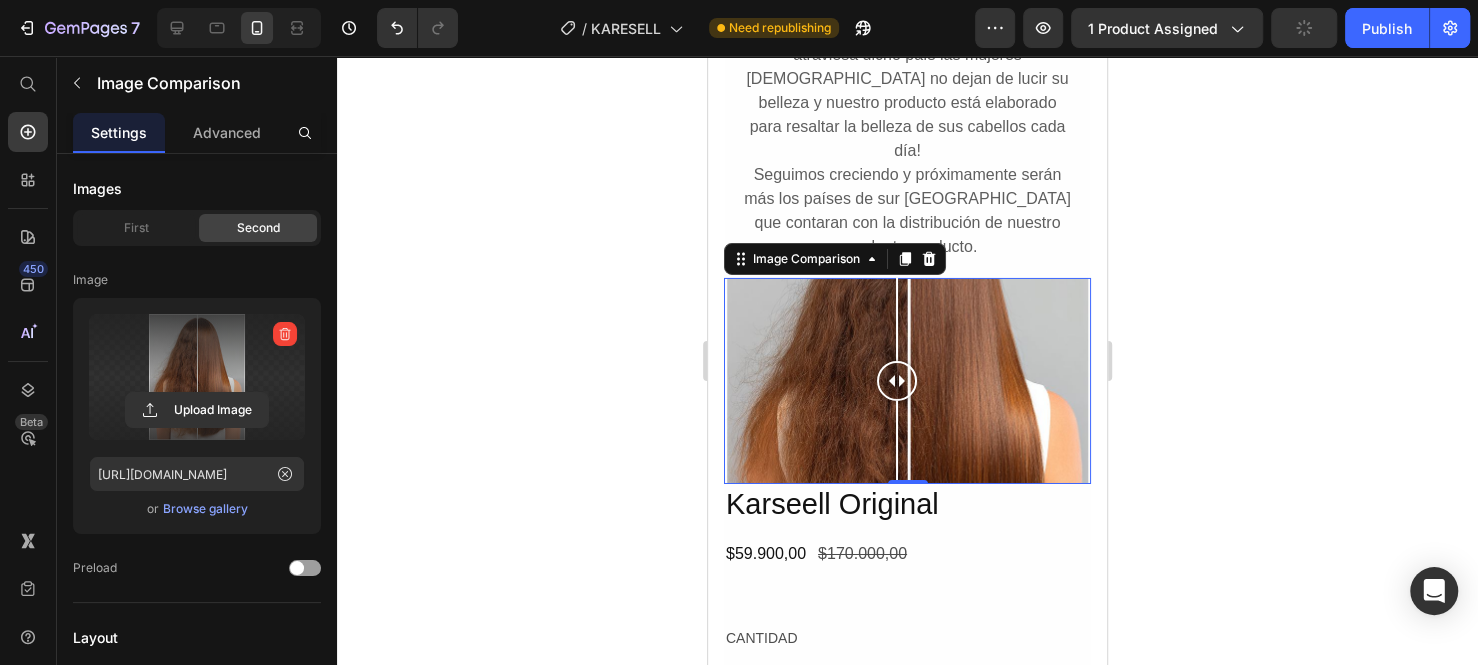 drag, startPoint x: 937, startPoint y: 255, endPoint x: 897, endPoint y: 255, distance: 40 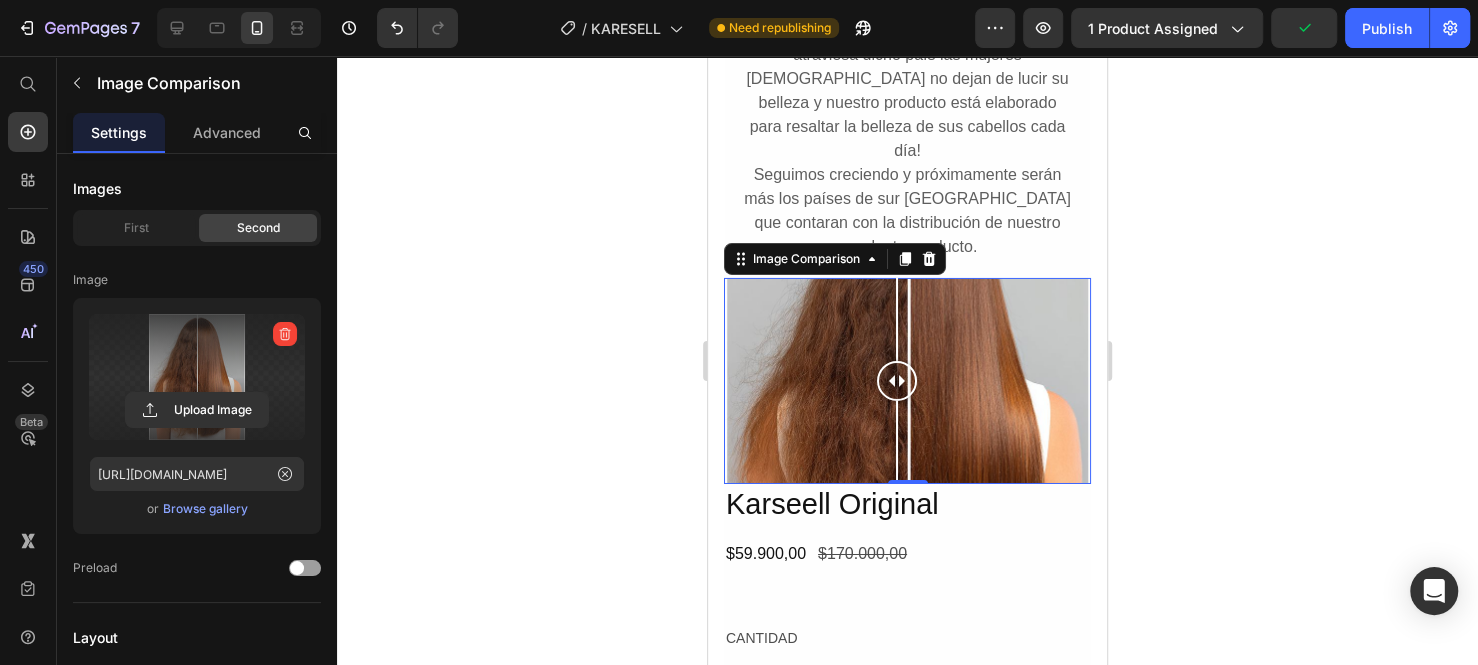 scroll, scrollTop: 100, scrollLeft: 0, axis: vertical 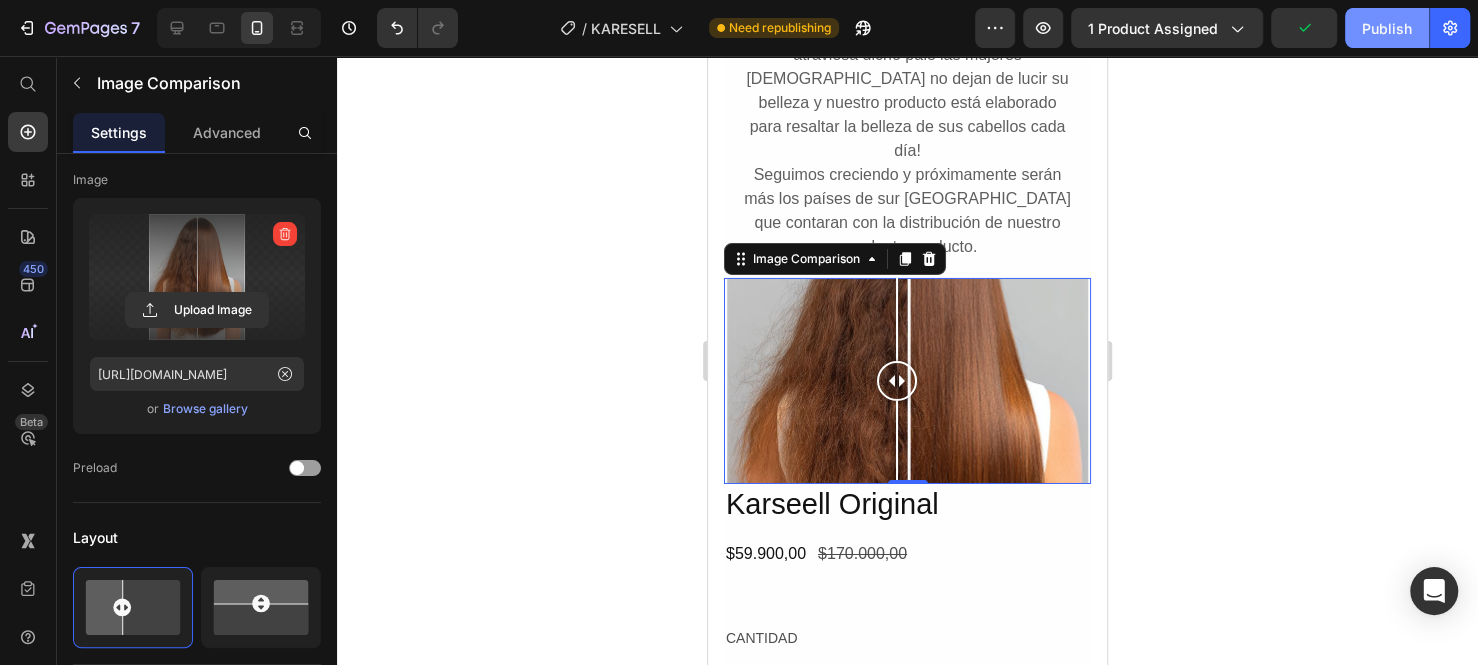 click on "Publish" 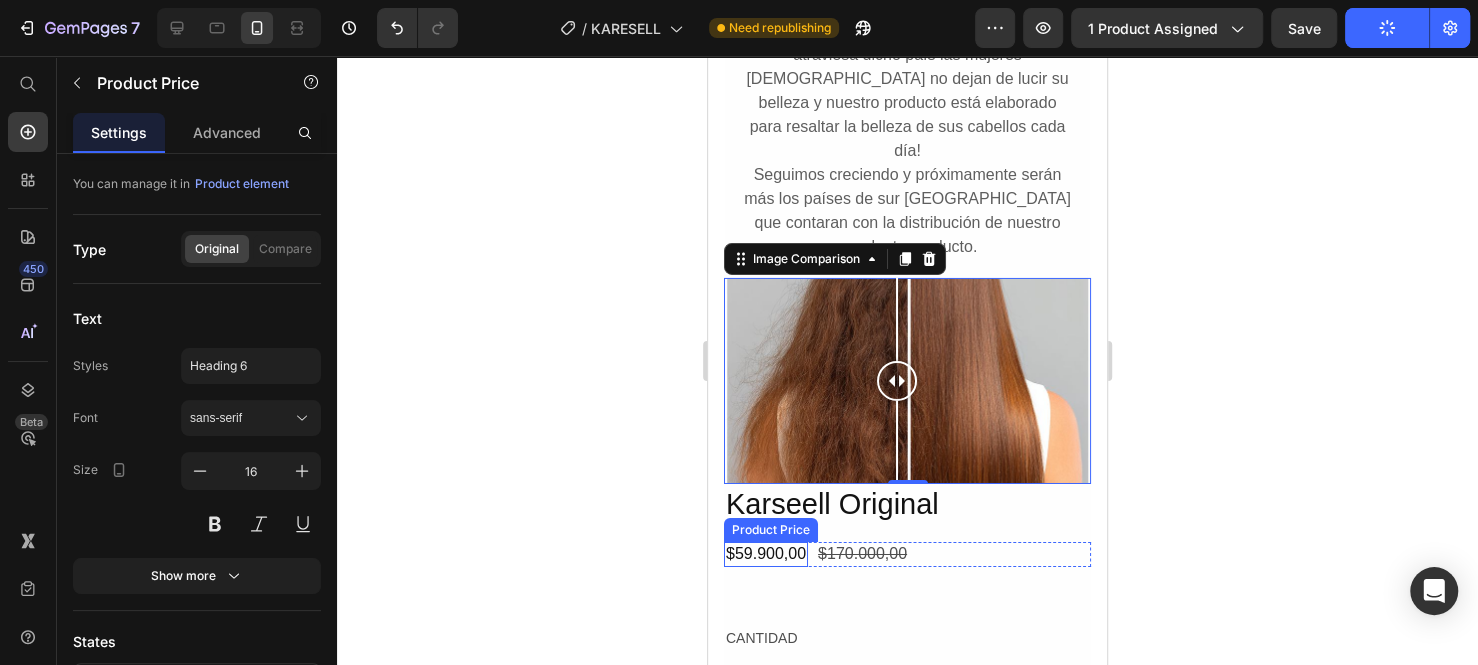 click on "$59.900,00" at bounding box center [766, 554] 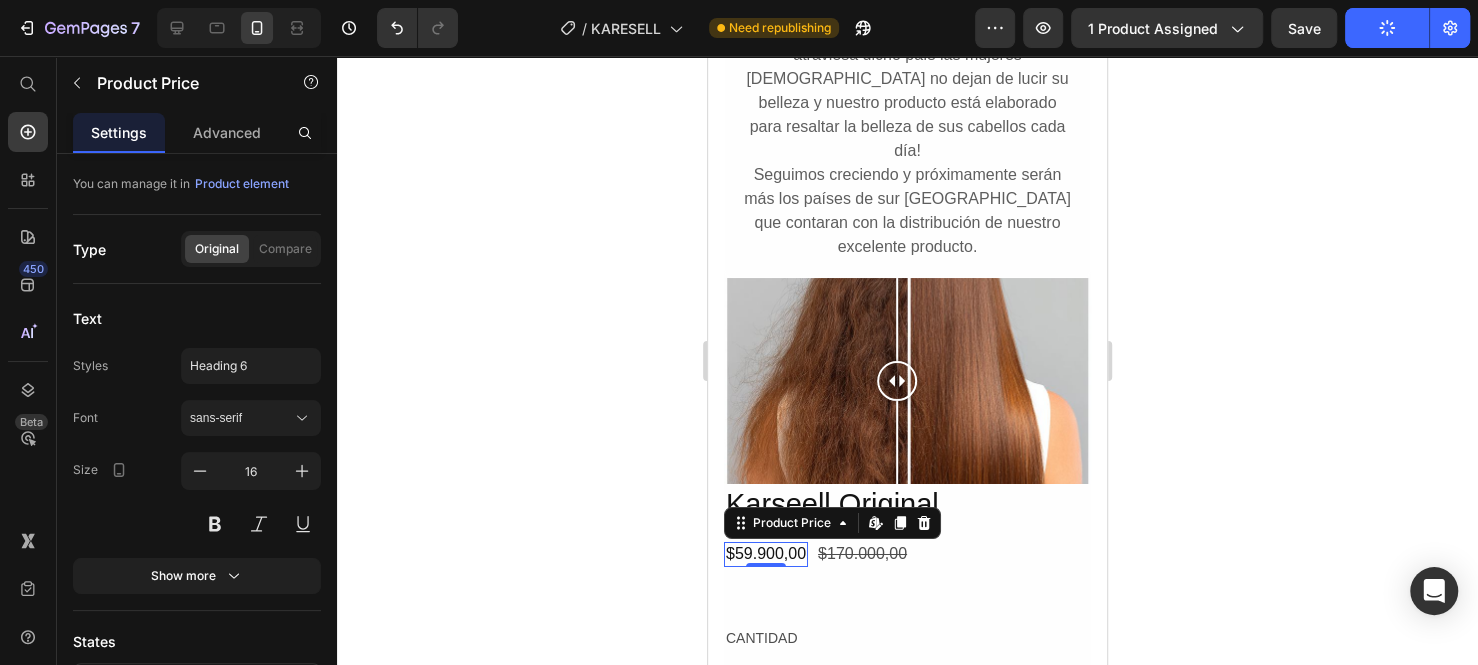 scroll, scrollTop: 0, scrollLeft: 0, axis: both 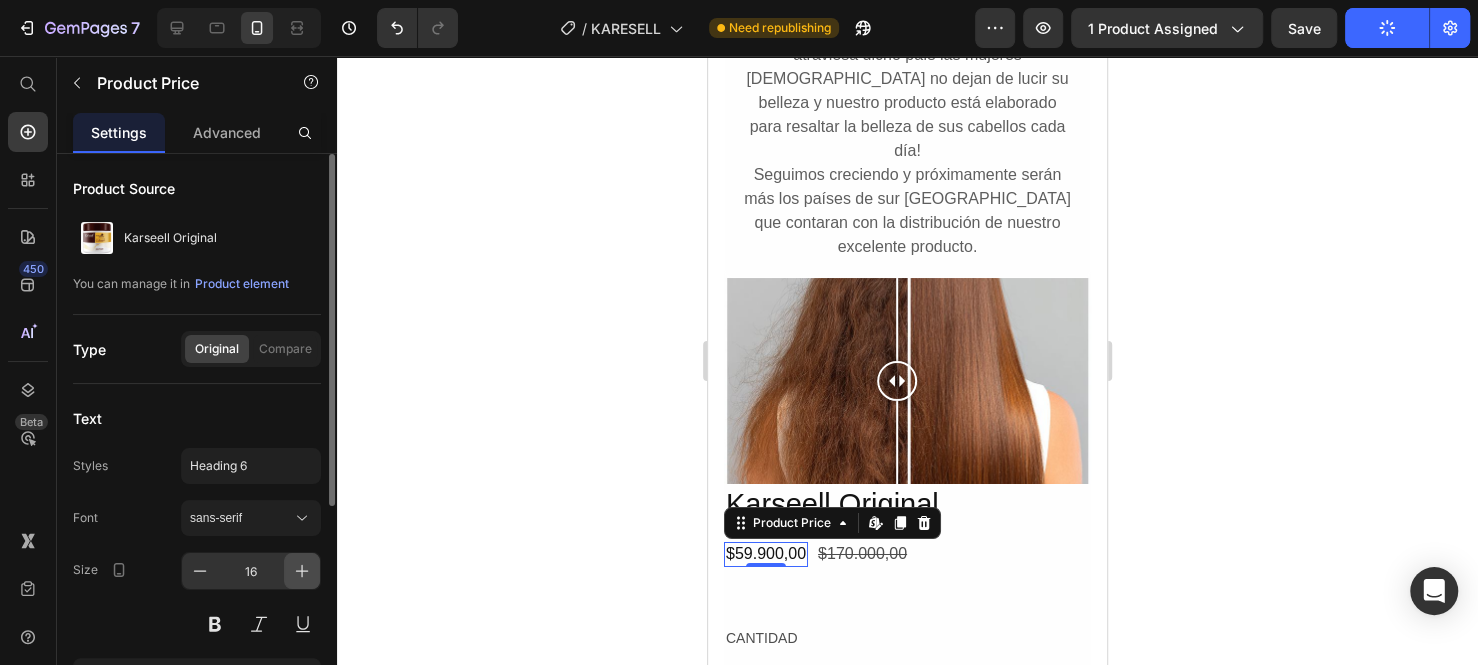 click 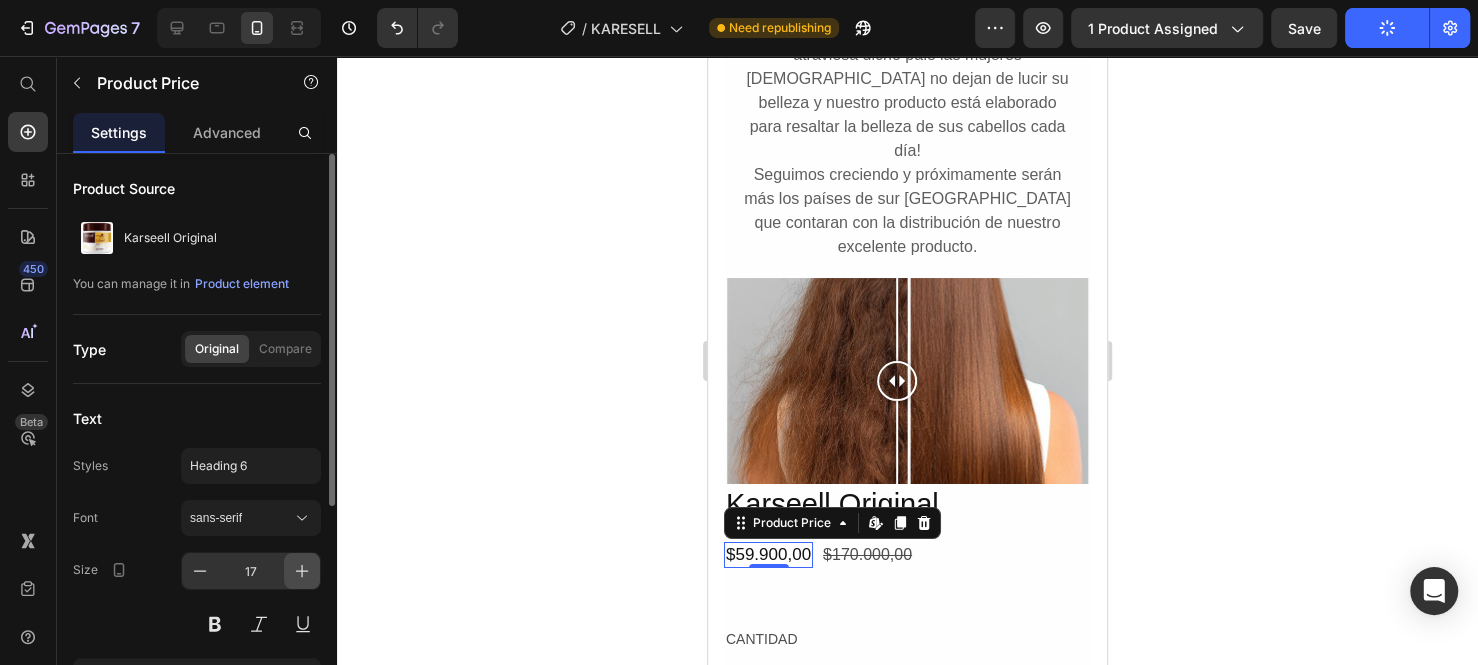 click 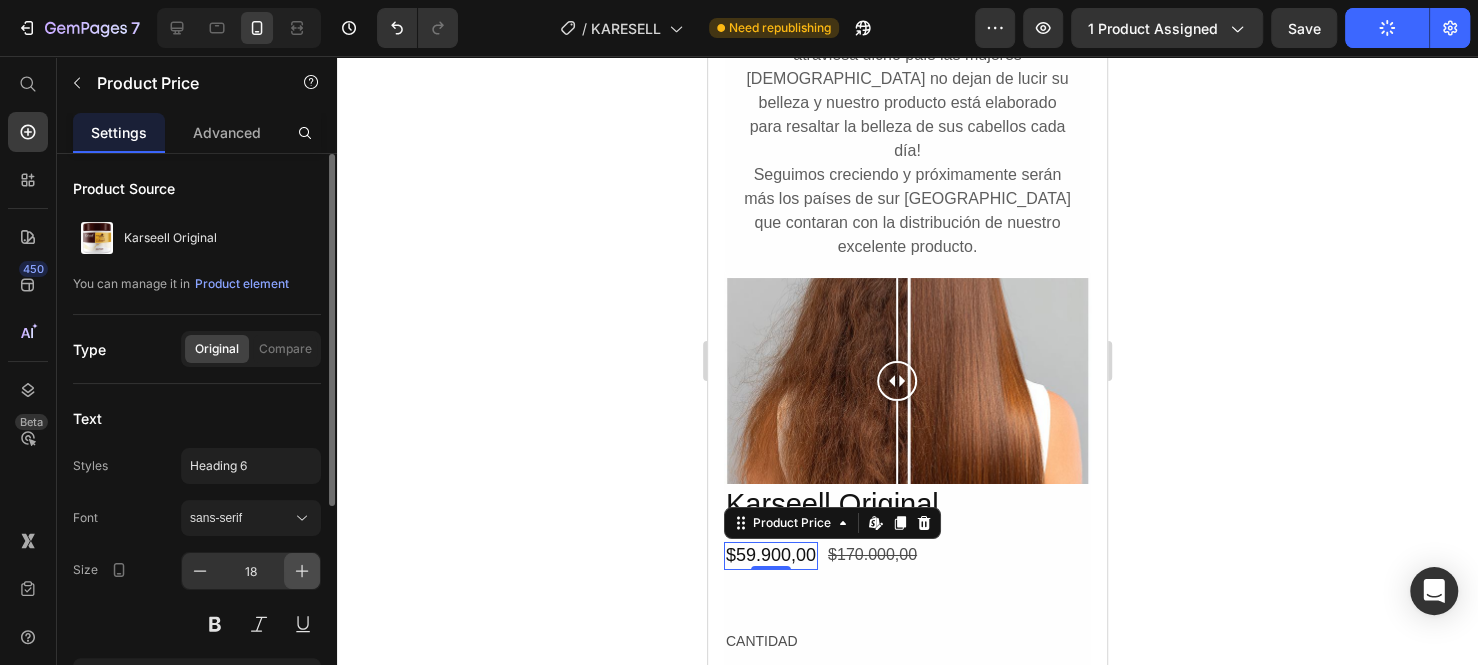 click 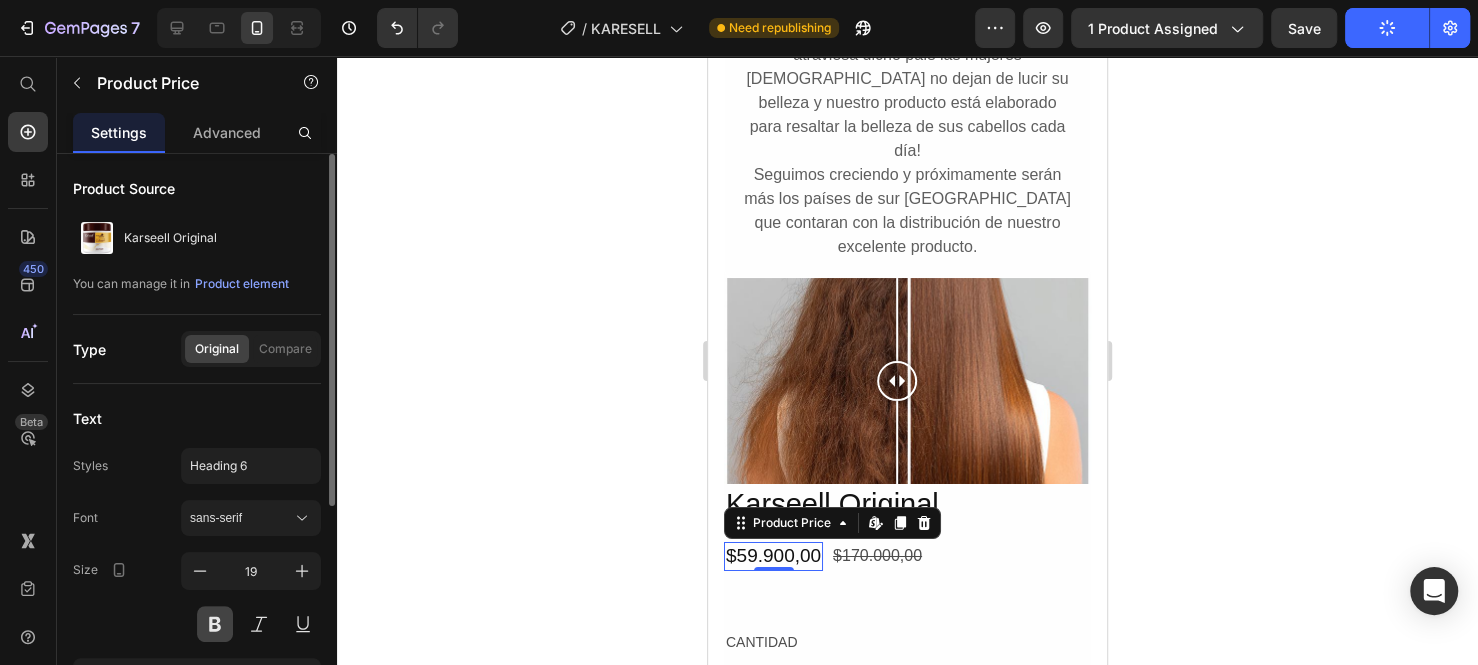 click at bounding box center (215, 624) 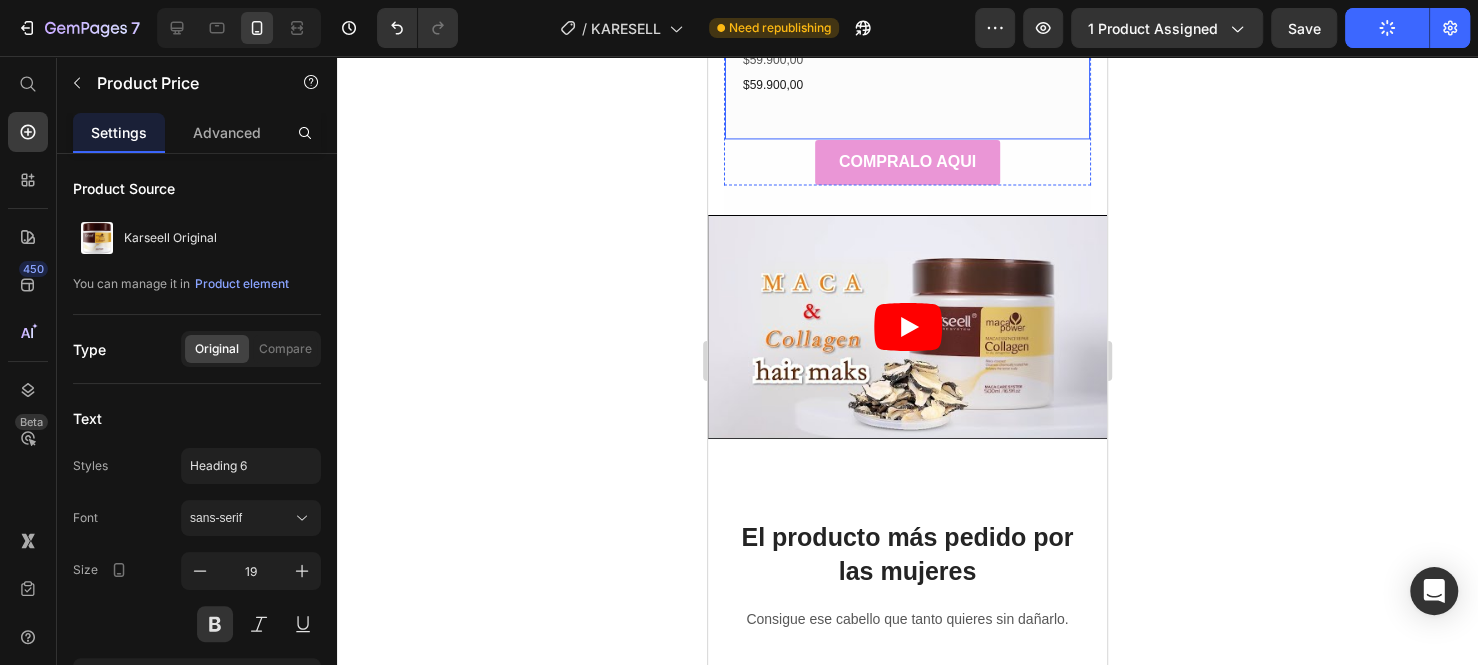 scroll, scrollTop: 6300, scrollLeft: 0, axis: vertical 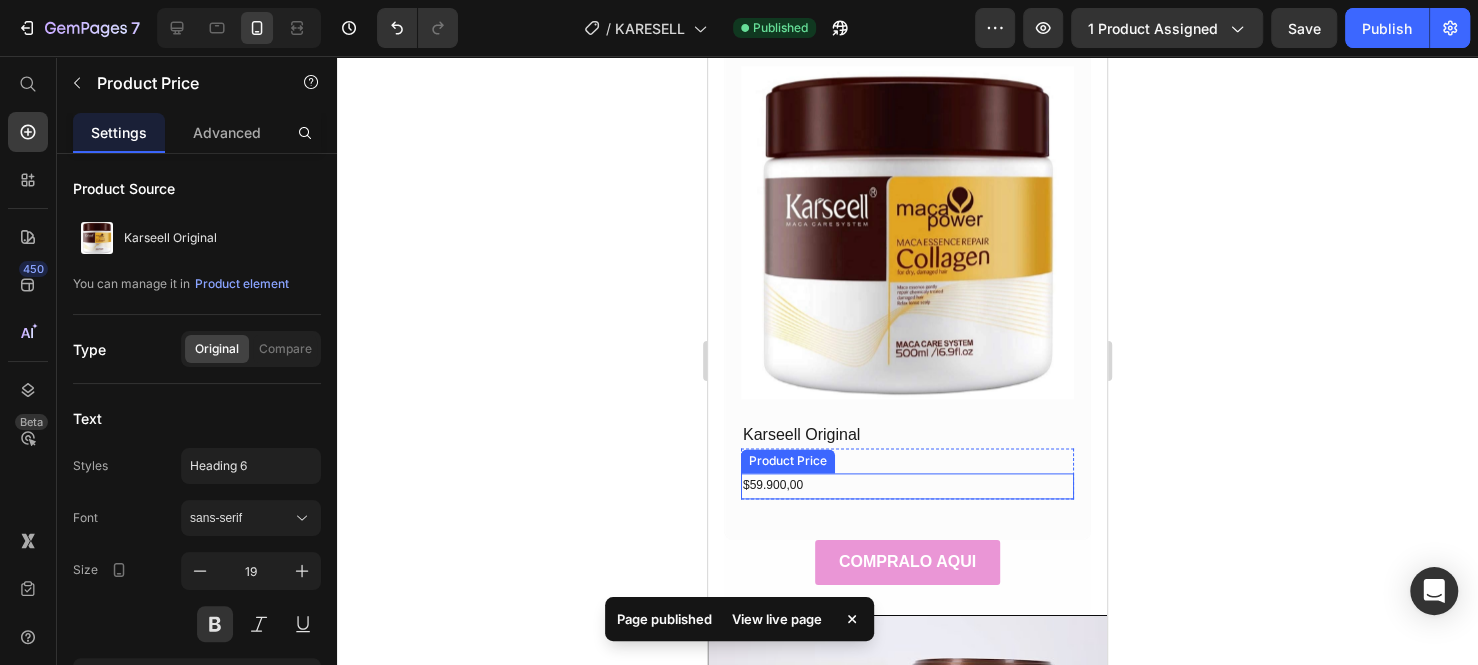 click on "$59.900,00" at bounding box center [907, 486] 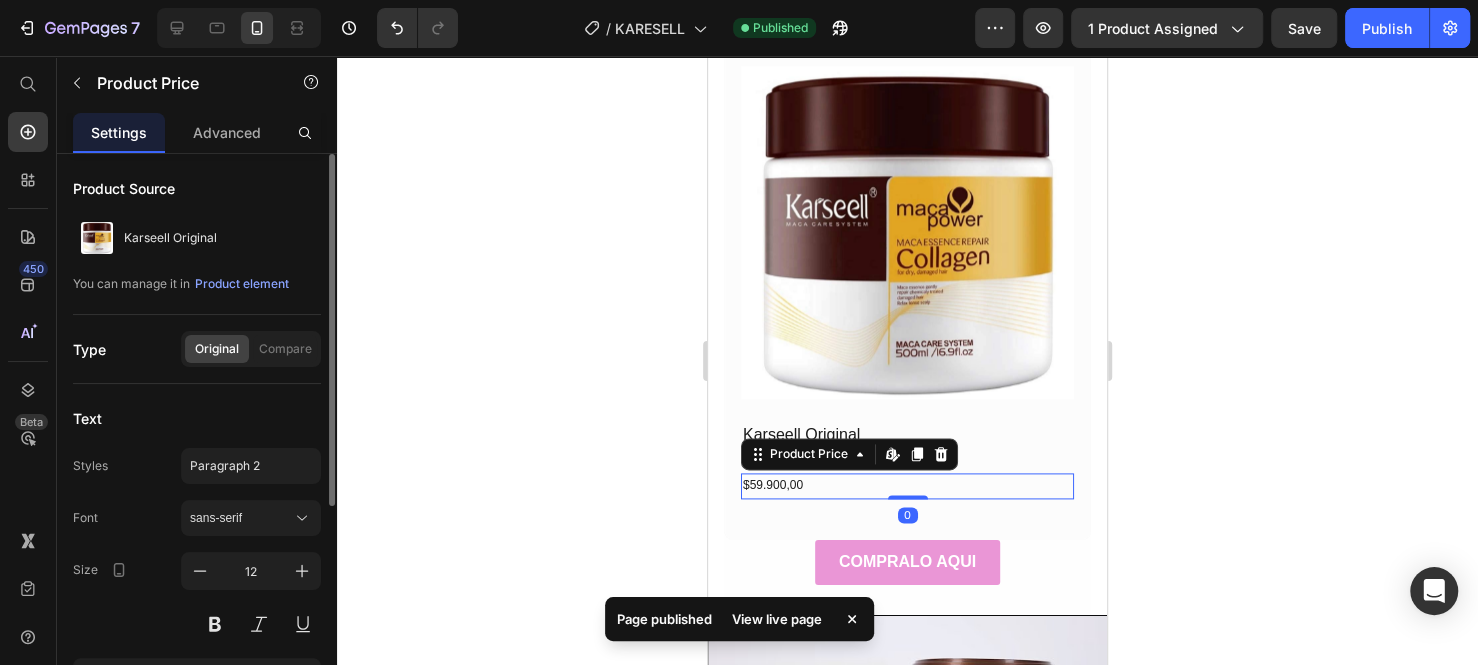 scroll, scrollTop: 100, scrollLeft: 0, axis: vertical 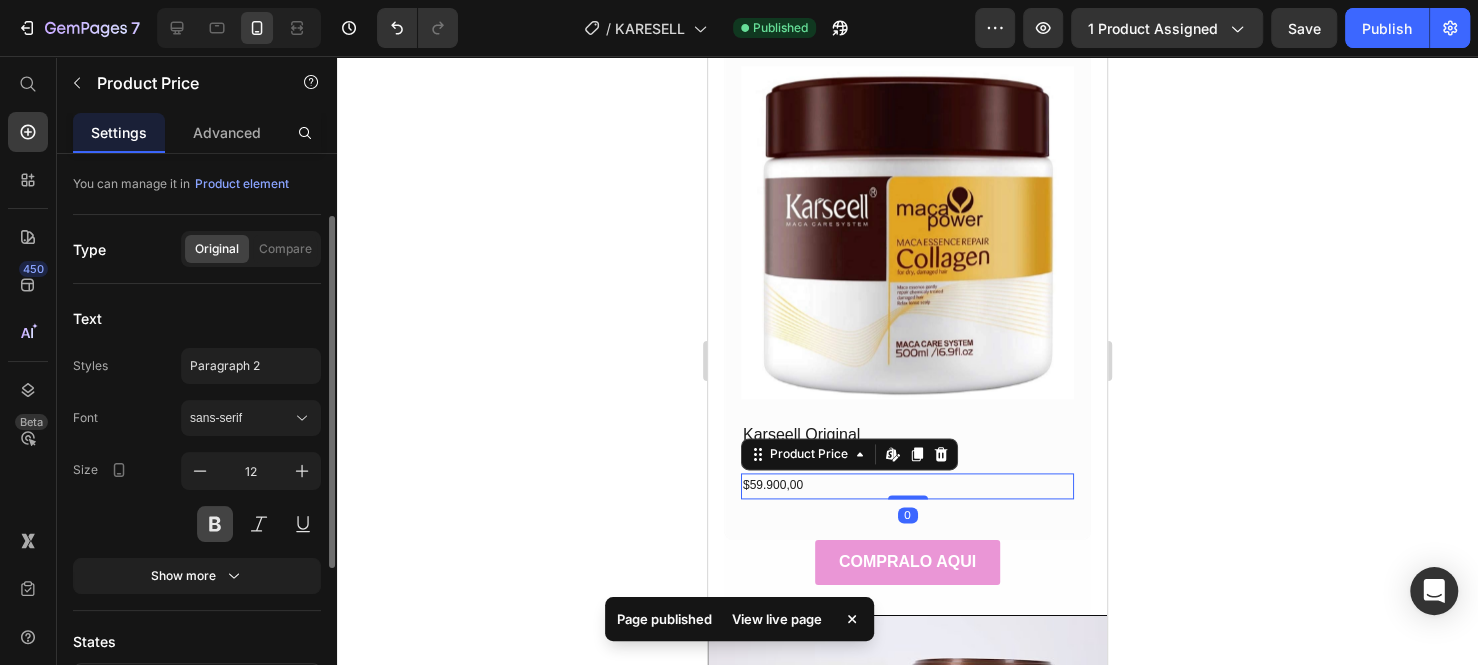 click at bounding box center [215, 524] 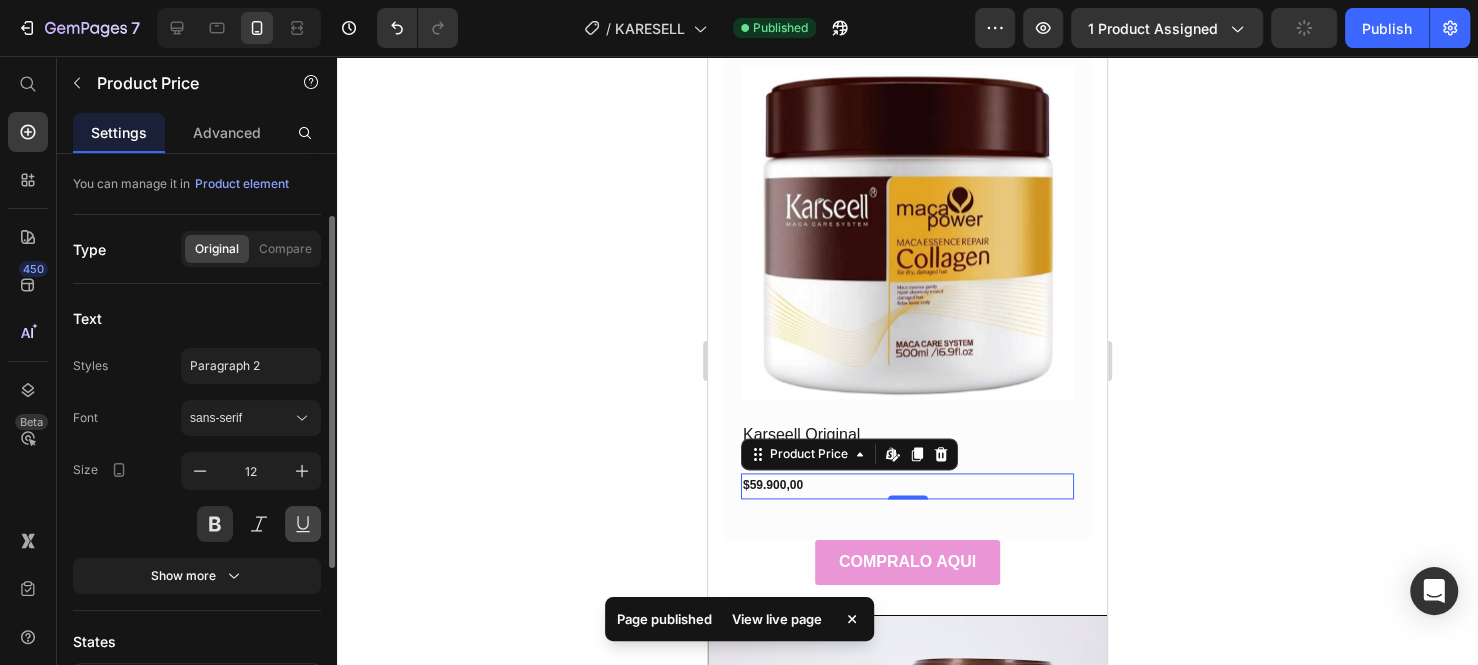 click at bounding box center (303, 524) 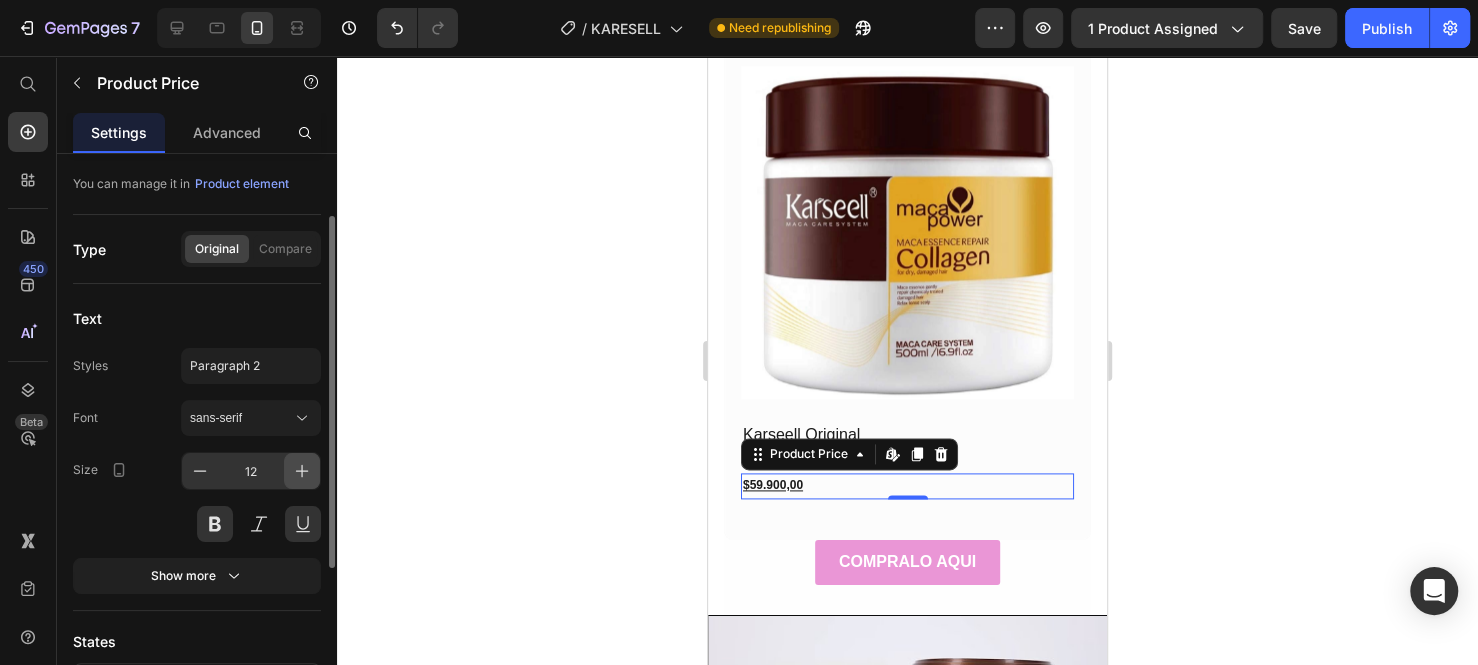 drag, startPoint x: 299, startPoint y: 479, endPoint x: 298, endPoint y: 466, distance: 13.038404 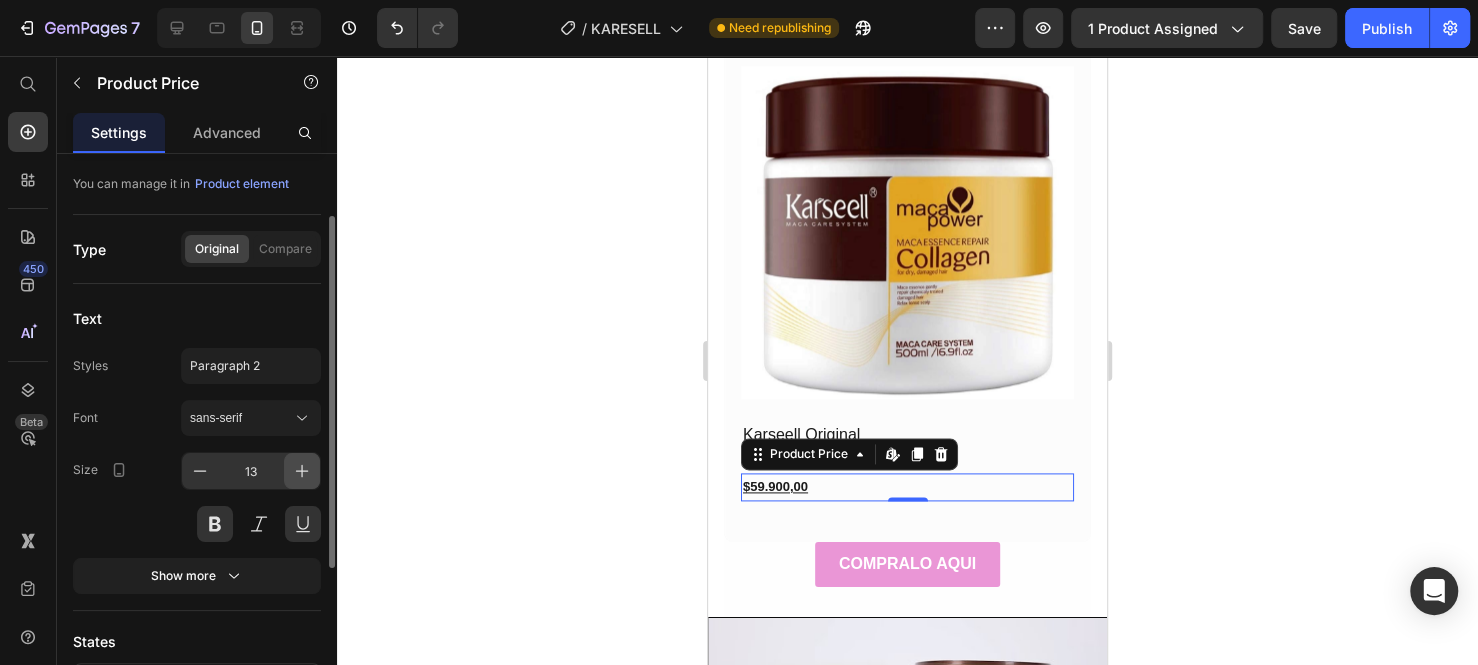 click 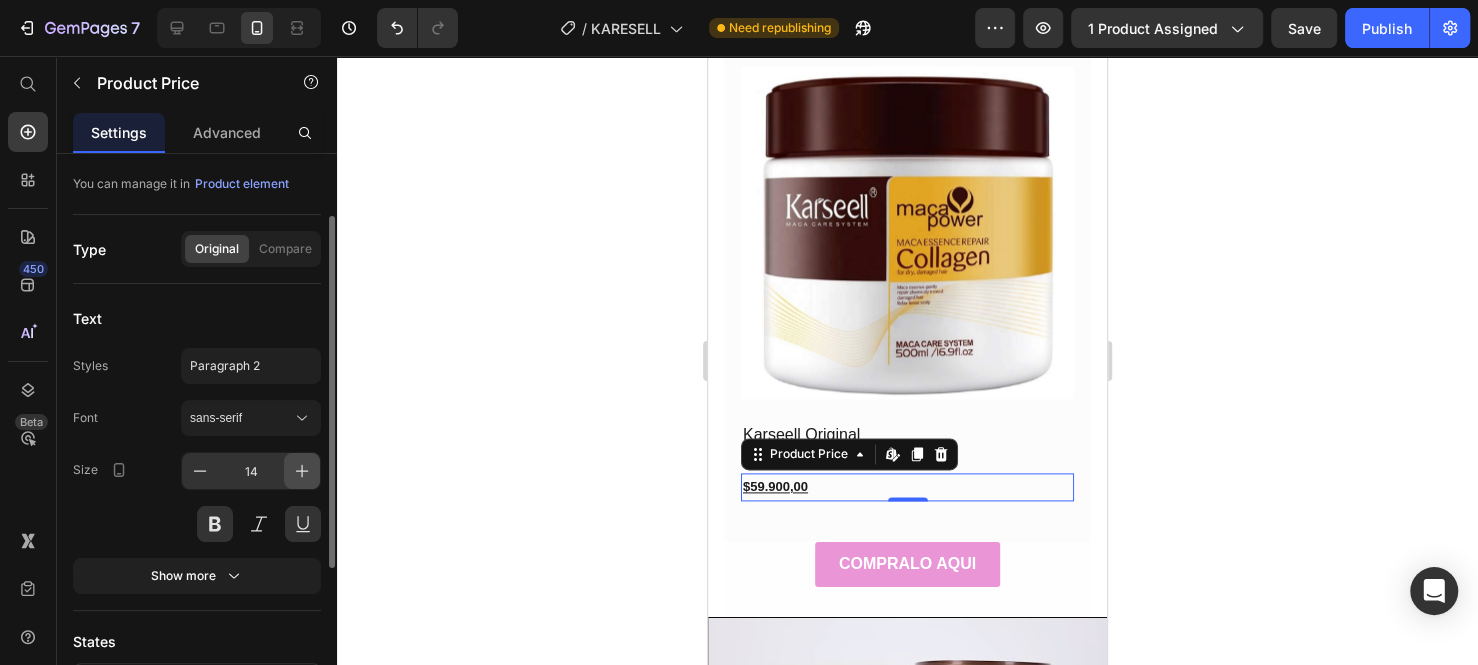 click 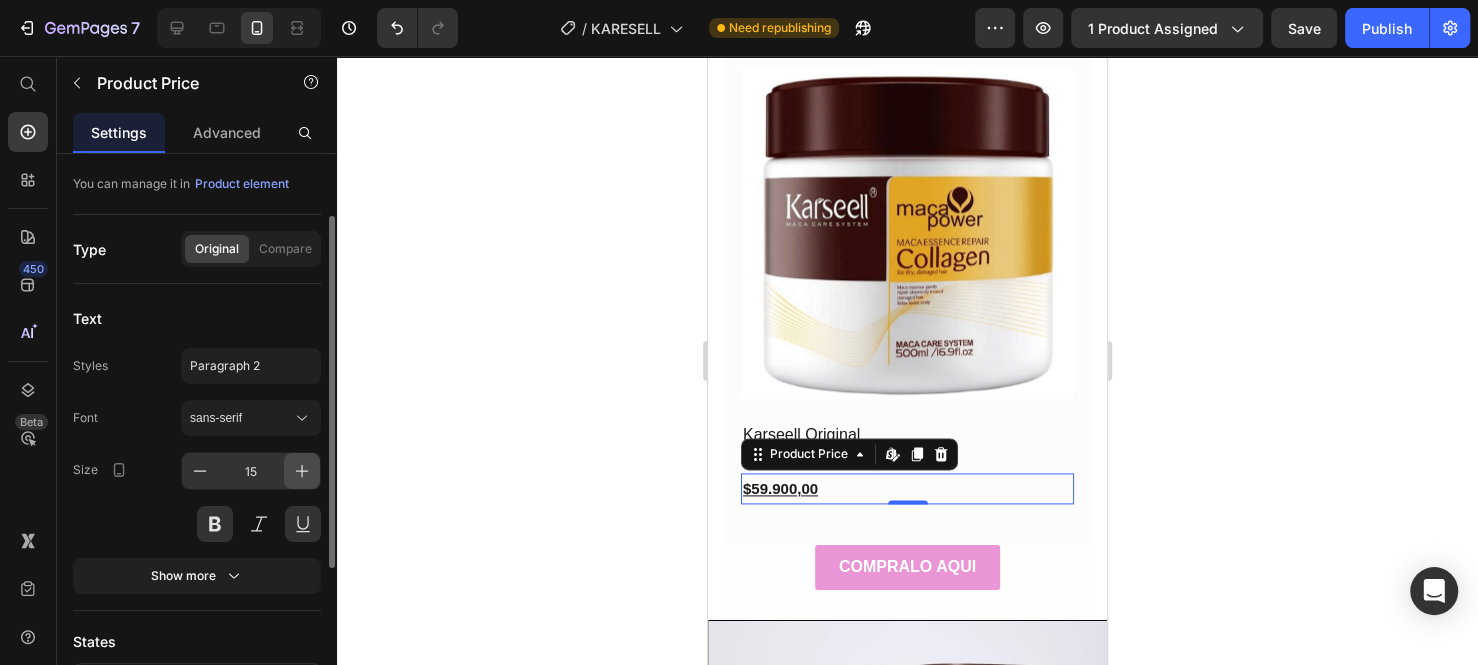 click 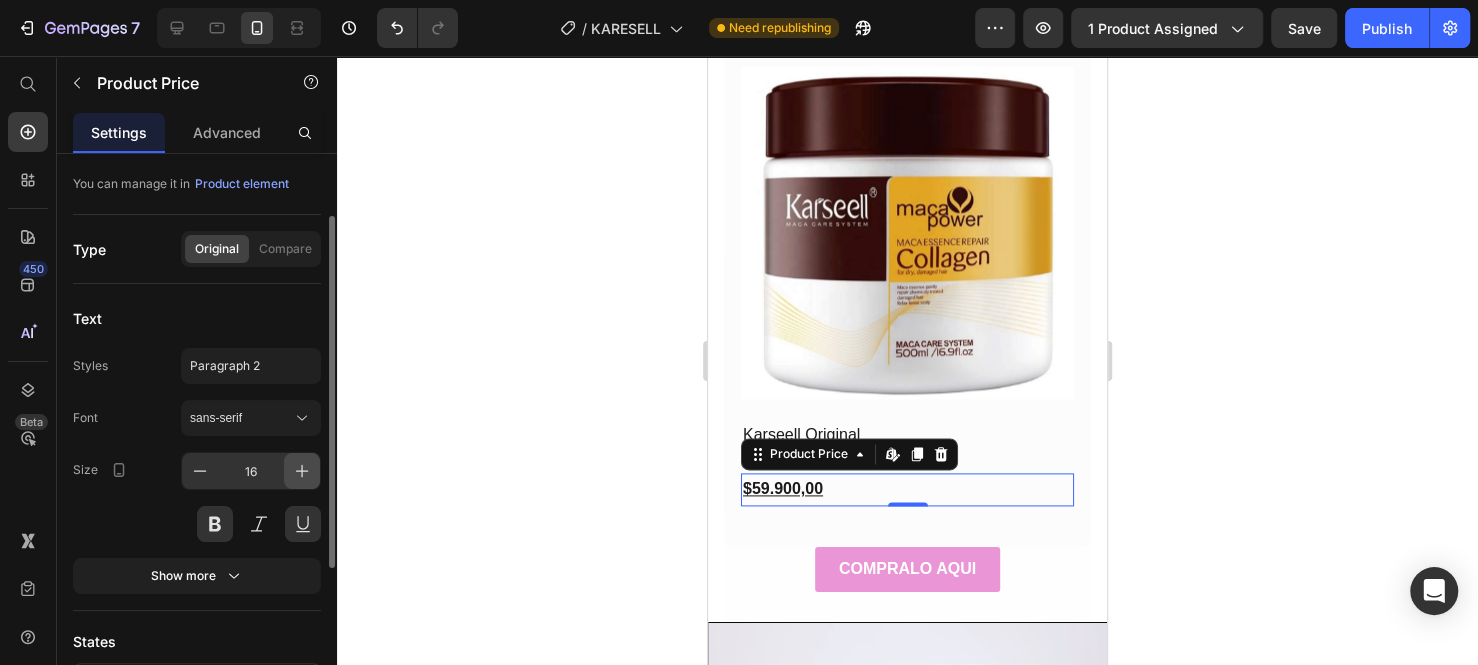 click 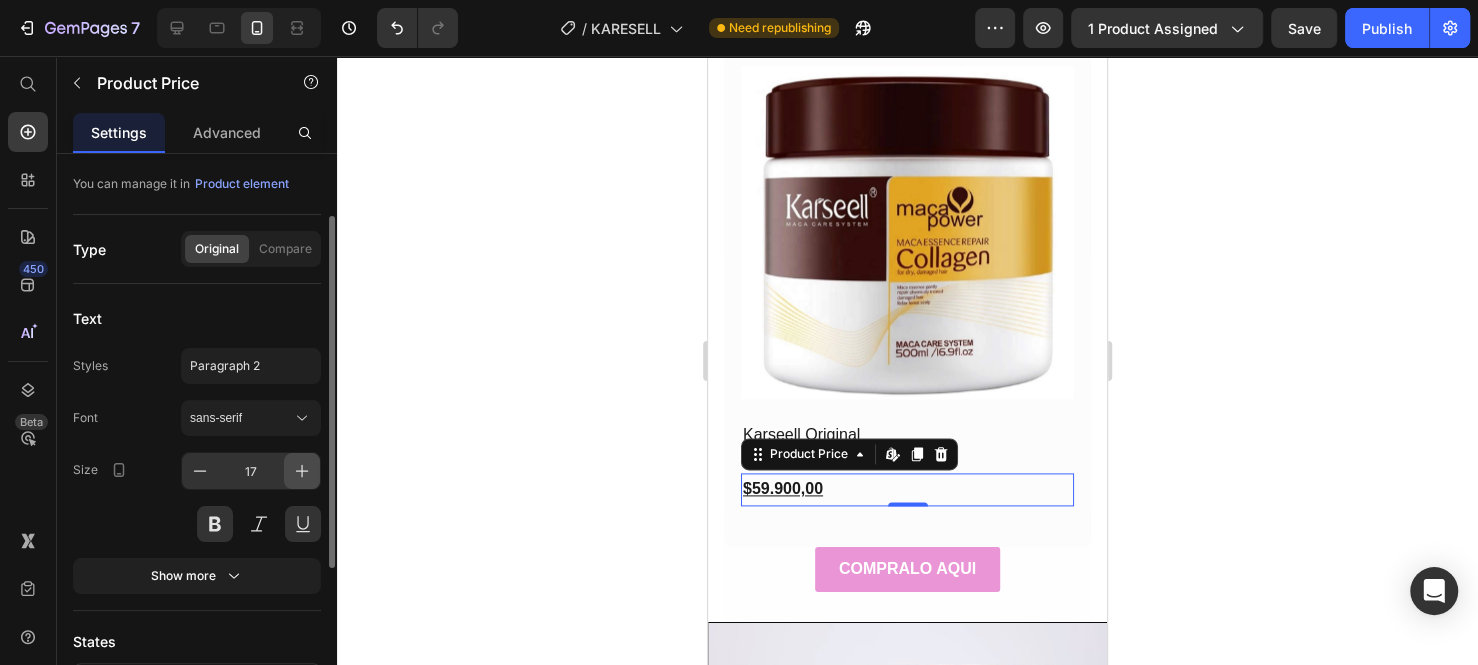 click 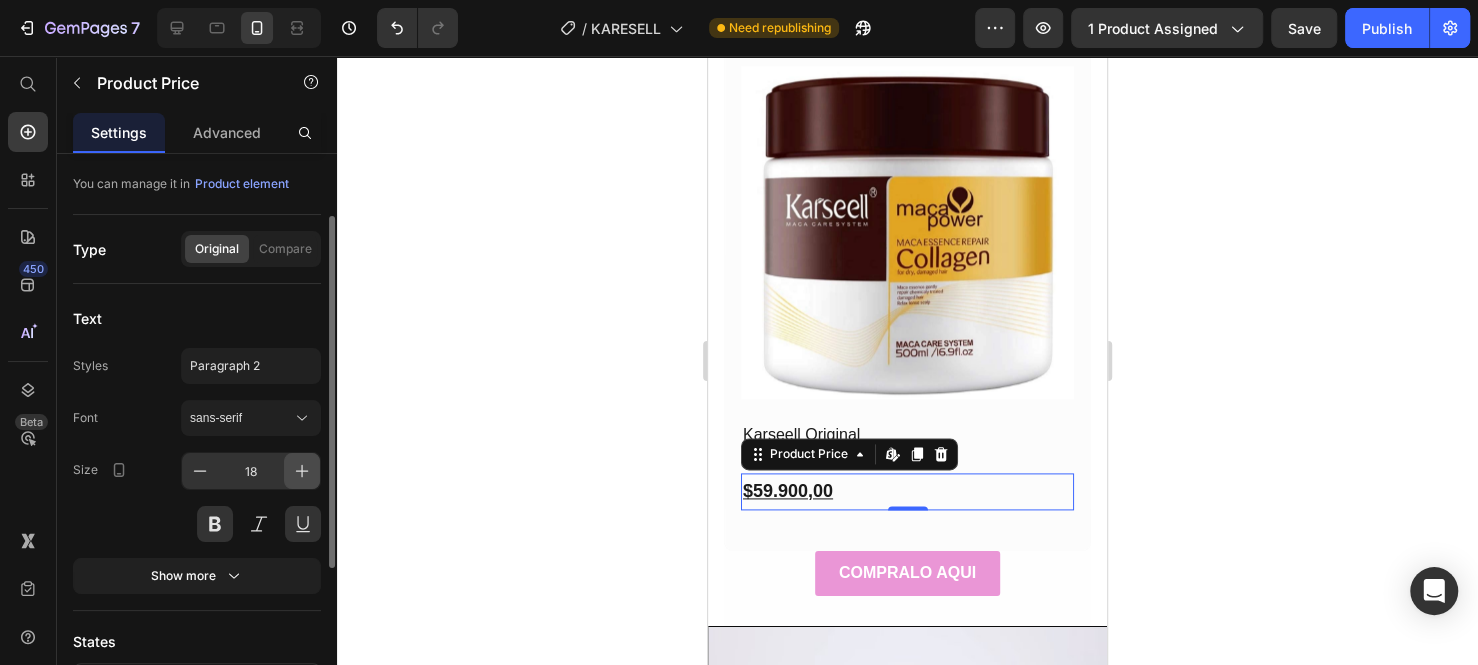click 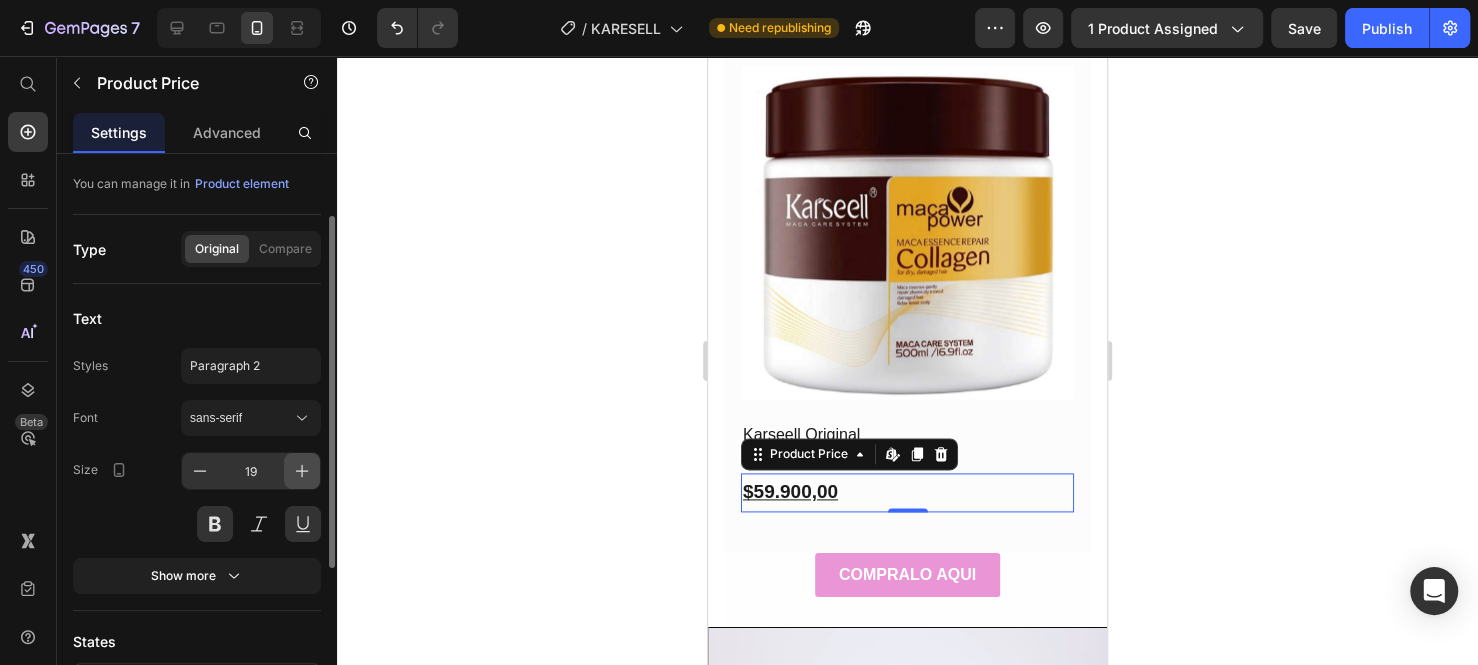 click 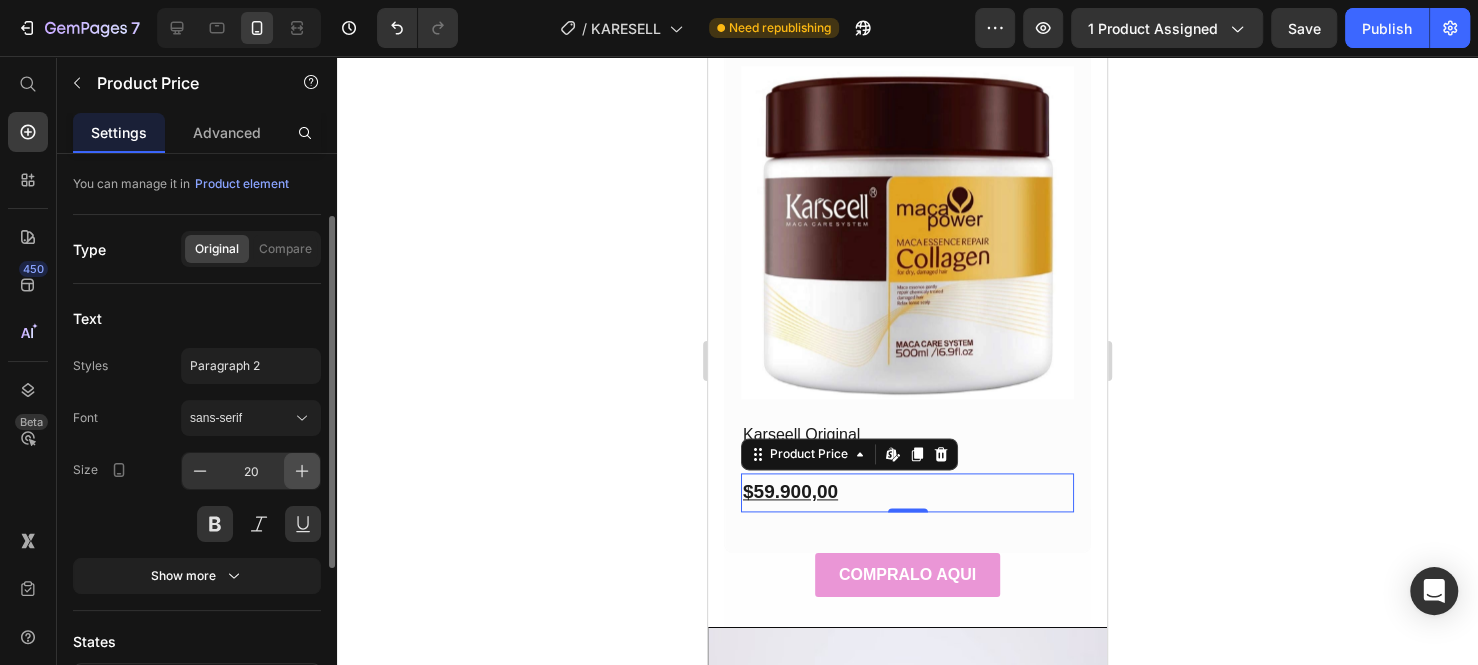 click 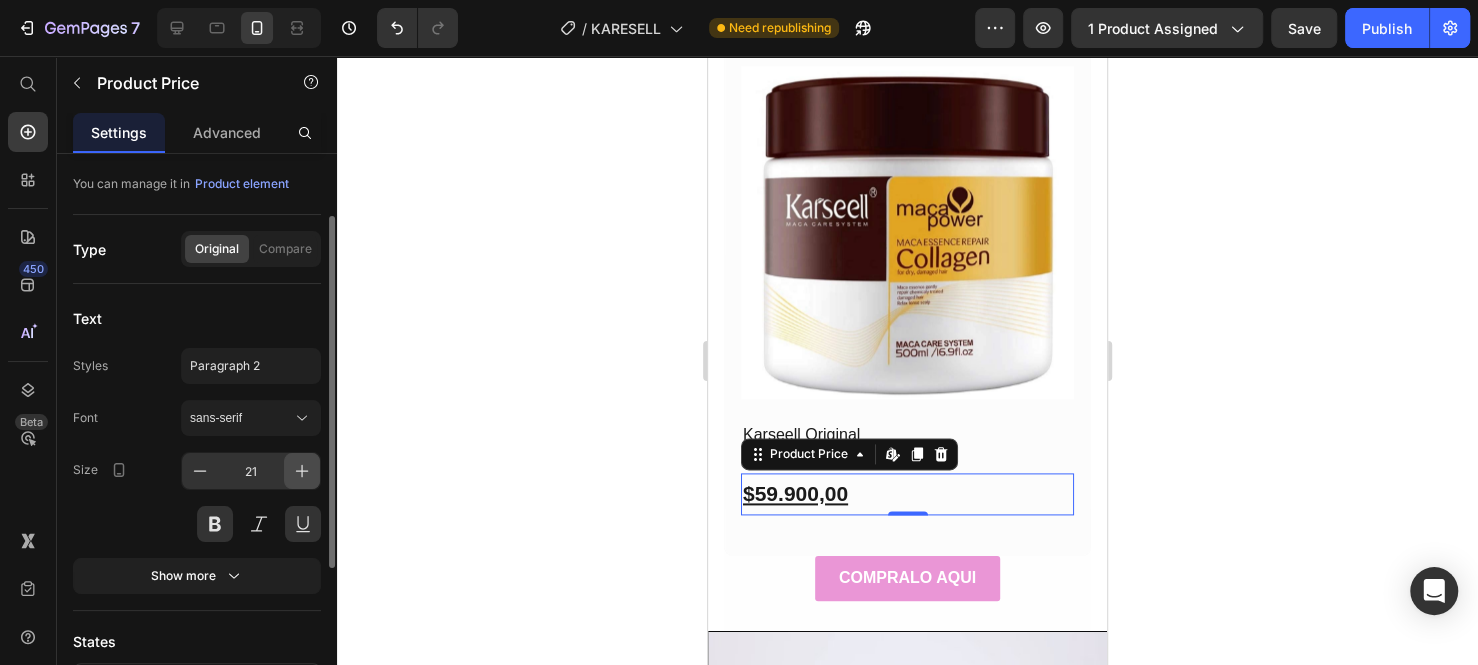 click 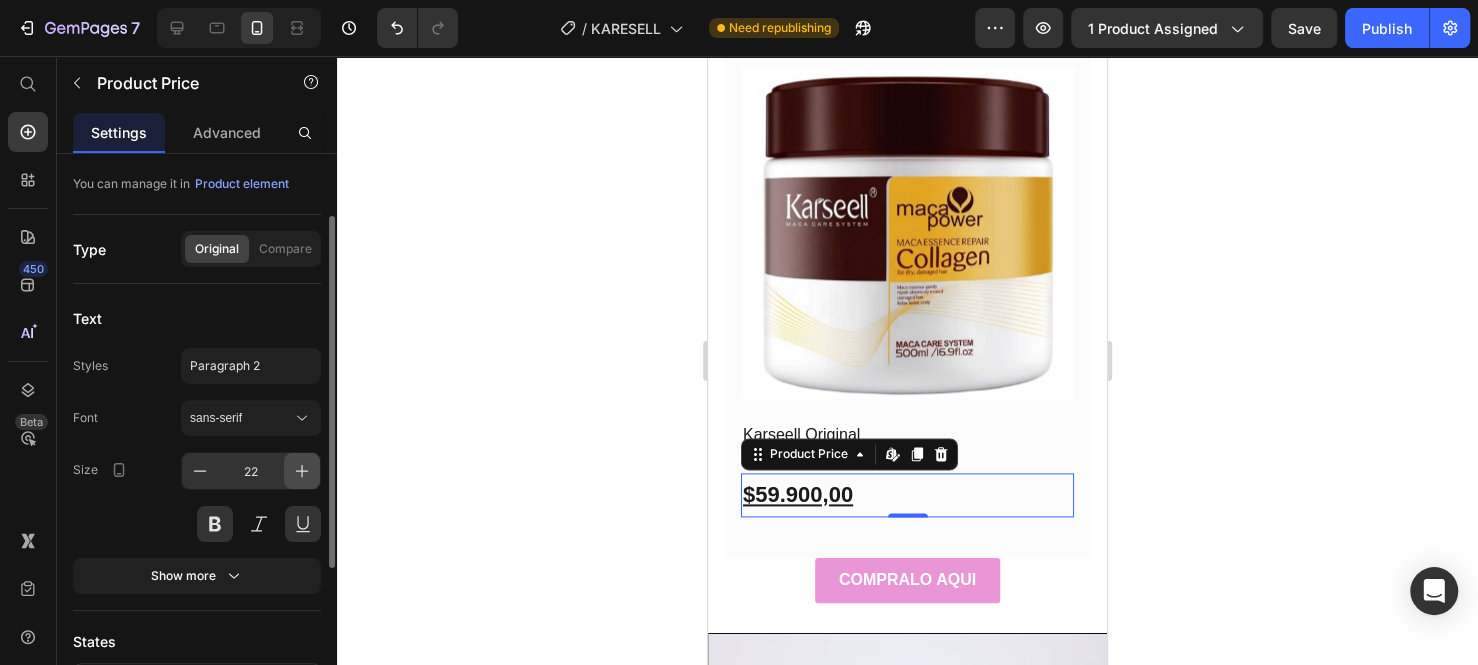 click 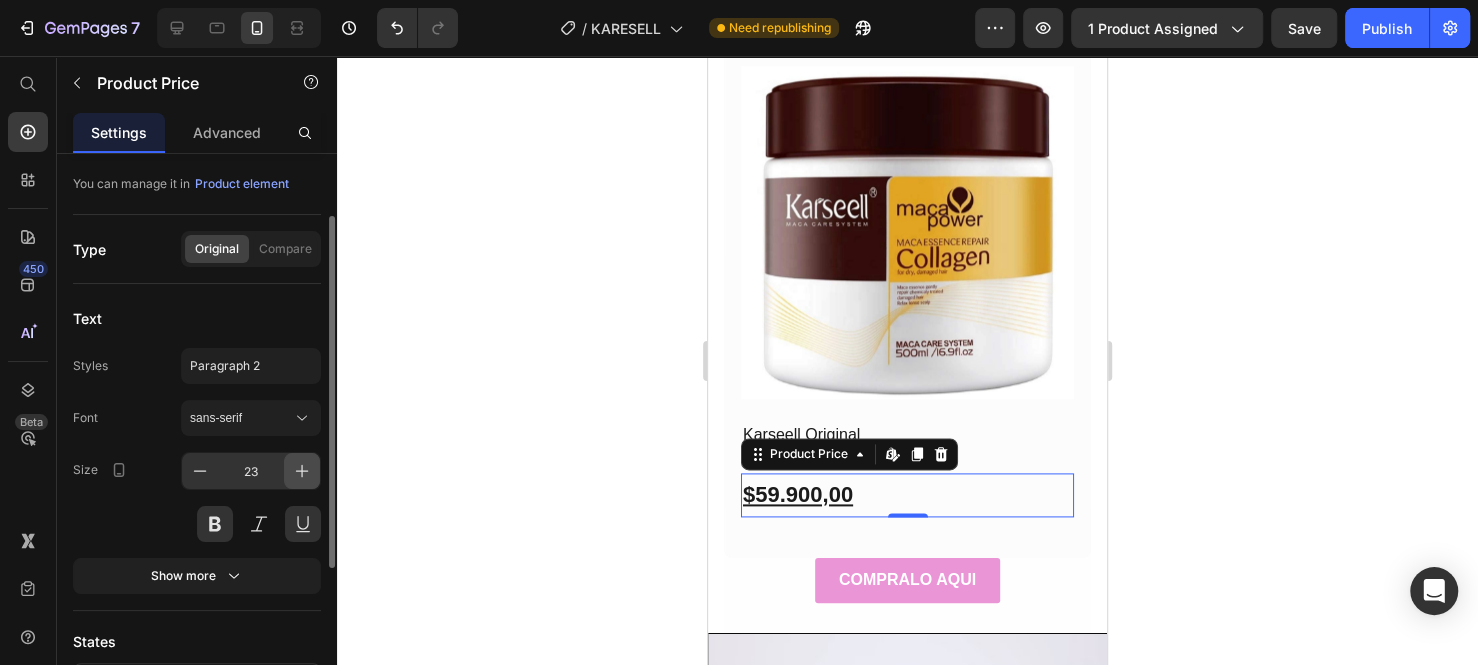 click 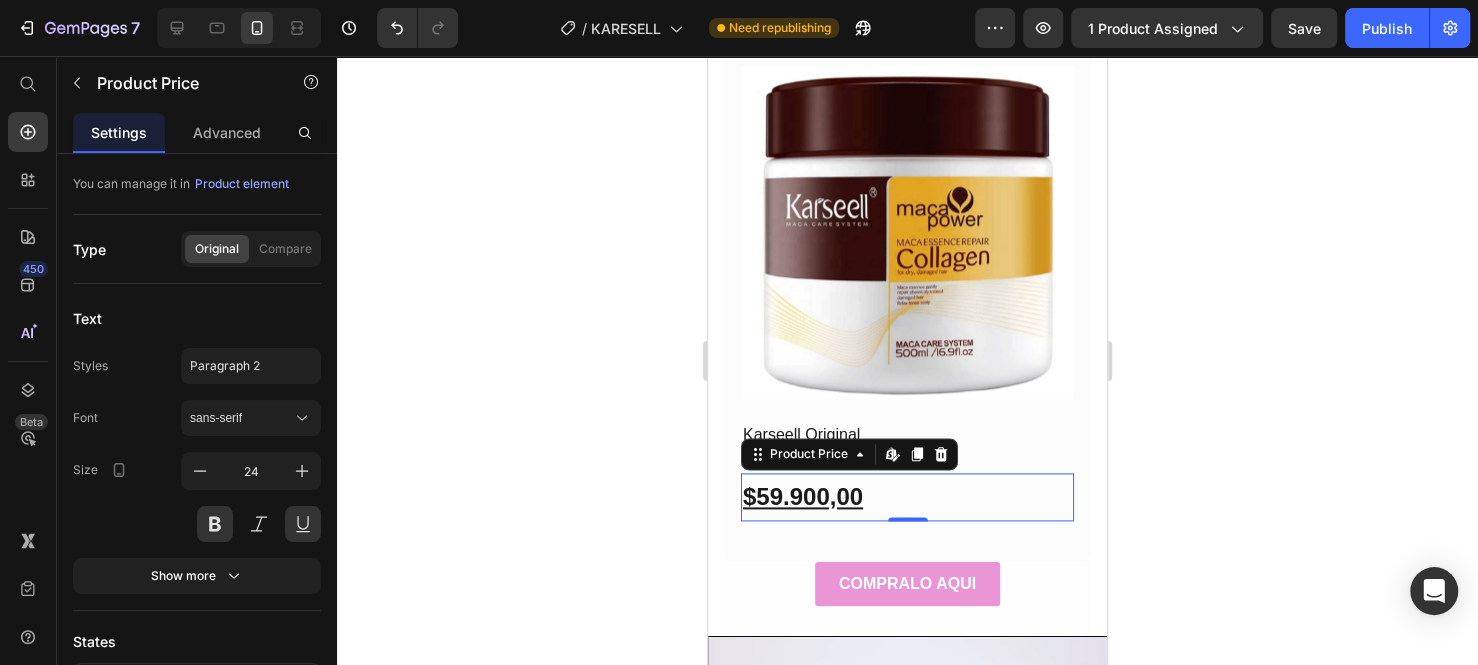 click 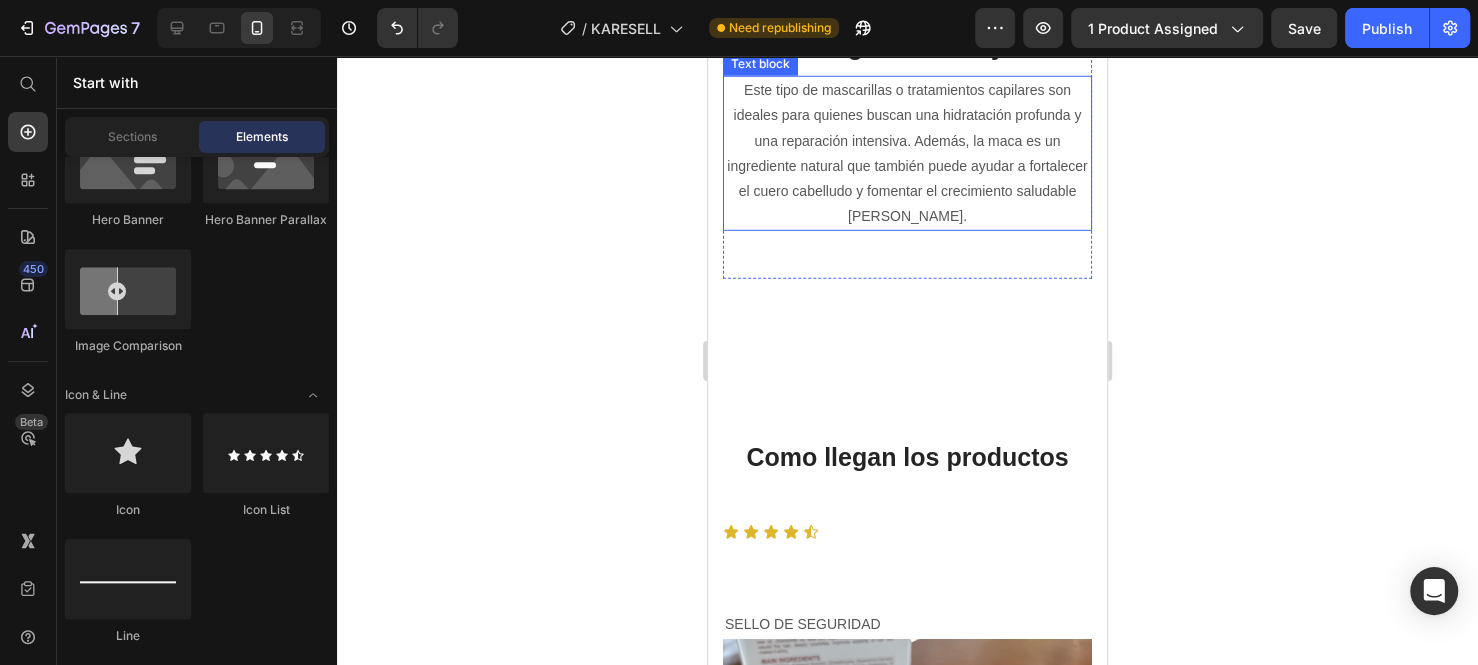 scroll, scrollTop: 8700, scrollLeft: 0, axis: vertical 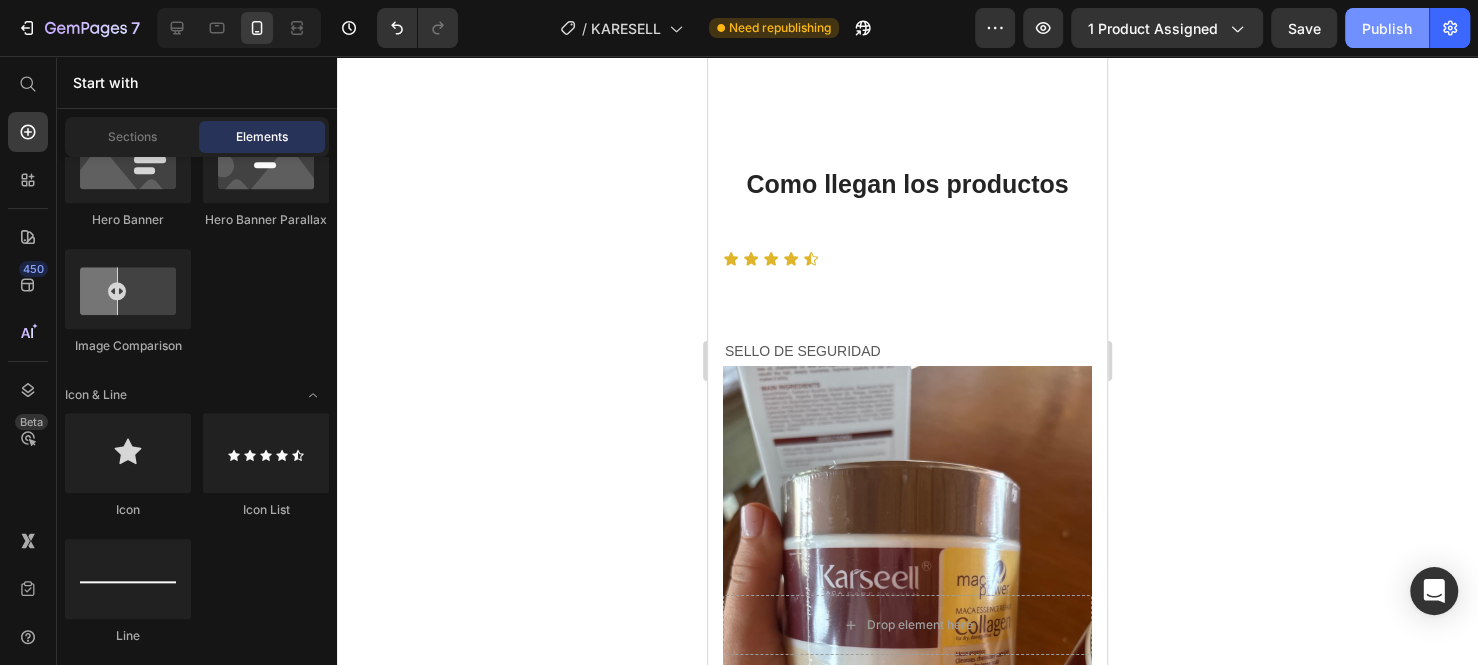 click on "Publish" 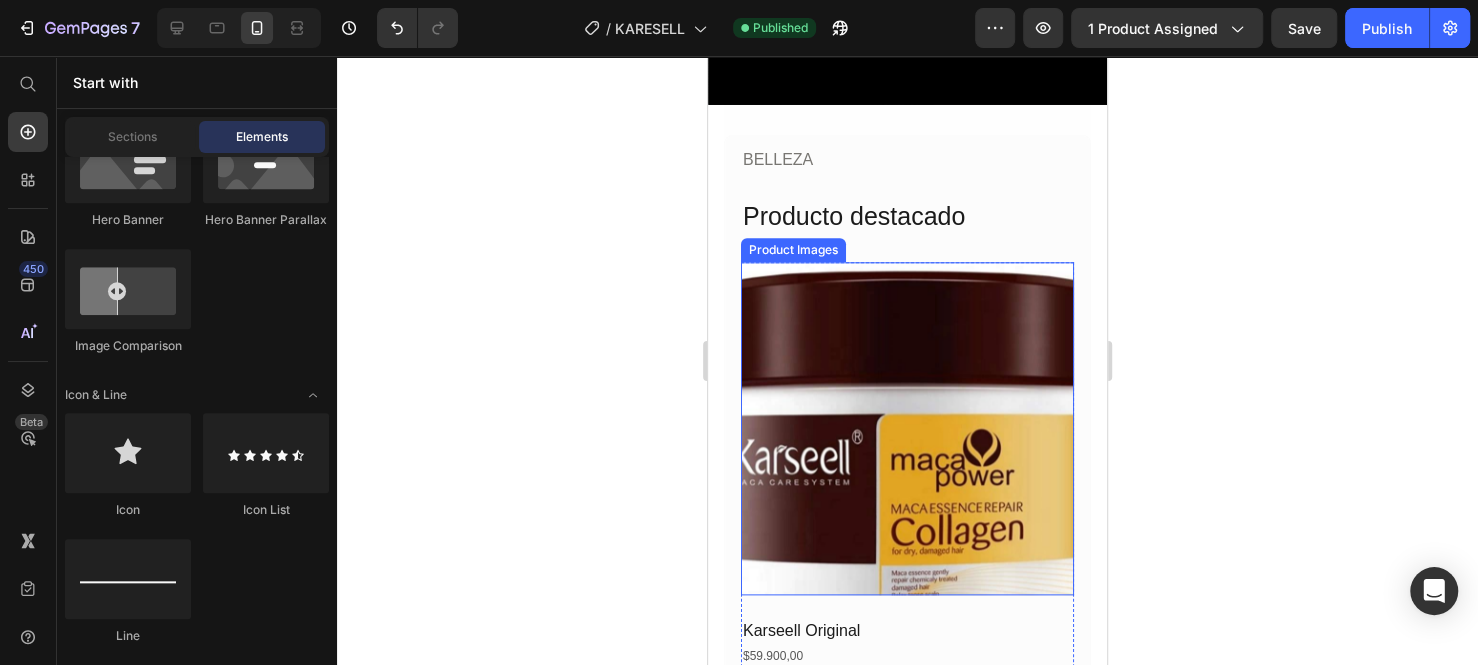 scroll, scrollTop: 6100, scrollLeft: 0, axis: vertical 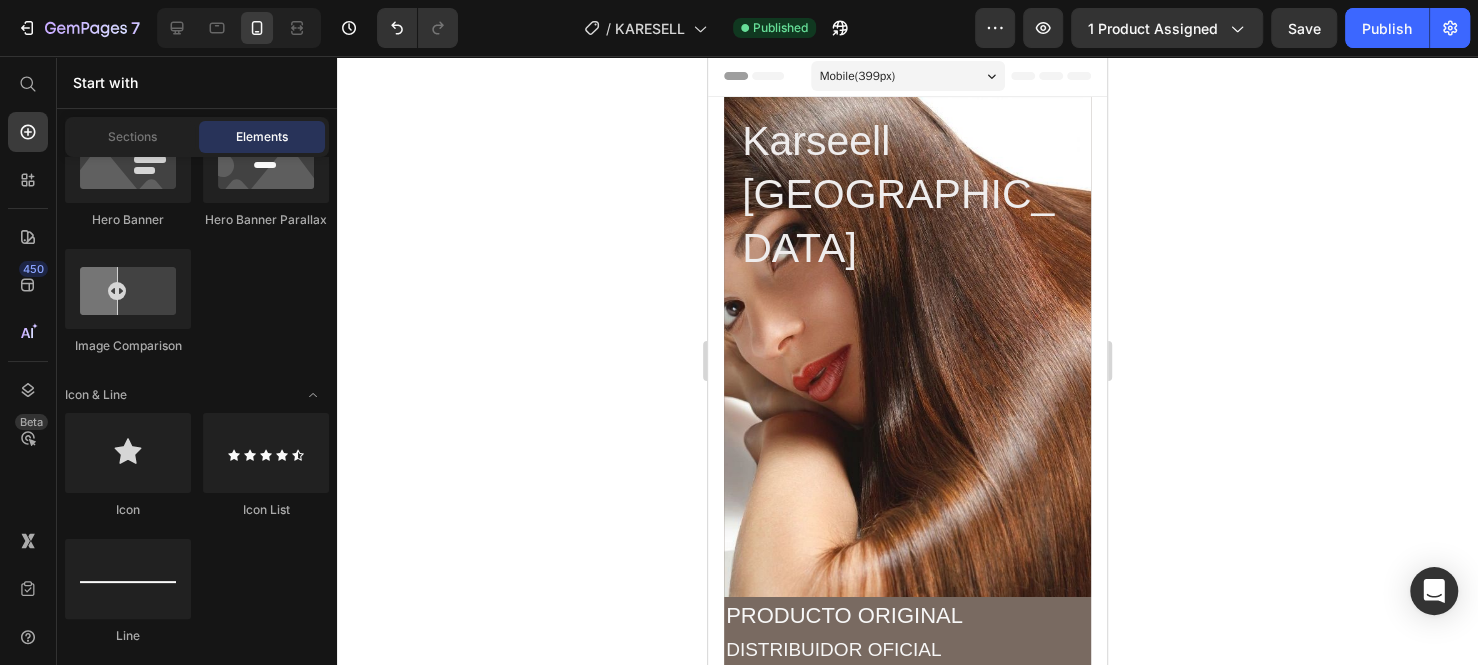 drag, startPoint x: 1100, startPoint y: 286, endPoint x: 1808, endPoint y: 91, distance: 734.363 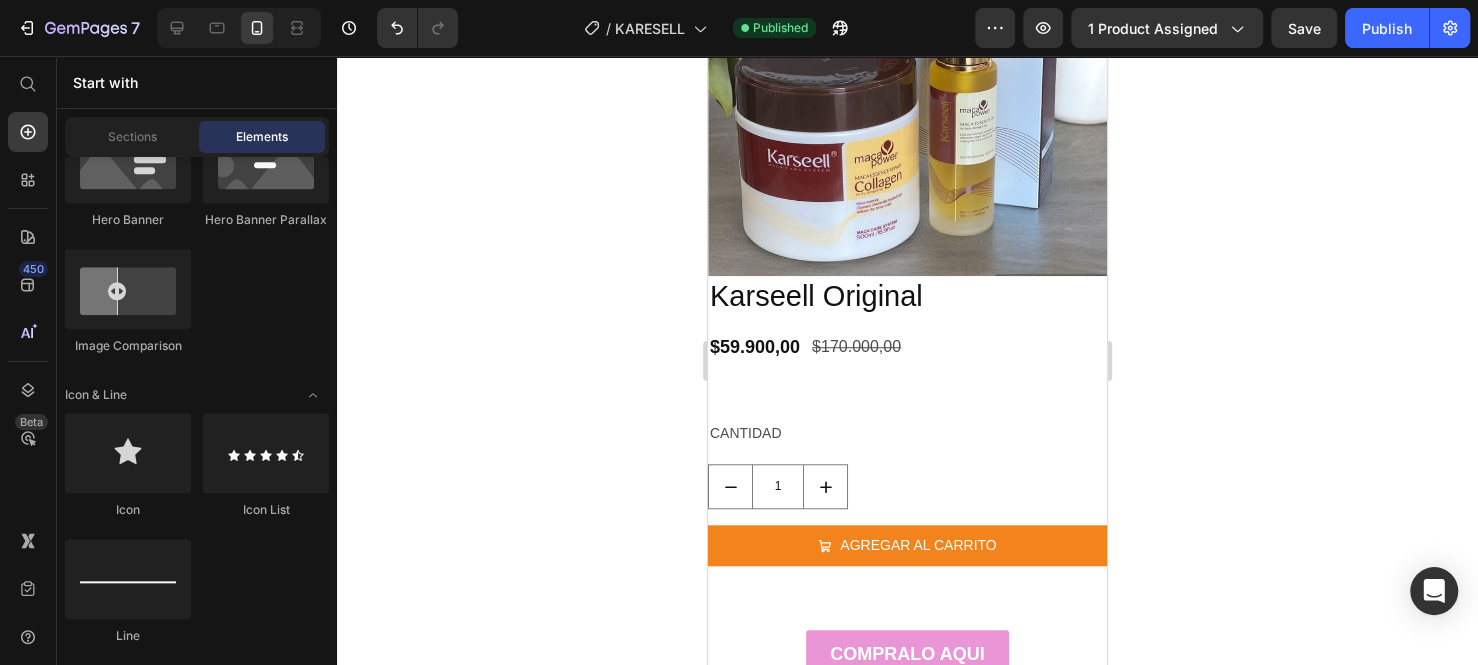 scroll, scrollTop: 800, scrollLeft: 0, axis: vertical 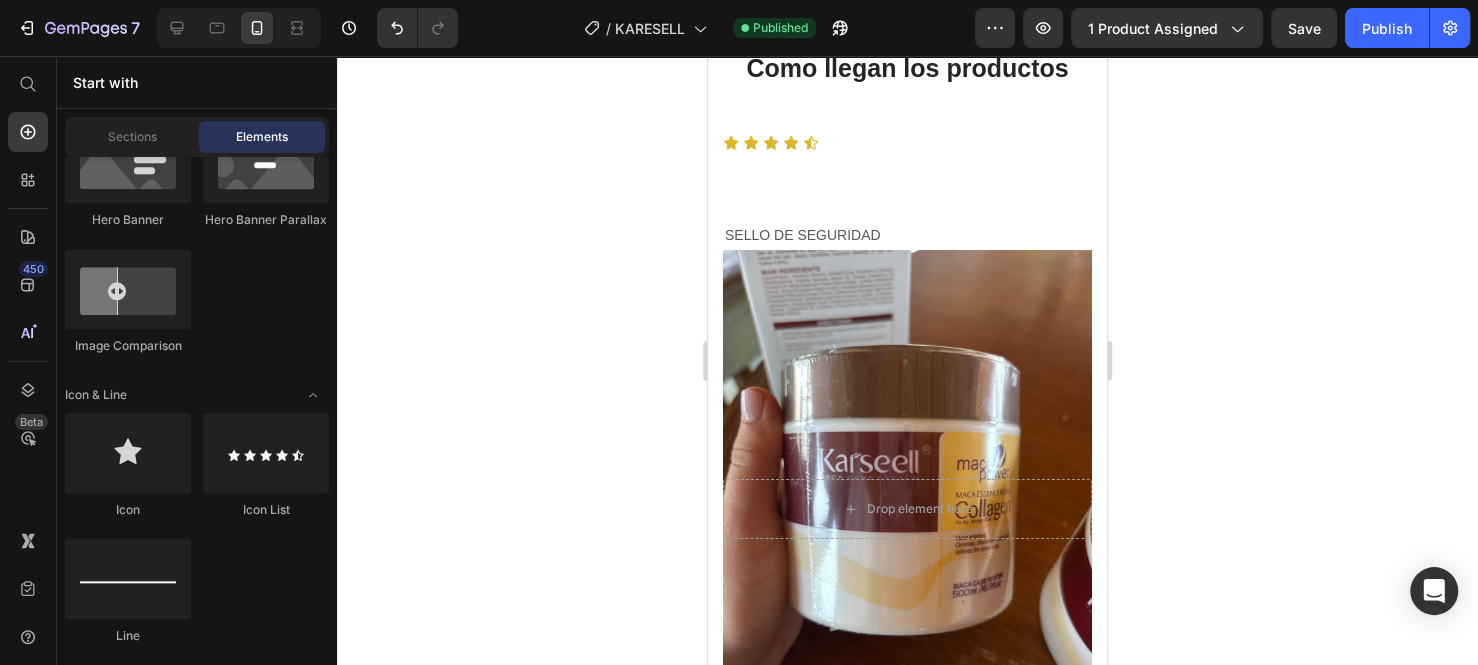 drag, startPoint x: 1097, startPoint y: 109, endPoint x: 1814, endPoint y: 401, distance: 774.1789 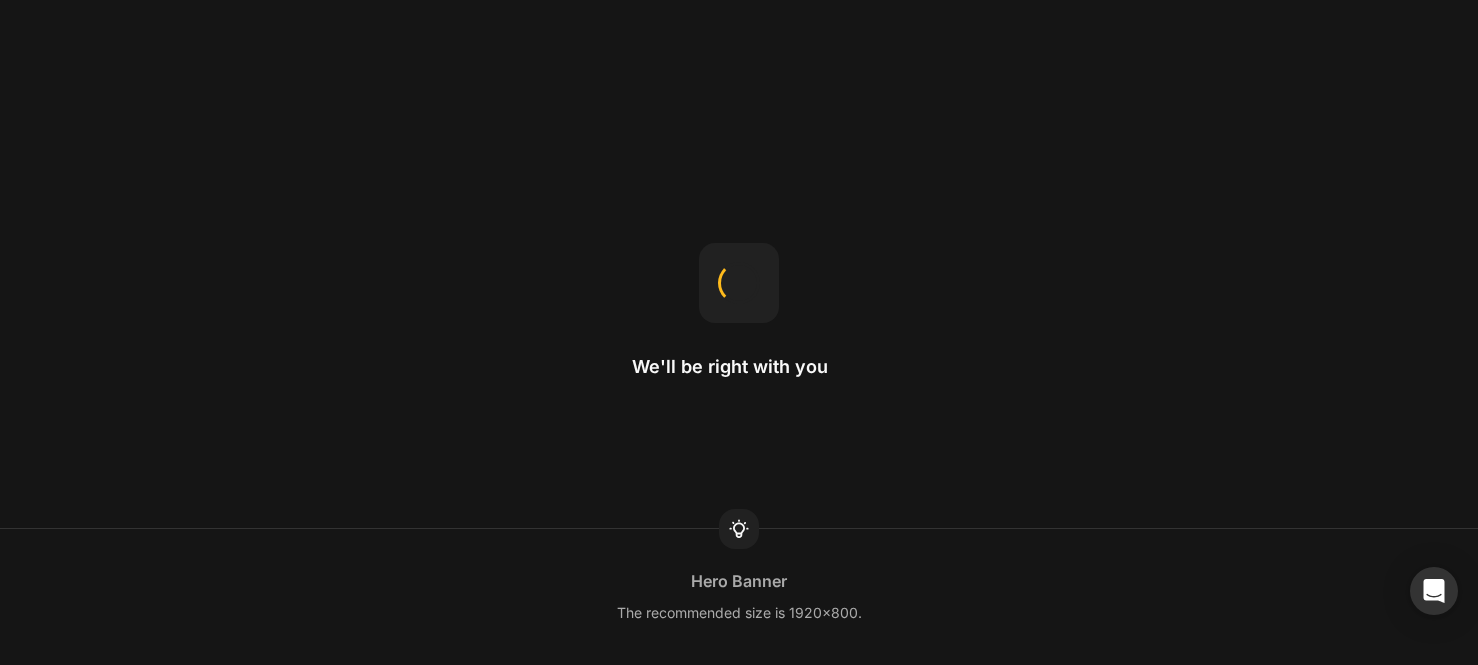 scroll, scrollTop: 0, scrollLeft: 0, axis: both 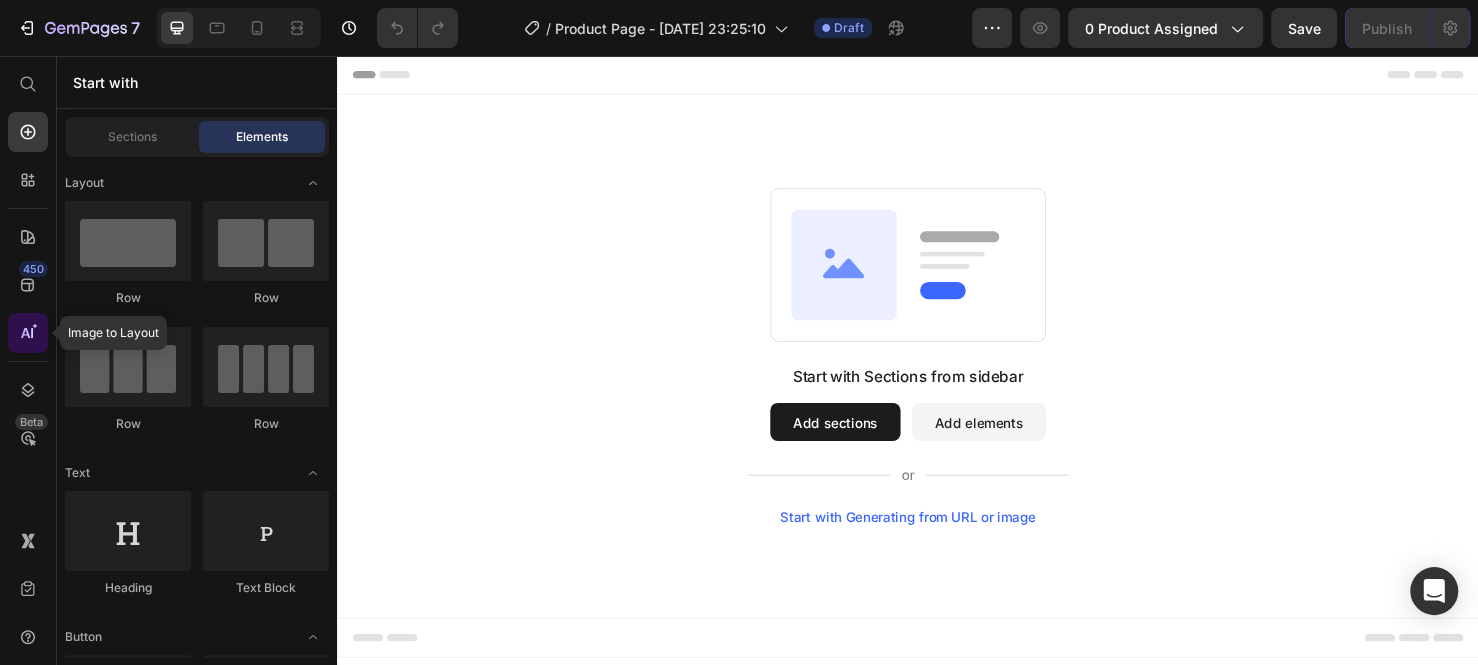click 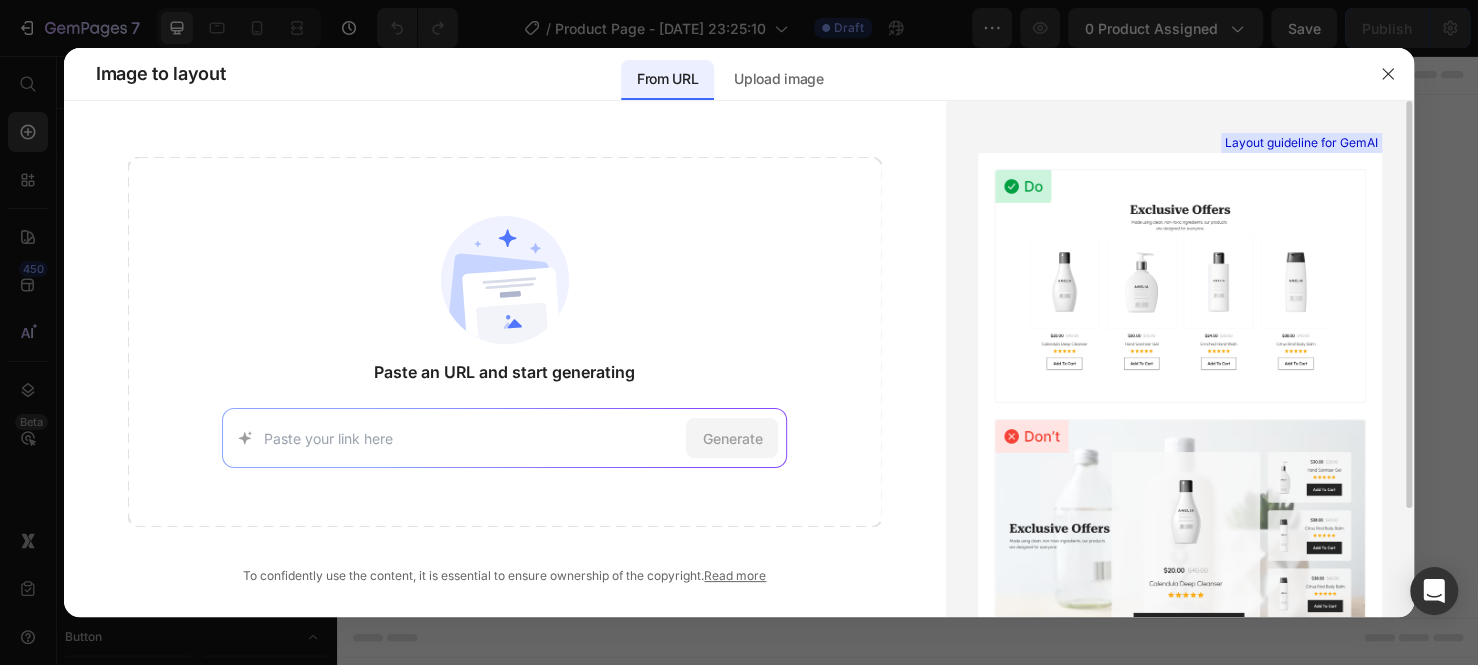 scroll, scrollTop: 0, scrollLeft: 0, axis: both 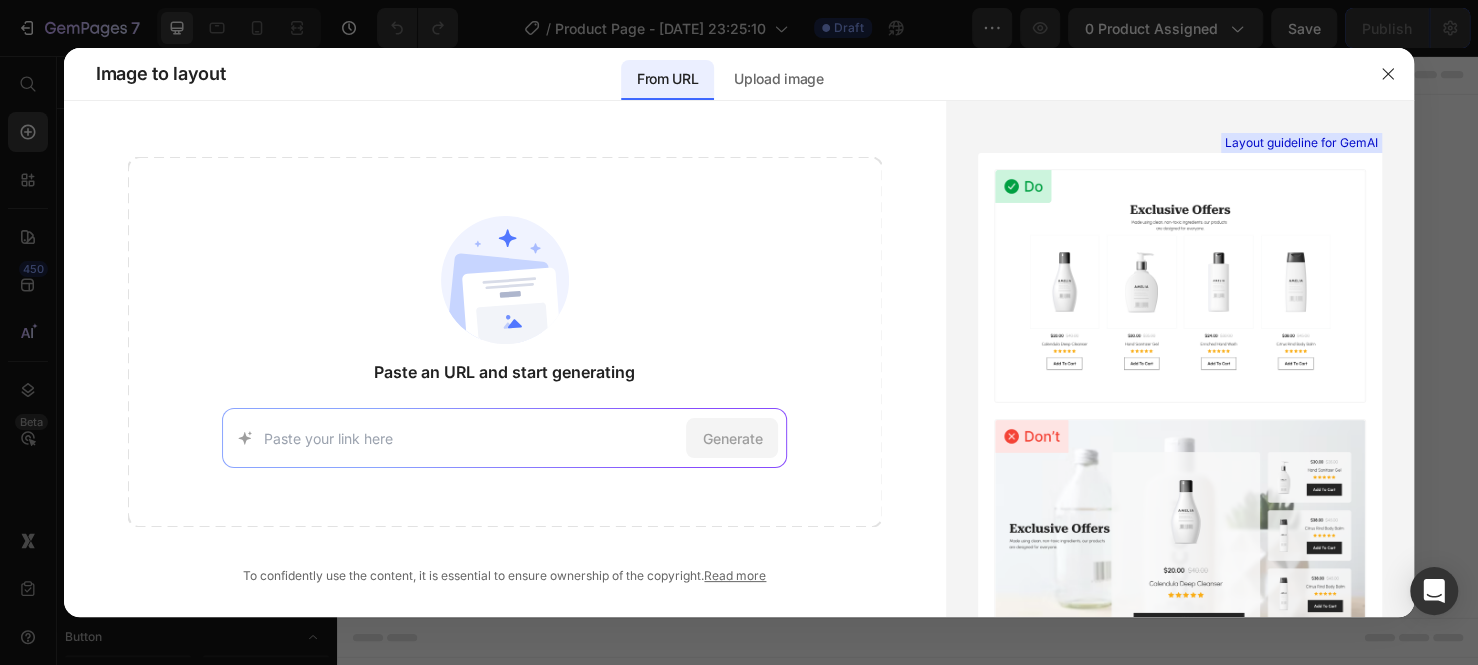 paste on "https://lucentskincare.co/products/contorno-de-suero-de-colageno-vegano-reduce-la-elasticidad-de-la-piel-y-elimina-las-ojeras?utm_medium=paid&utm_id=120218127140620580&utm_content=120230291451130580&utm_term=120230291451120580&utm_campaign=120218127140620580&fbclid=PAZXh0bgNhZW0BMABhZGlkAask0DDgtcQBp1QGMGLJnCU2GxMzR22g-MfXV4CFKA5X3DCWPvdrtYgvlmrDHJbecvmmI171_aem_6oe0TM4fo7AOHcuV_f0d2A&utm_source=facebook&campaign_id=120218127140620580&ad_id=120230291451130580" 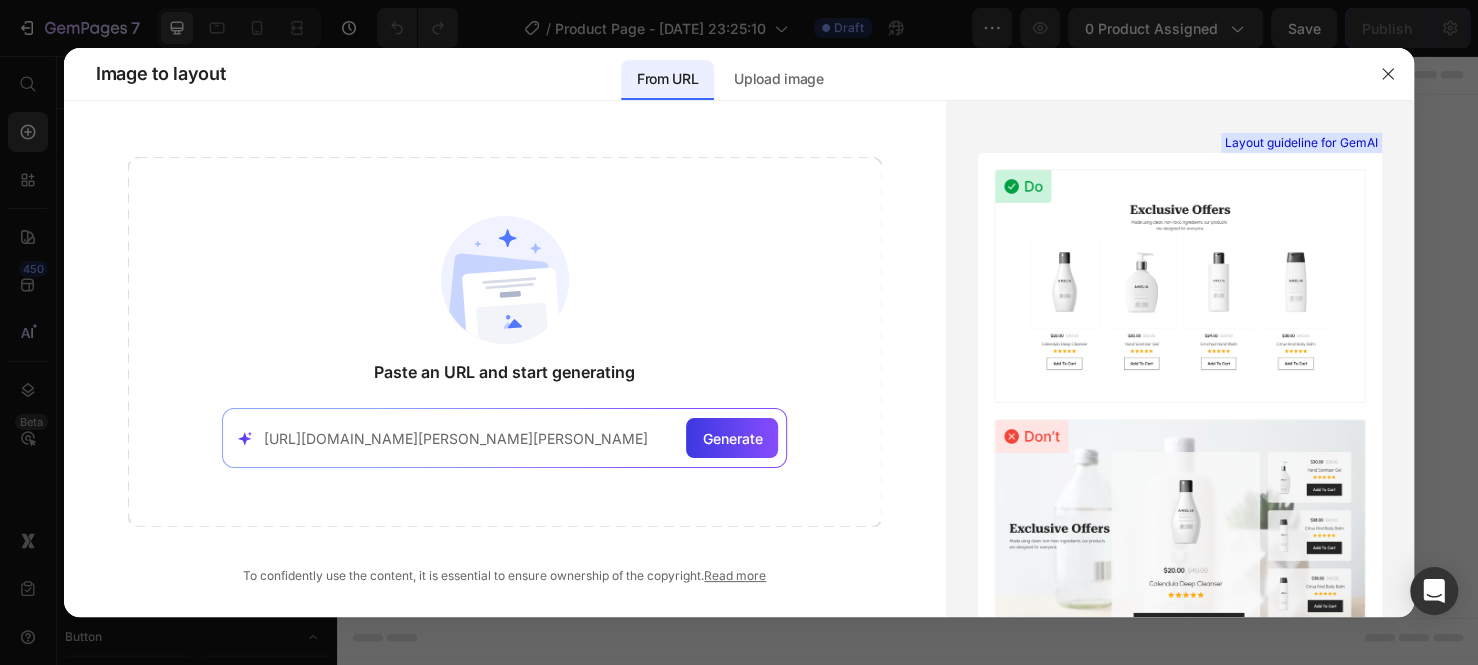 scroll, scrollTop: 0, scrollLeft: 3218, axis: horizontal 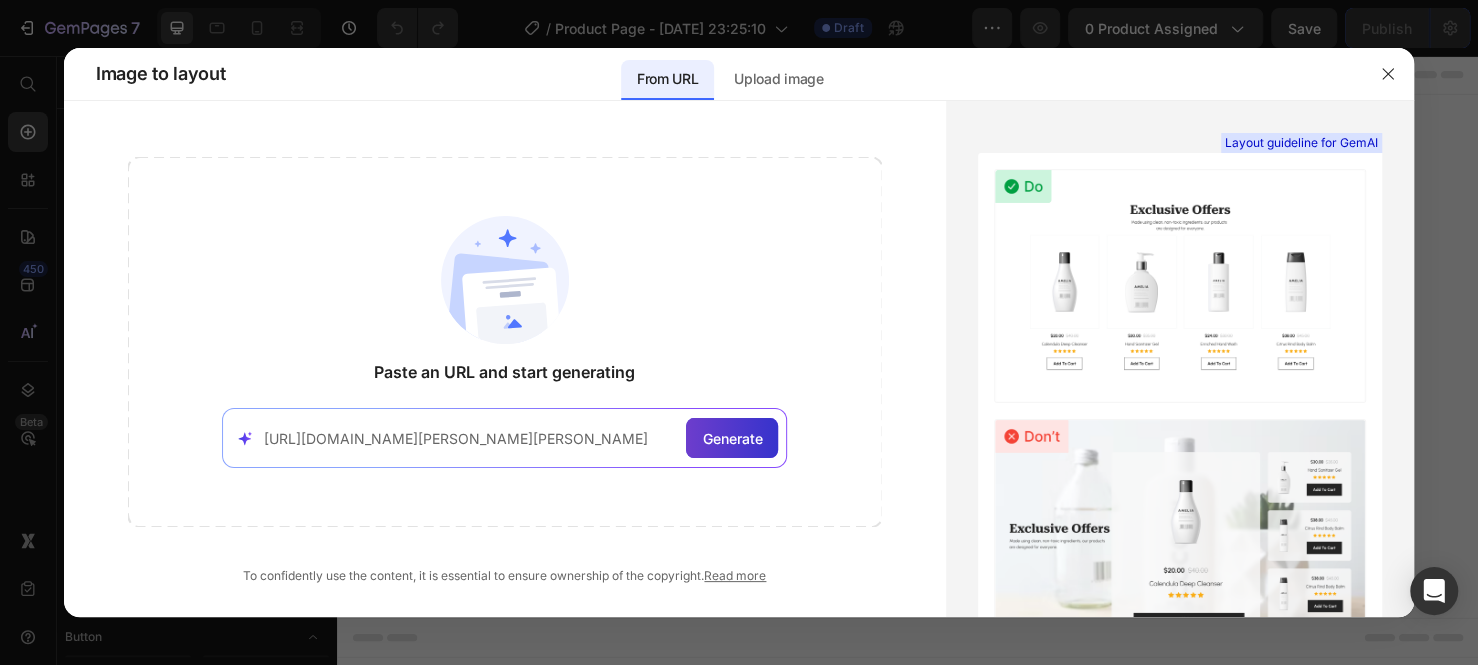 type on "https://lucentskincare.co/products/contorno-de-suero-de-colageno-vegano-reduce-la-elasticidad-de-la-piel-y-elimina-las-ojeras?utm_medium=paid&utm_id=120218127140620580&utm_content=120230291451130580&utm_term=120230291451120580&utm_campaign=120218127140620580&fbclid=PAZXh0bgNhZW0BMABhZGlkAask0DDgtcQBp1QGMGLJnCU2GxMzR22g-MfXV4CFKA5X3DCWPvdrtYgvlmrDHJbecvmmI171_aem_6oe0TM4fo7AOHcuV_f0d2A&utm_source=facebook&campaign_id=120218127140620580&ad_id=120230291451130580" 